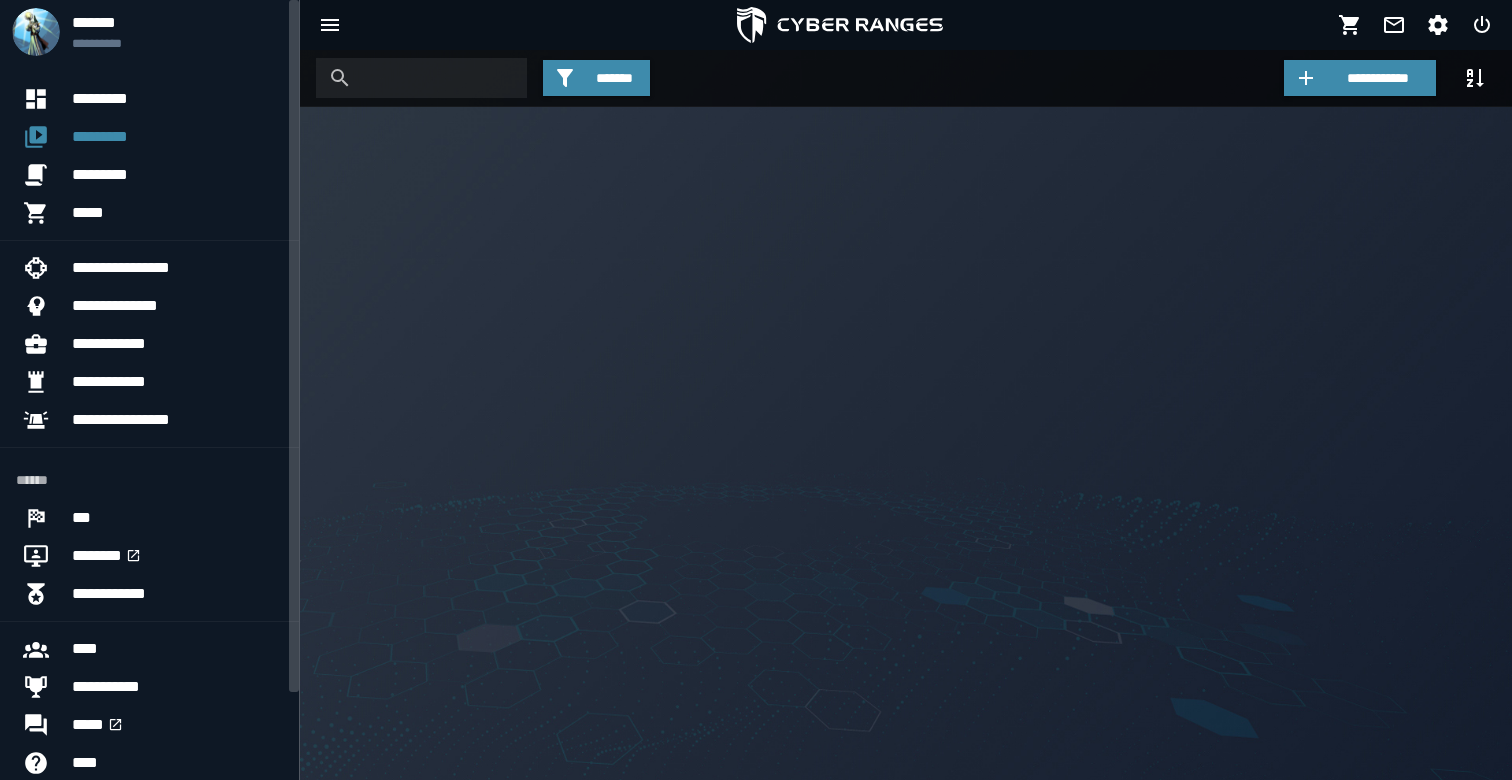 scroll, scrollTop: 0, scrollLeft: 0, axis: both 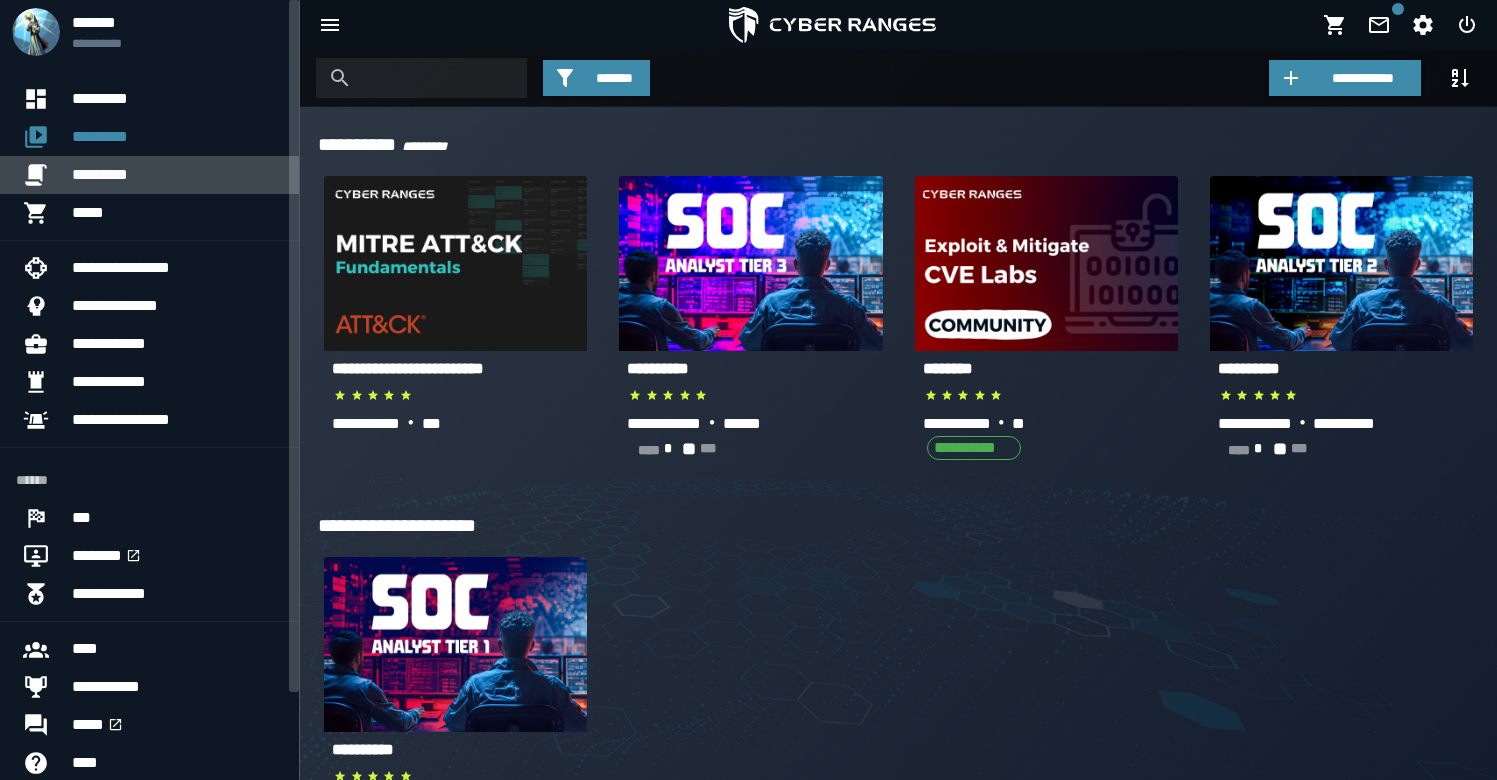 click on "*********" at bounding box center [177, 175] 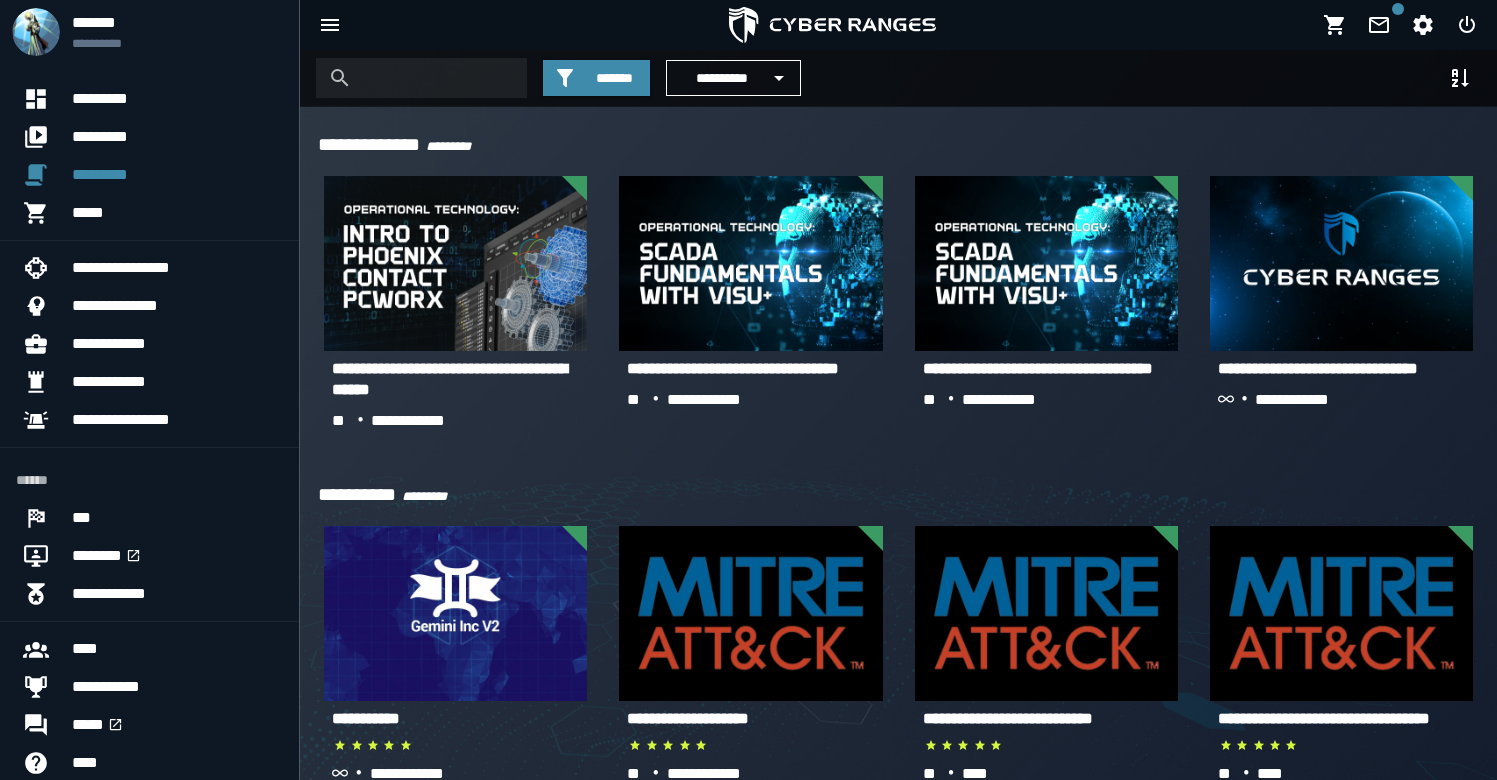 scroll, scrollTop: 554, scrollLeft: 0, axis: vertical 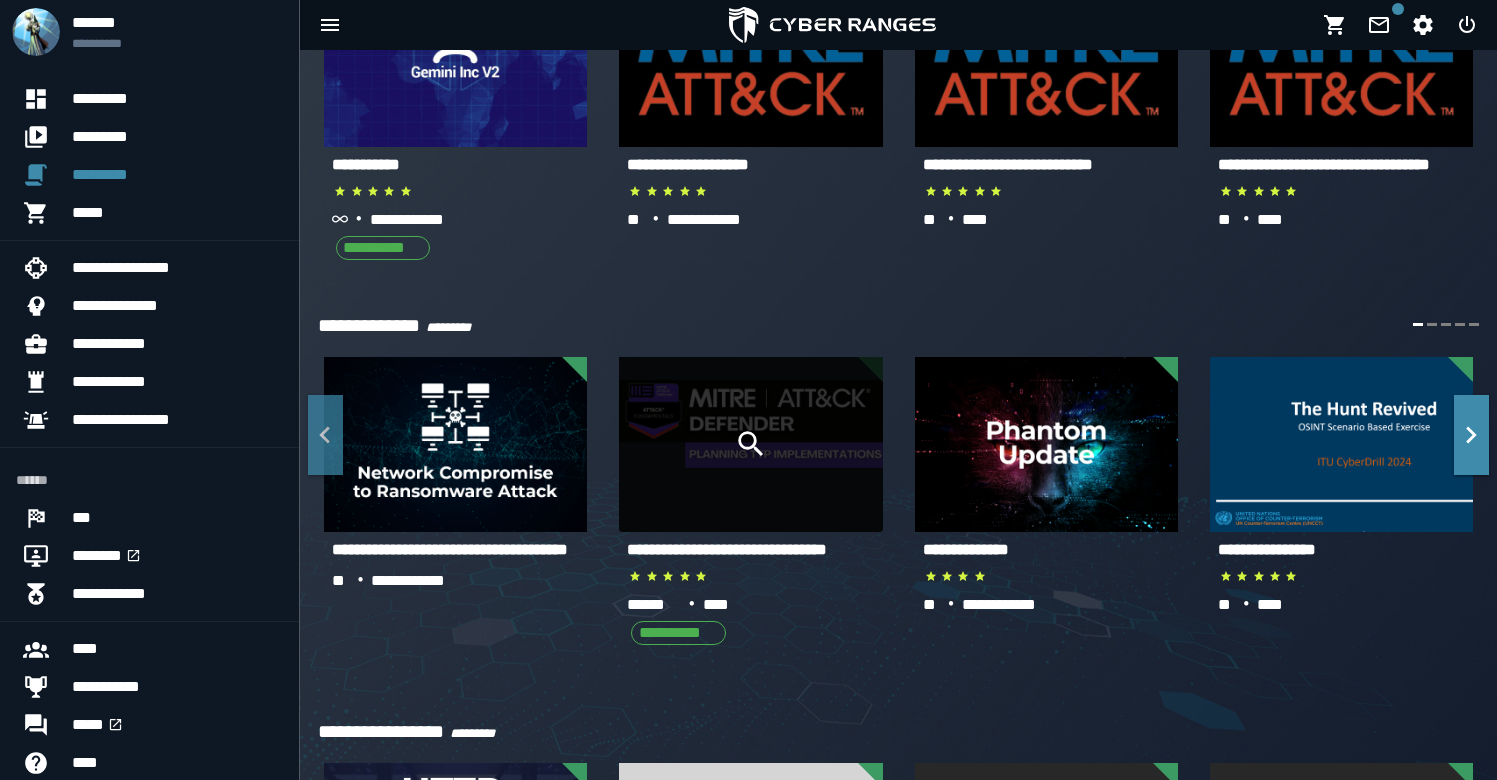 click 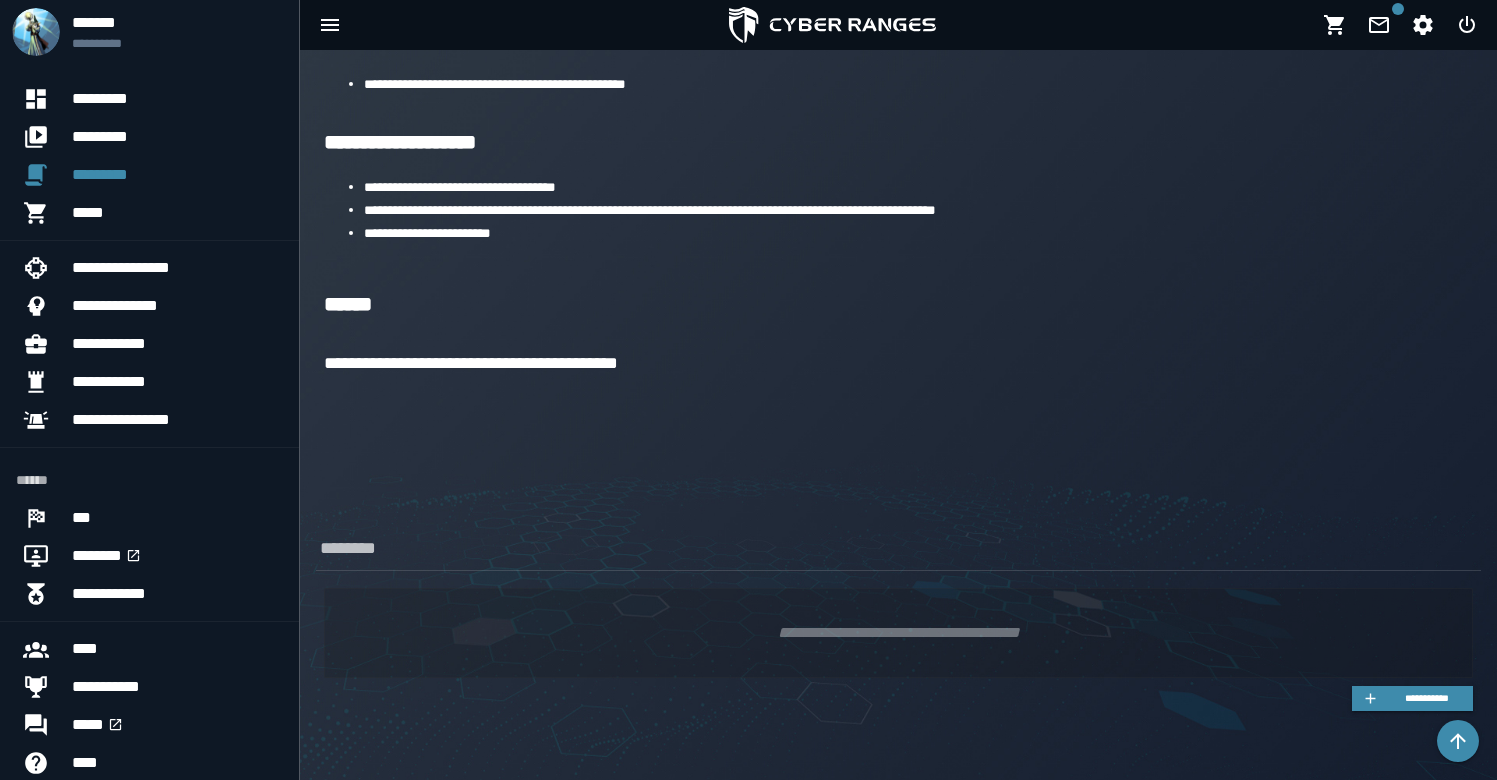 scroll, scrollTop: 1079, scrollLeft: 0, axis: vertical 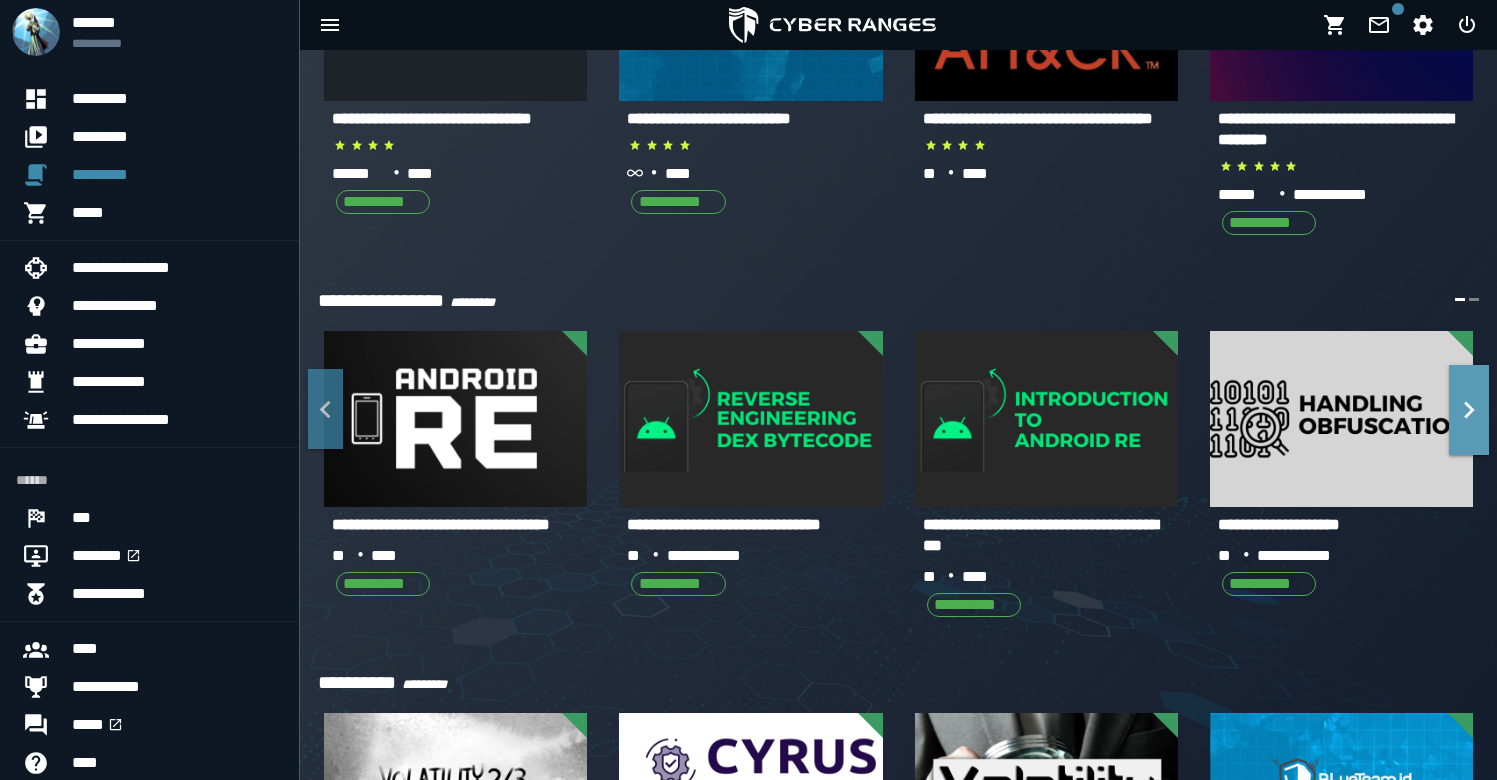 click 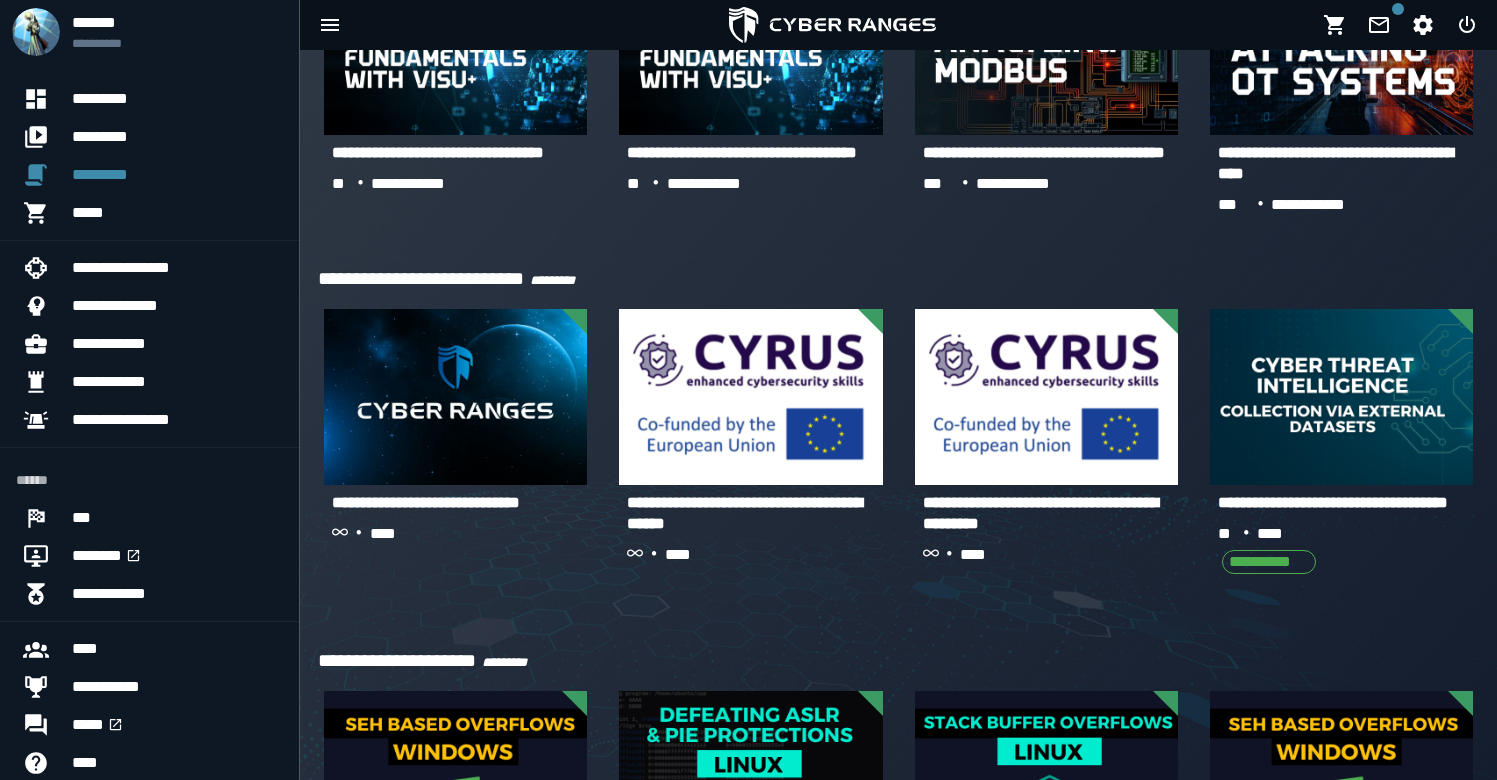 scroll, scrollTop: 4486, scrollLeft: 0, axis: vertical 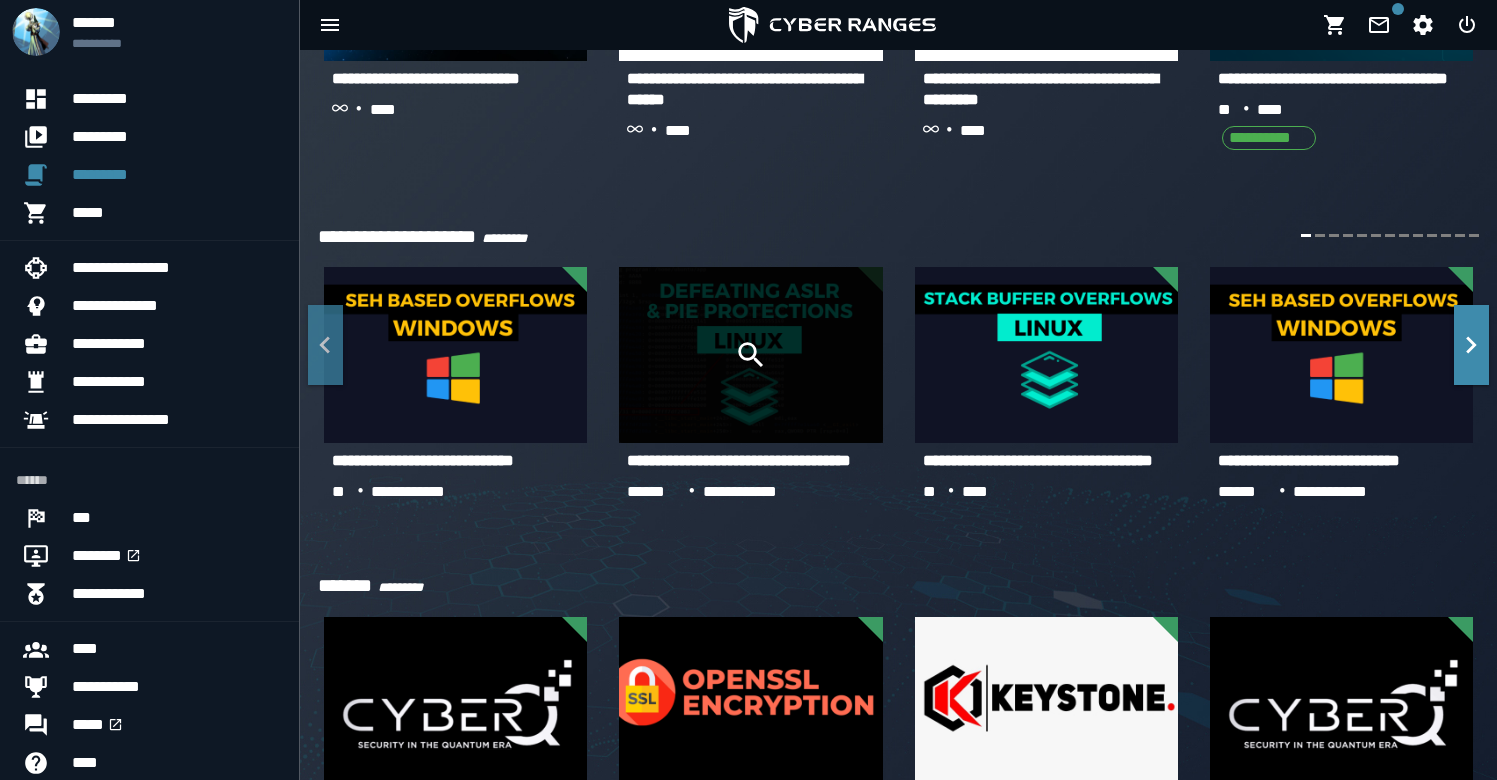 click 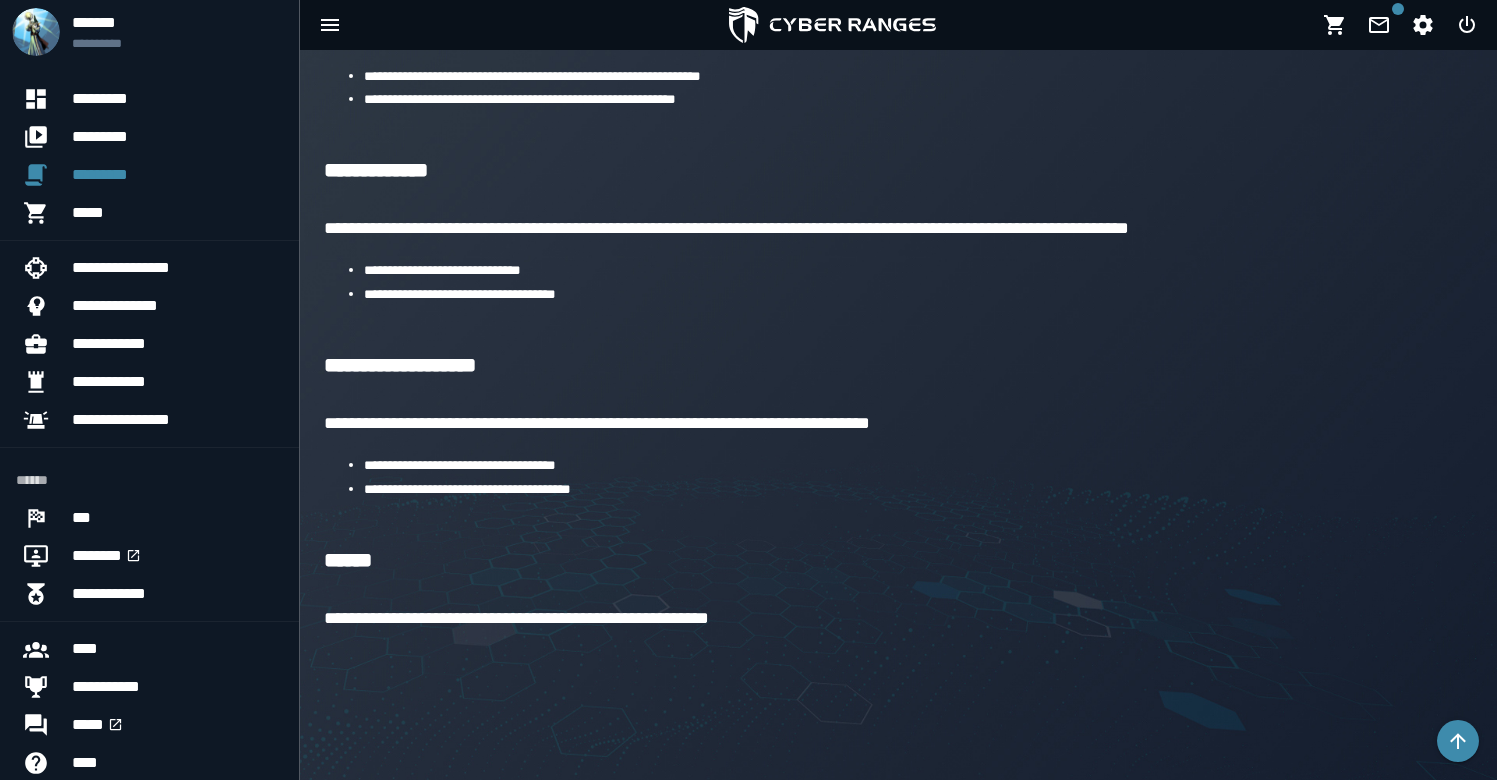 scroll, scrollTop: 1113, scrollLeft: 0, axis: vertical 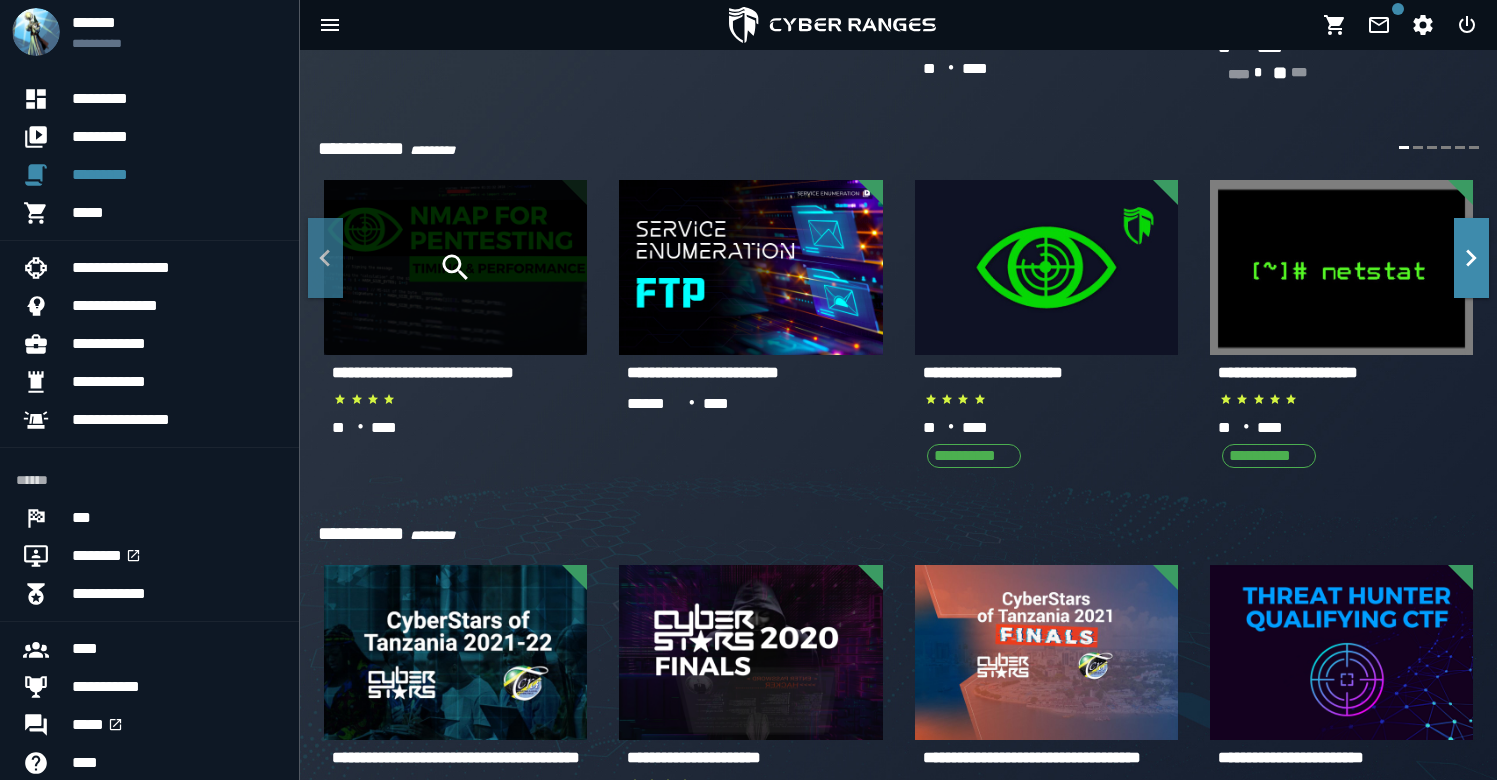click 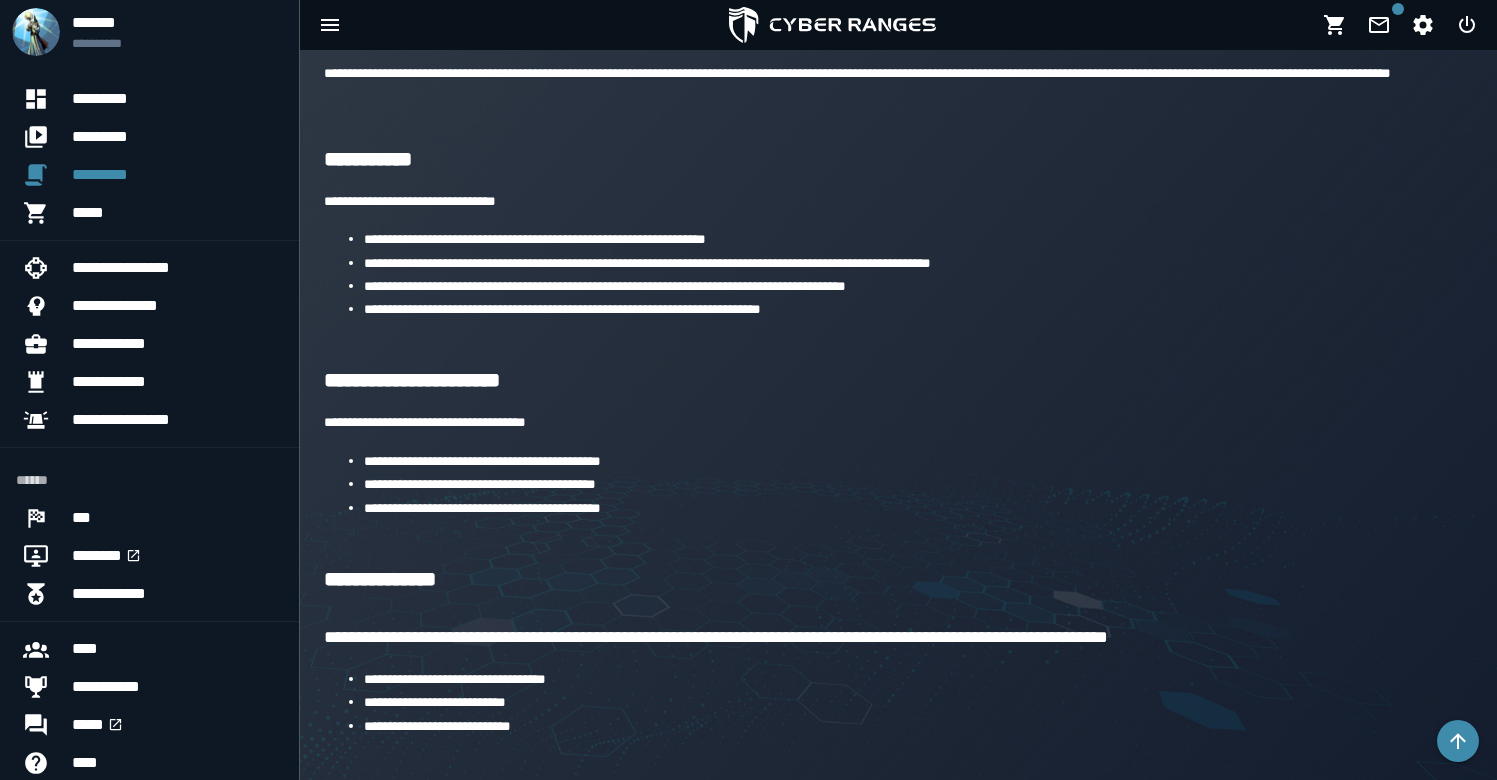 scroll, scrollTop: 1235, scrollLeft: 0, axis: vertical 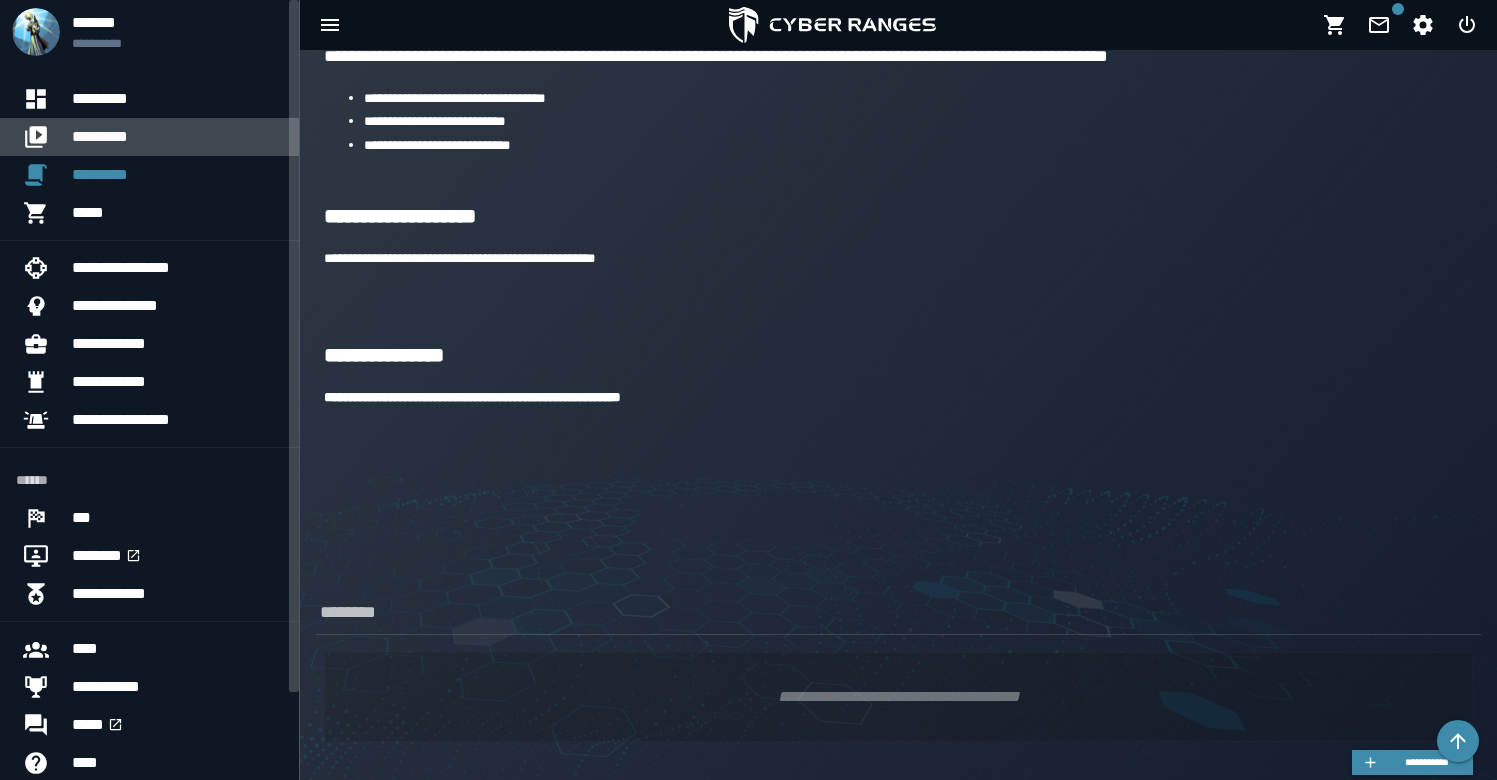 click on "*********" at bounding box center [177, 137] 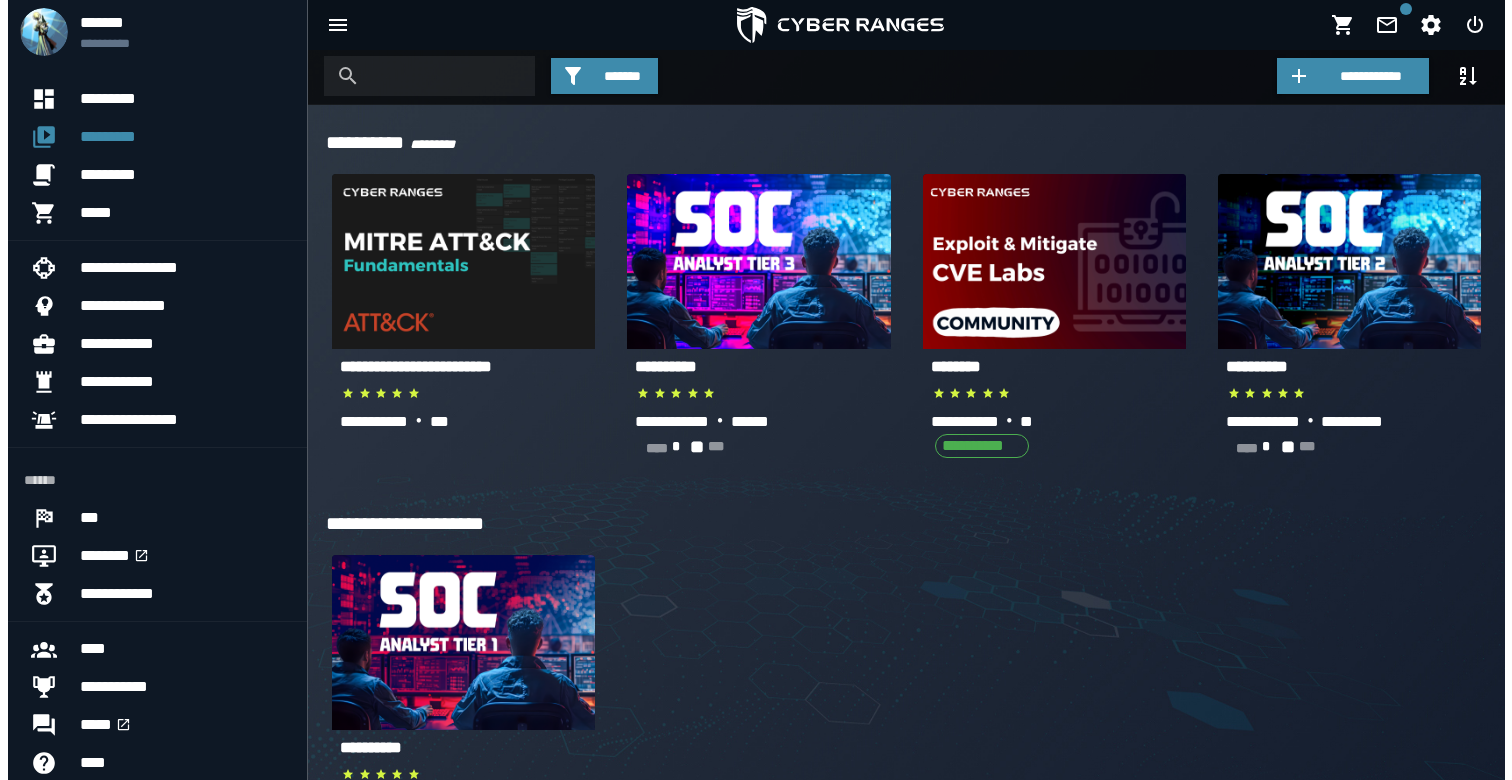 scroll, scrollTop: 0, scrollLeft: 0, axis: both 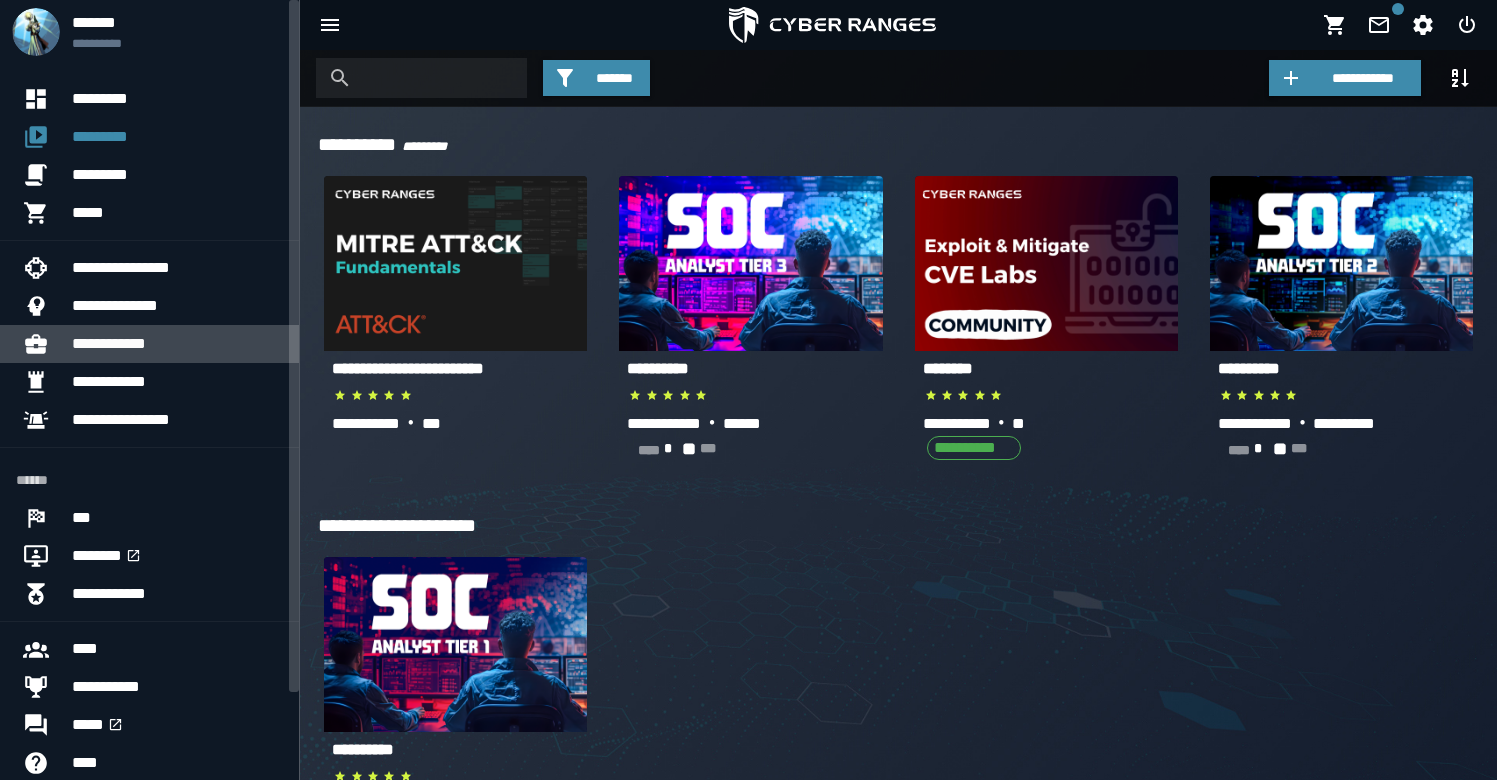 click on "**********" at bounding box center [177, 344] 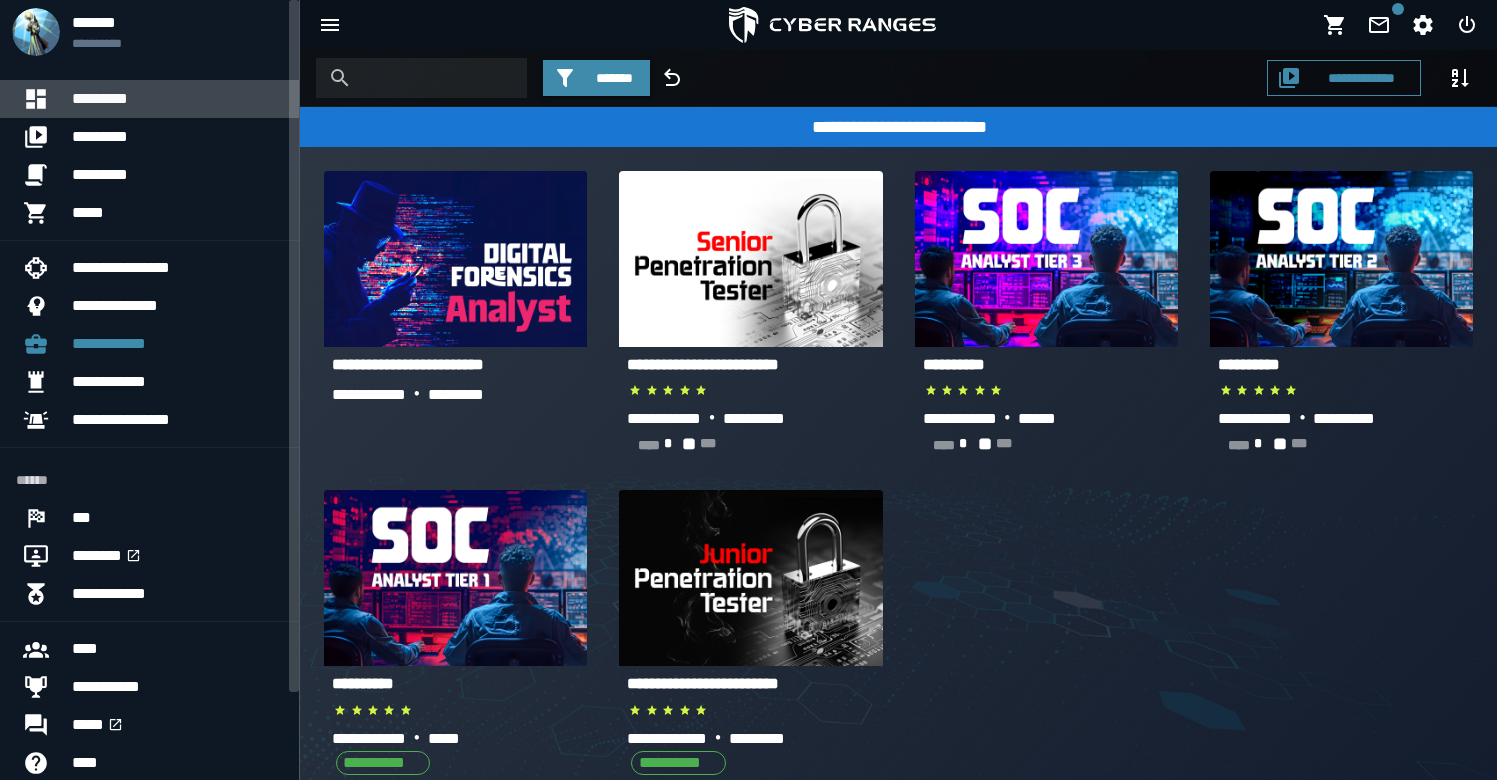 click on "*********" at bounding box center [177, 99] 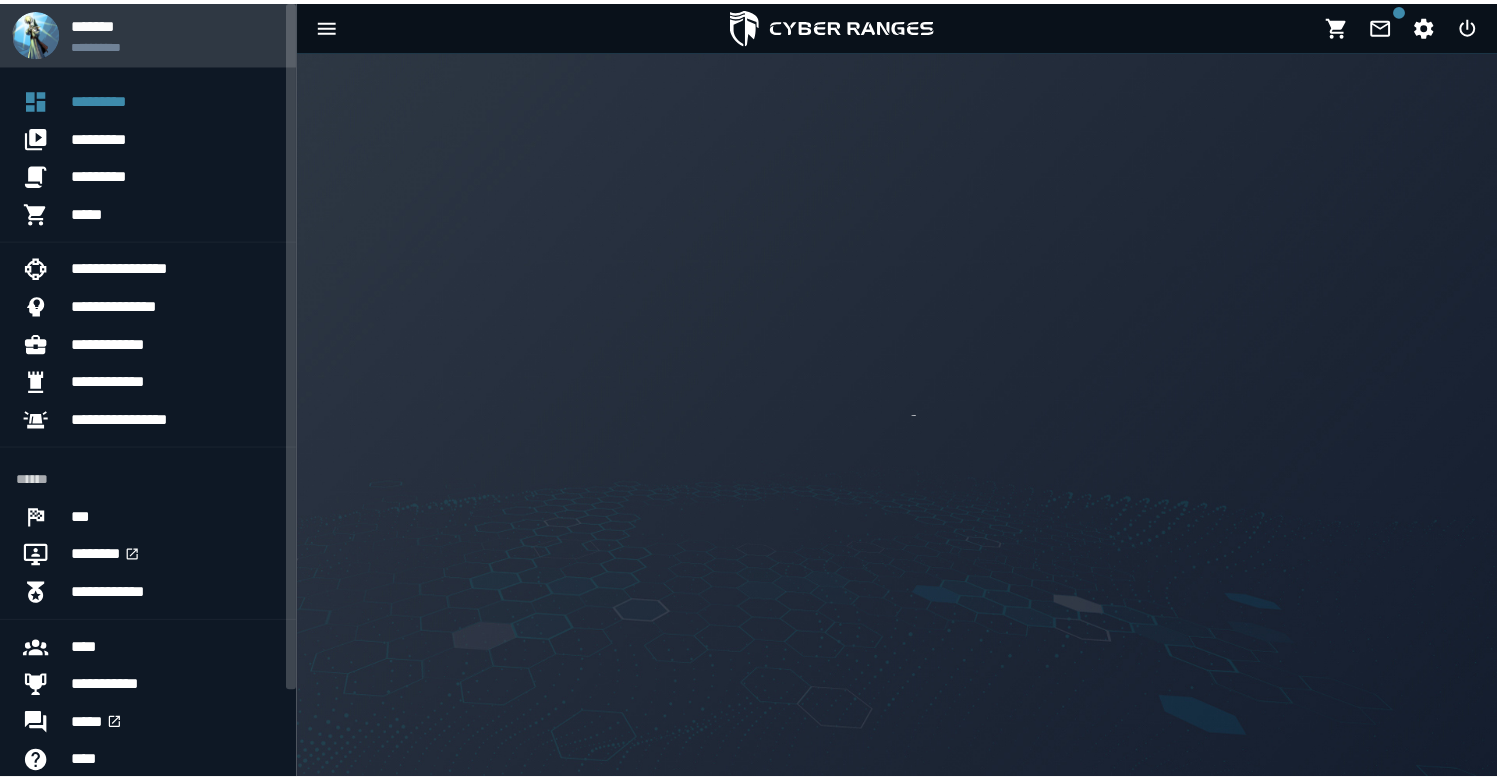 scroll, scrollTop: 0, scrollLeft: 0, axis: both 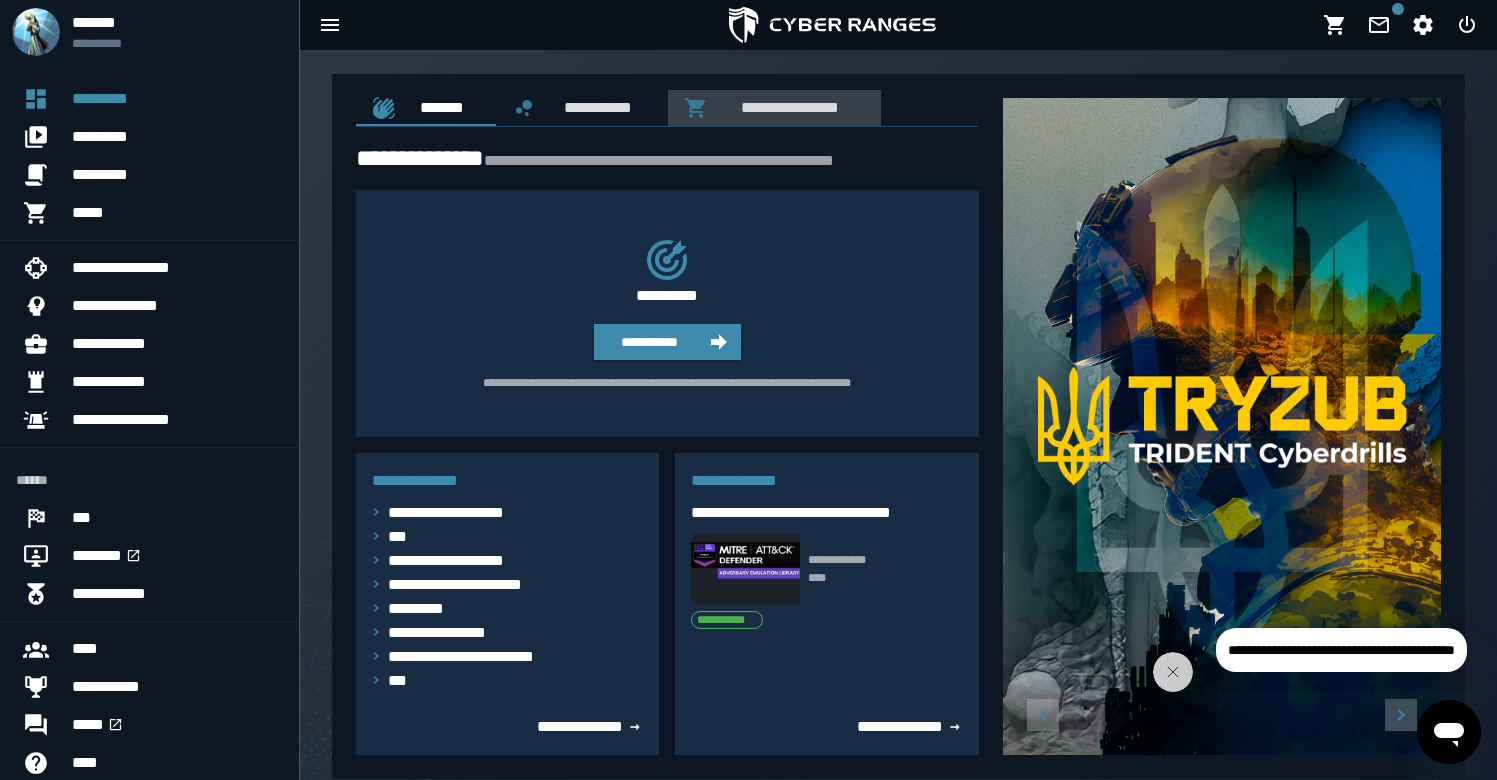 click on "**********" at bounding box center (786, 107) 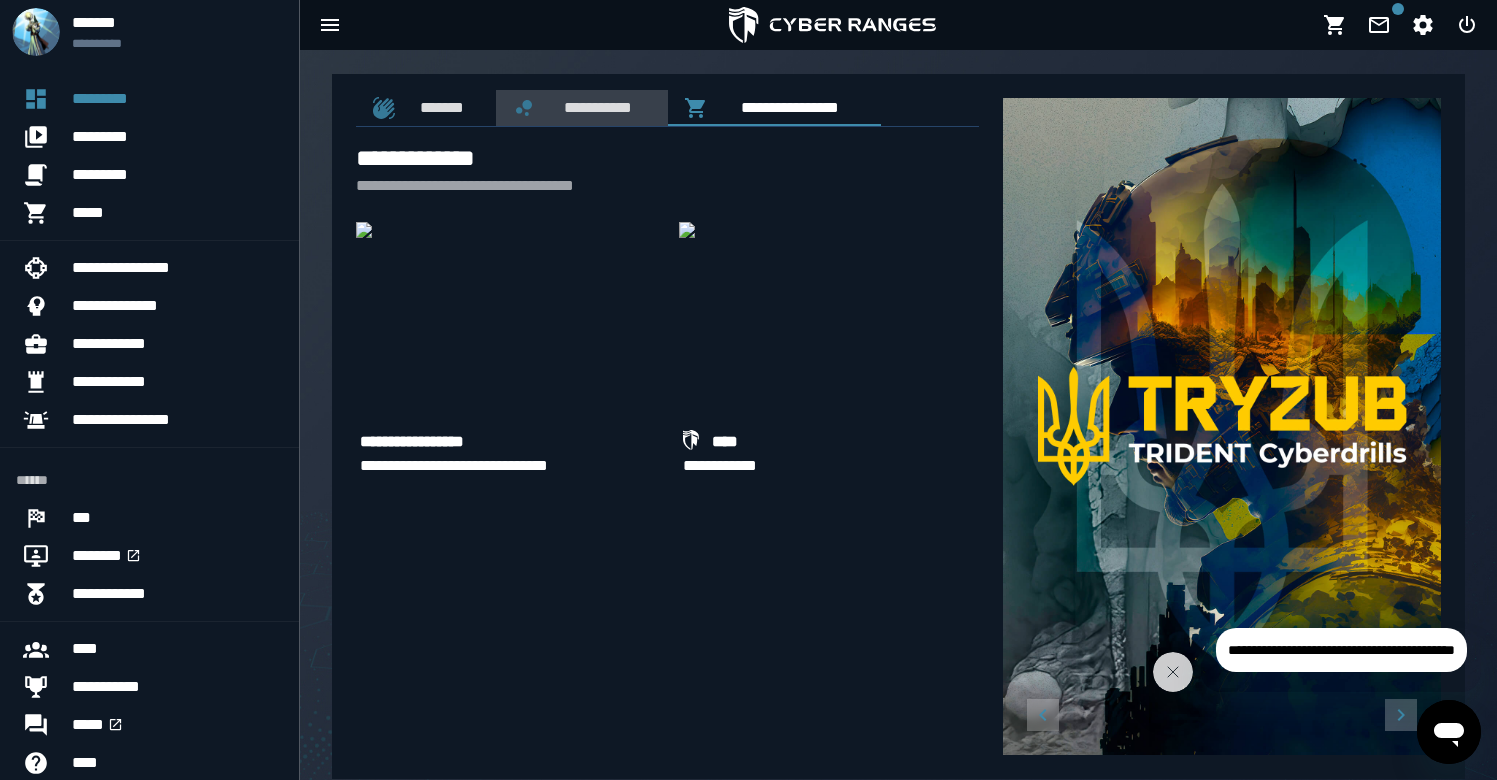 click on "**********" at bounding box center [594, 107] 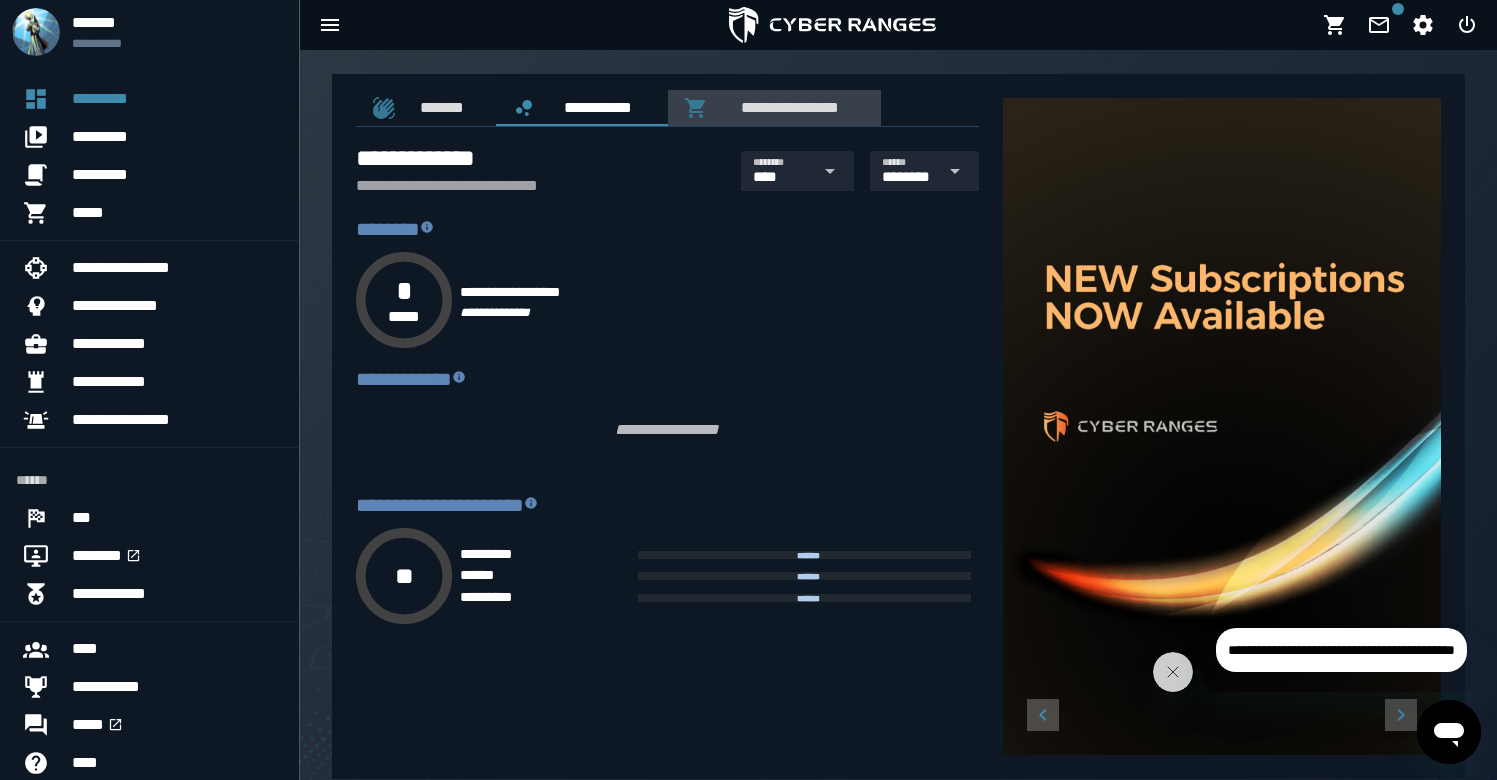 click on "**********" at bounding box center (786, 107) 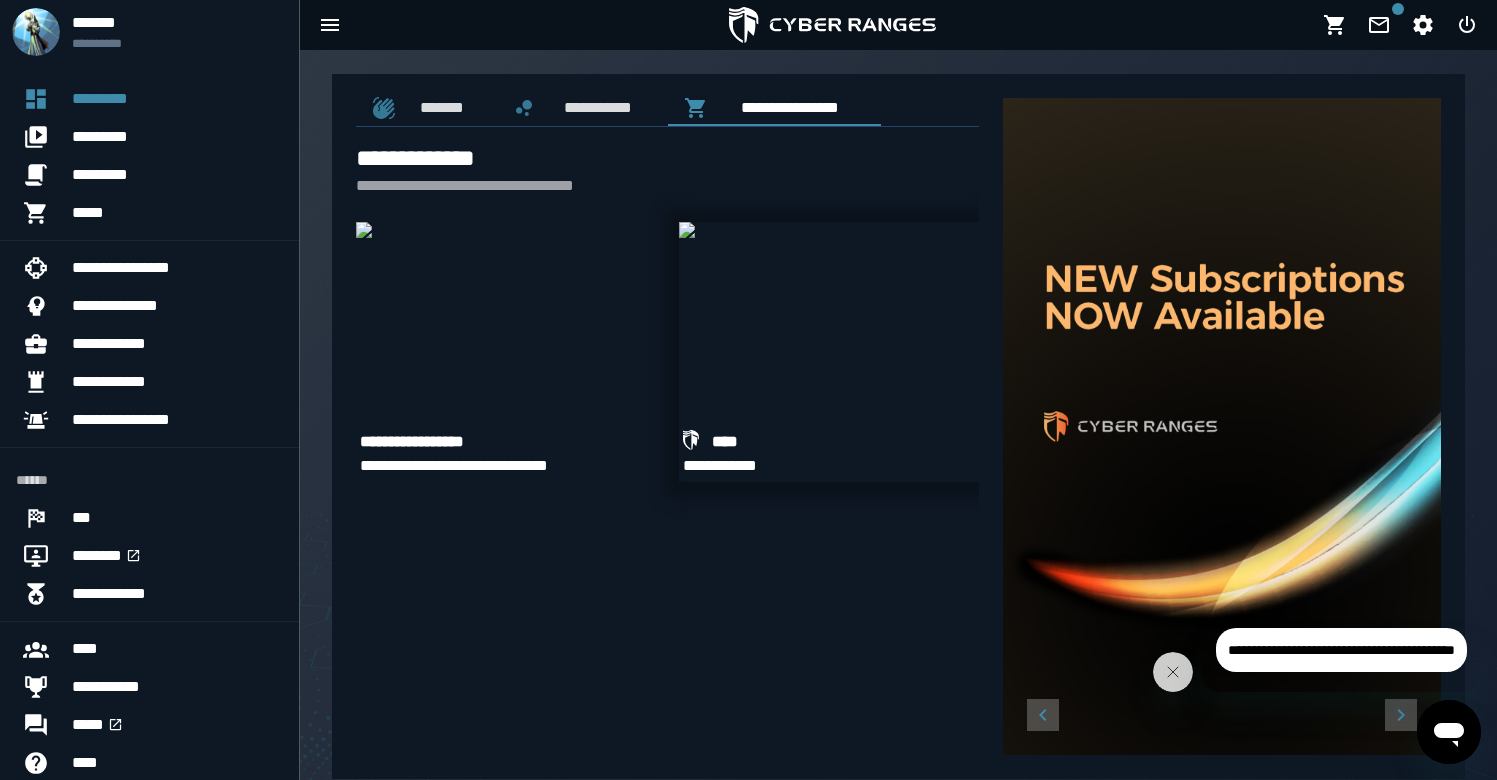 click at bounding box center (687, 230) 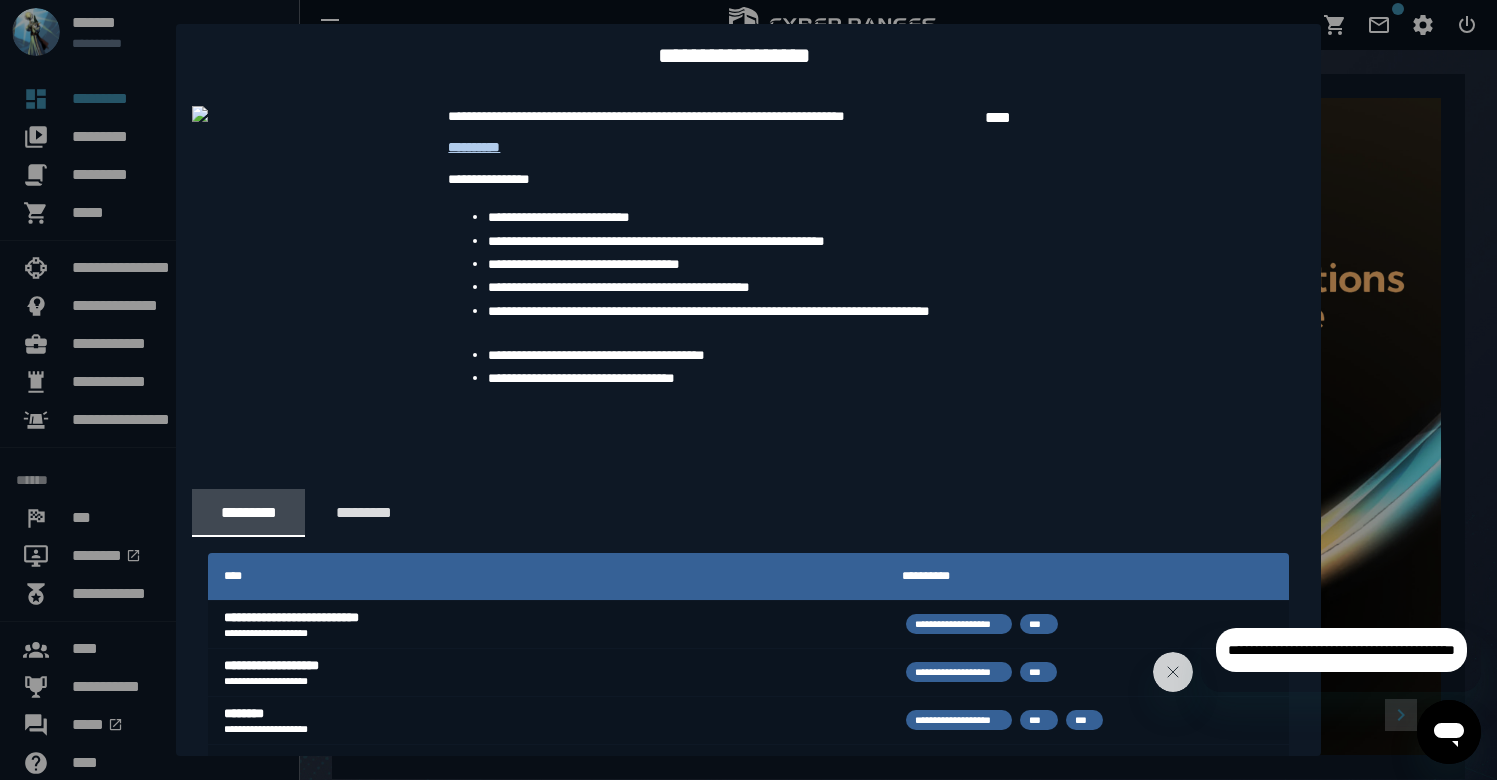 click at bounding box center [748, 390] 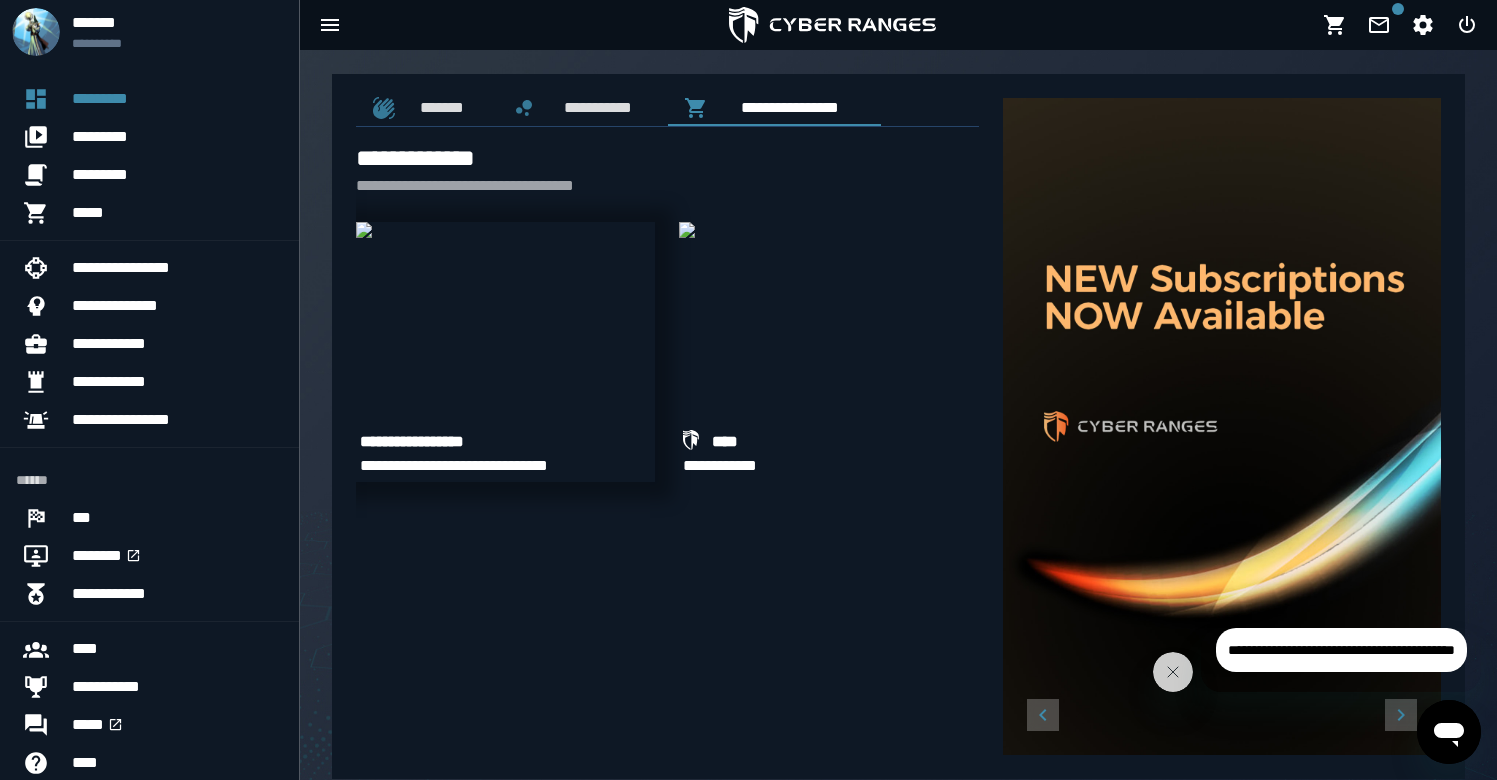 click at bounding box center (364, 230) 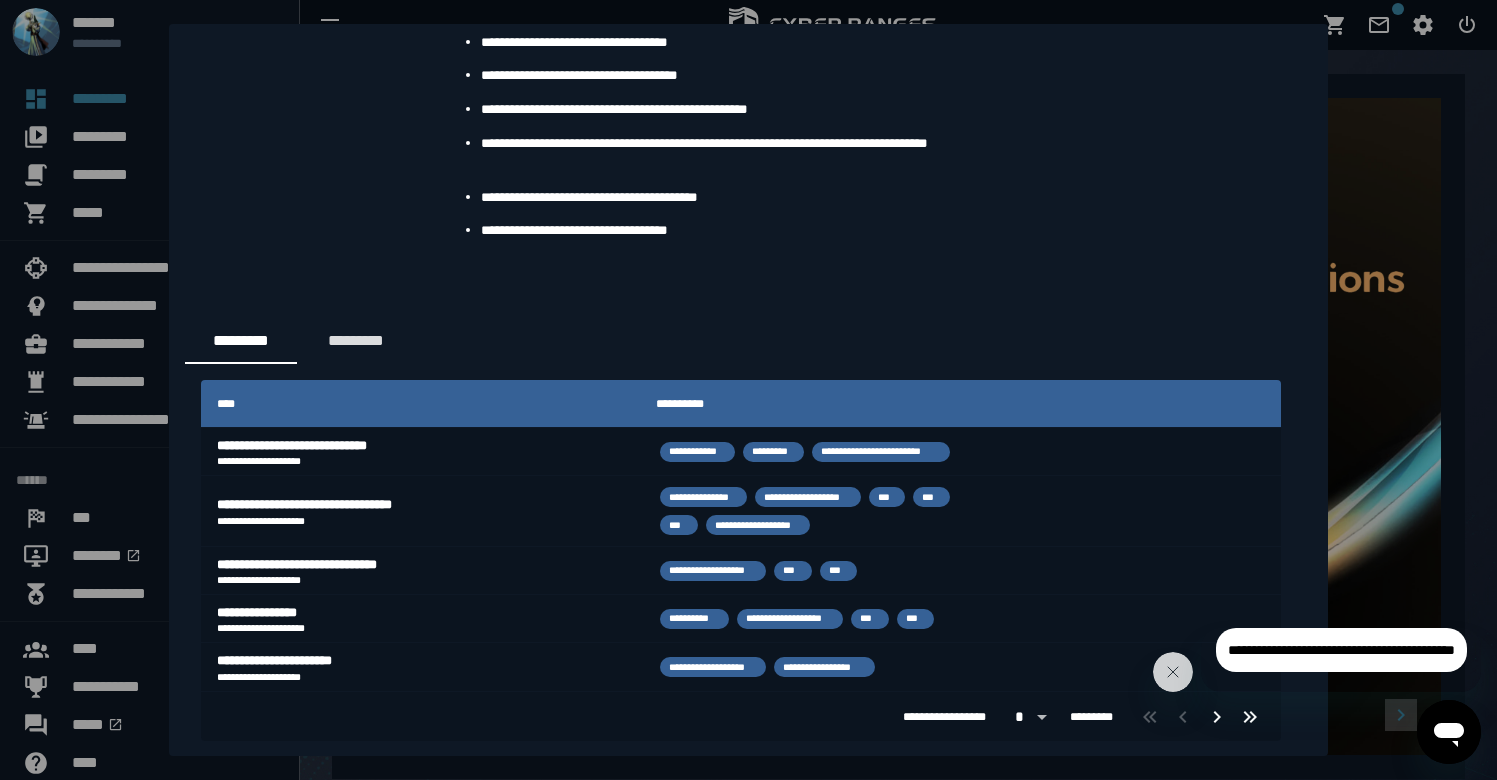 scroll, scrollTop: 401, scrollLeft: 0, axis: vertical 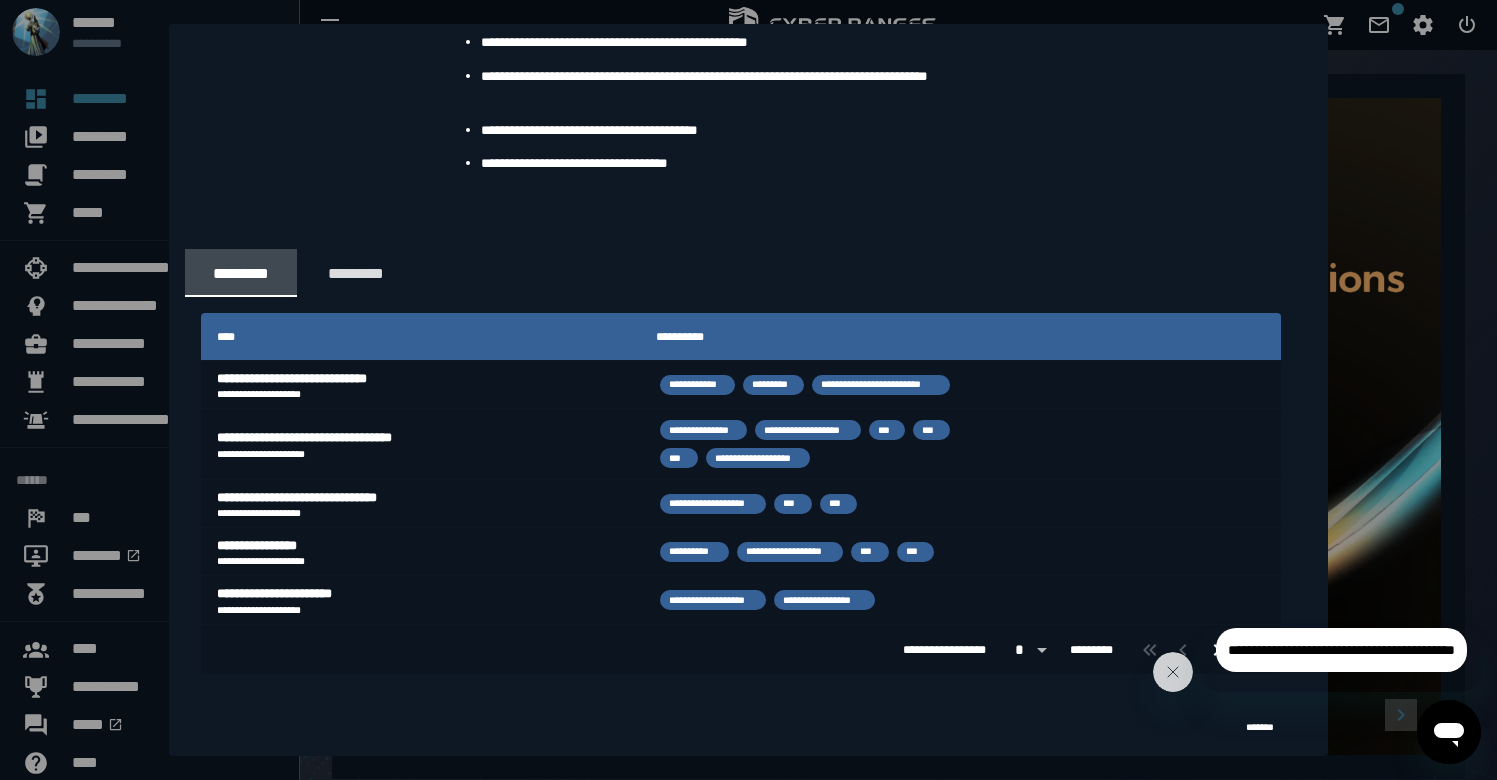 click at bounding box center [748, 390] 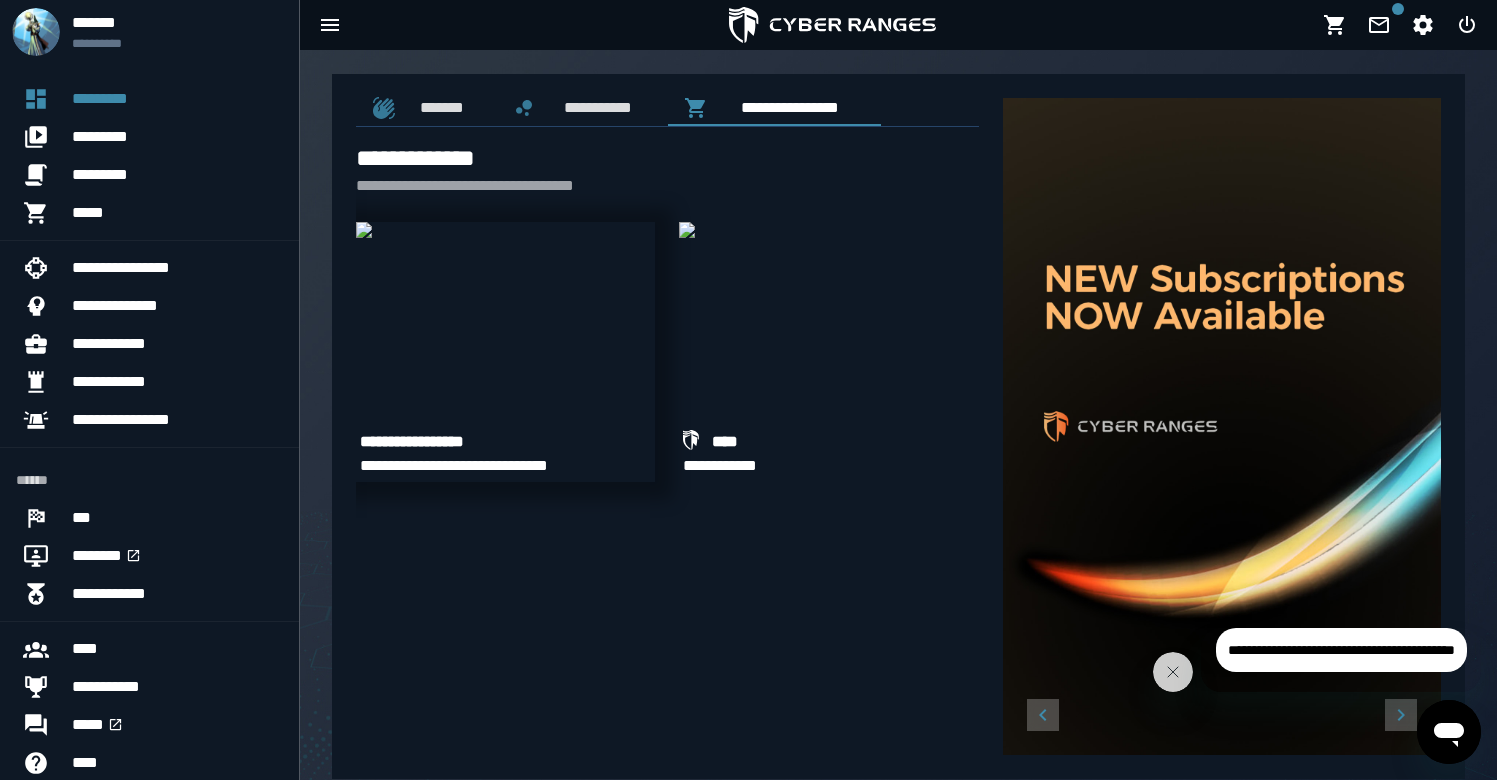 click at bounding box center [364, 230] 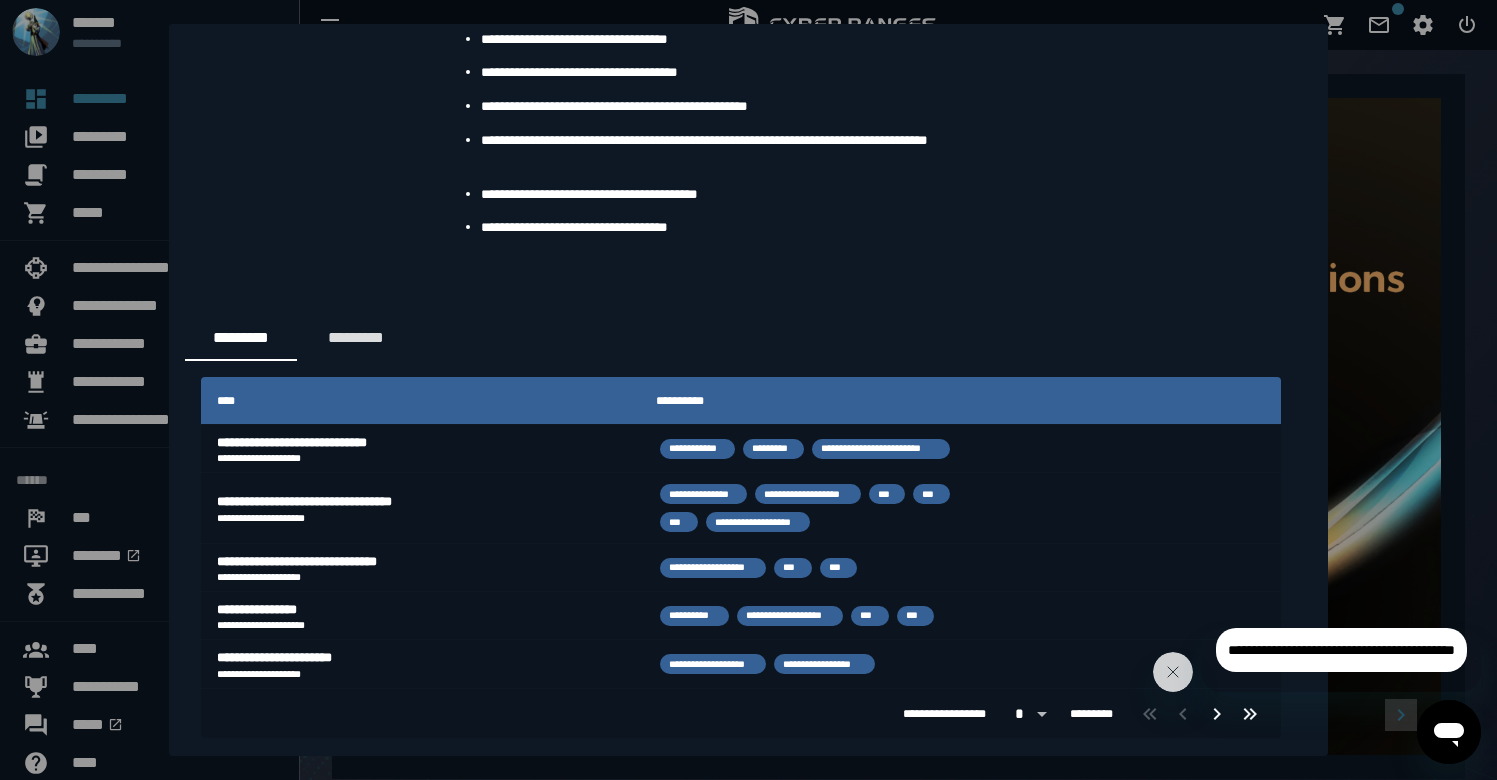 scroll, scrollTop: 369, scrollLeft: 0, axis: vertical 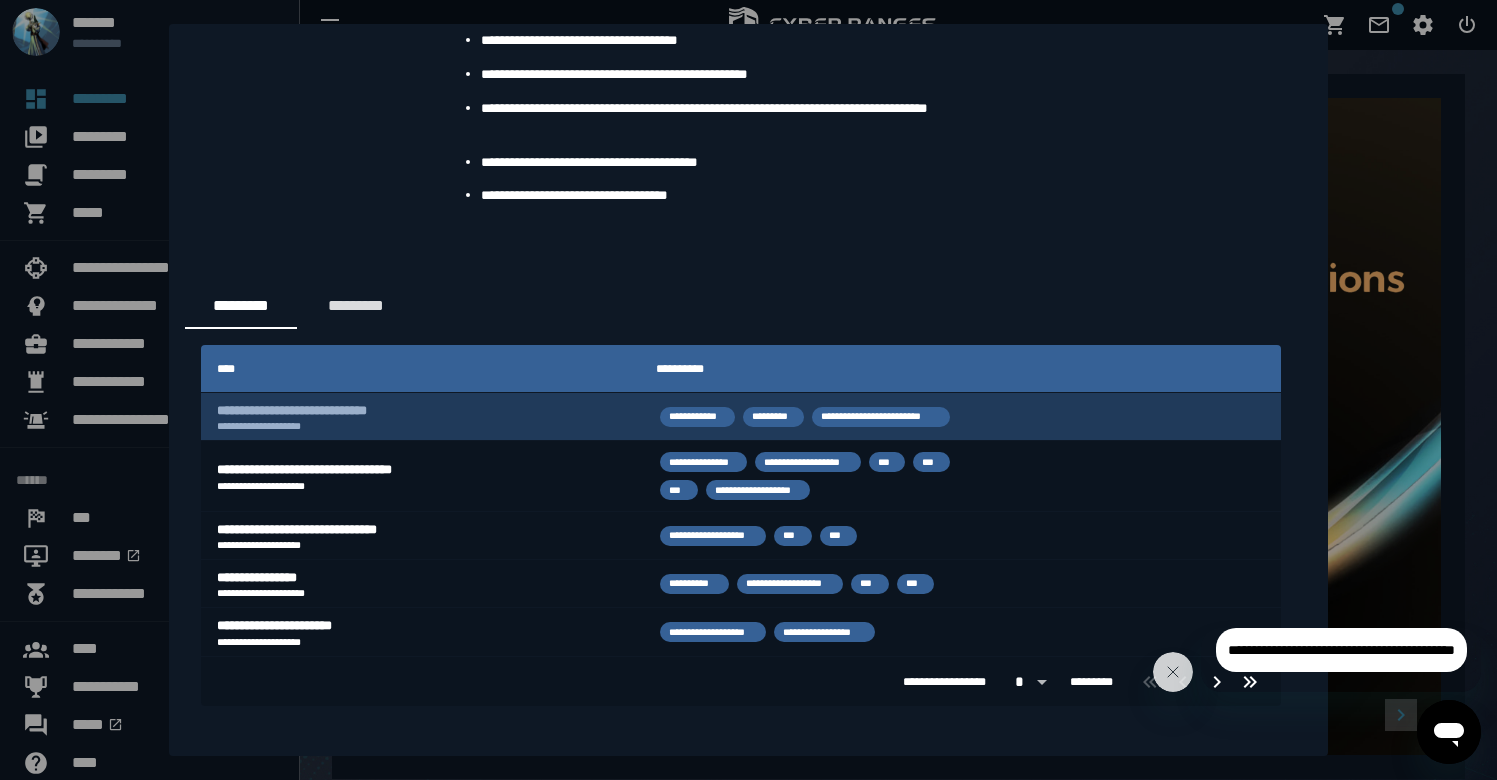 click on "**********" at bounding box center [420, 426] 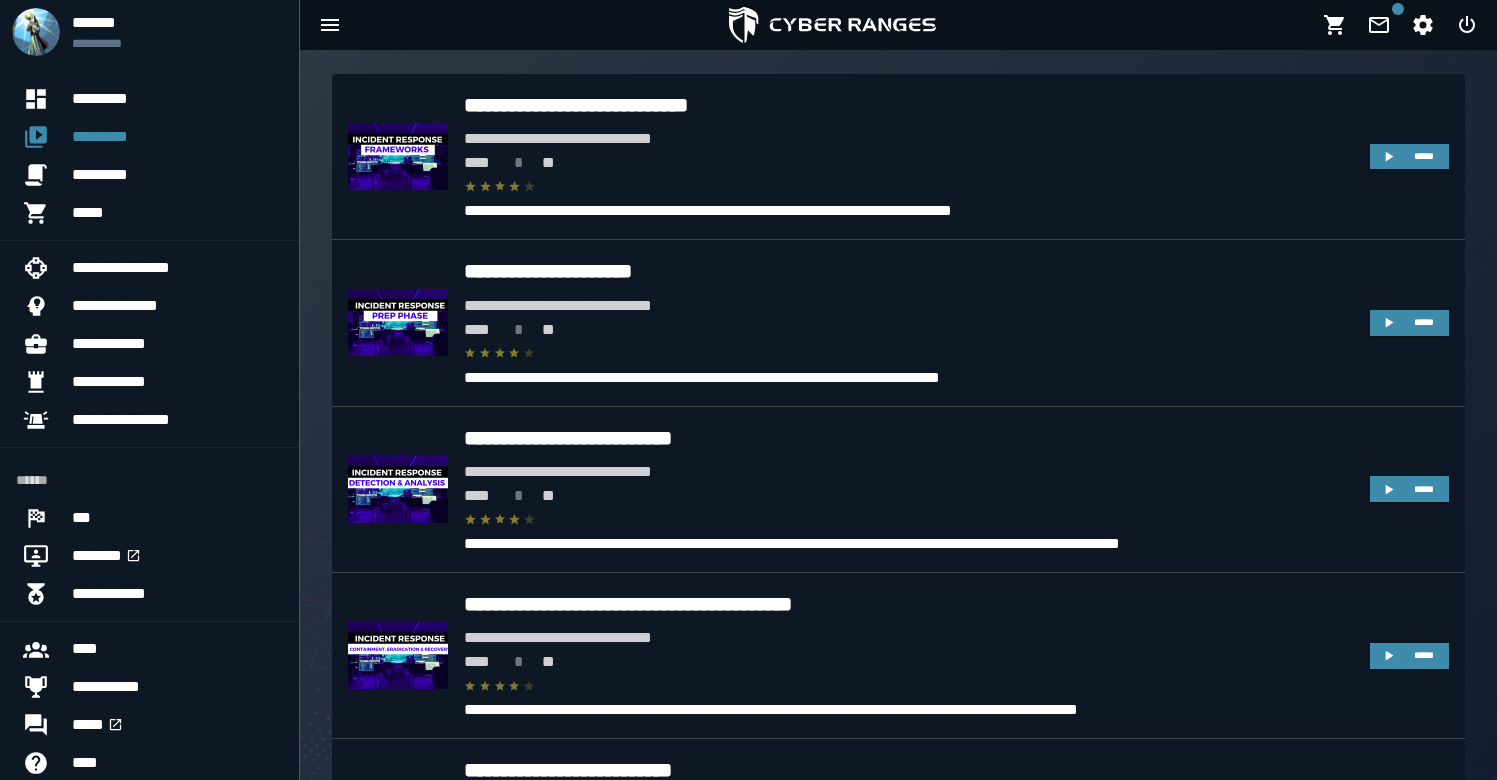 scroll, scrollTop: 313, scrollLeft: 0, axis: vertical 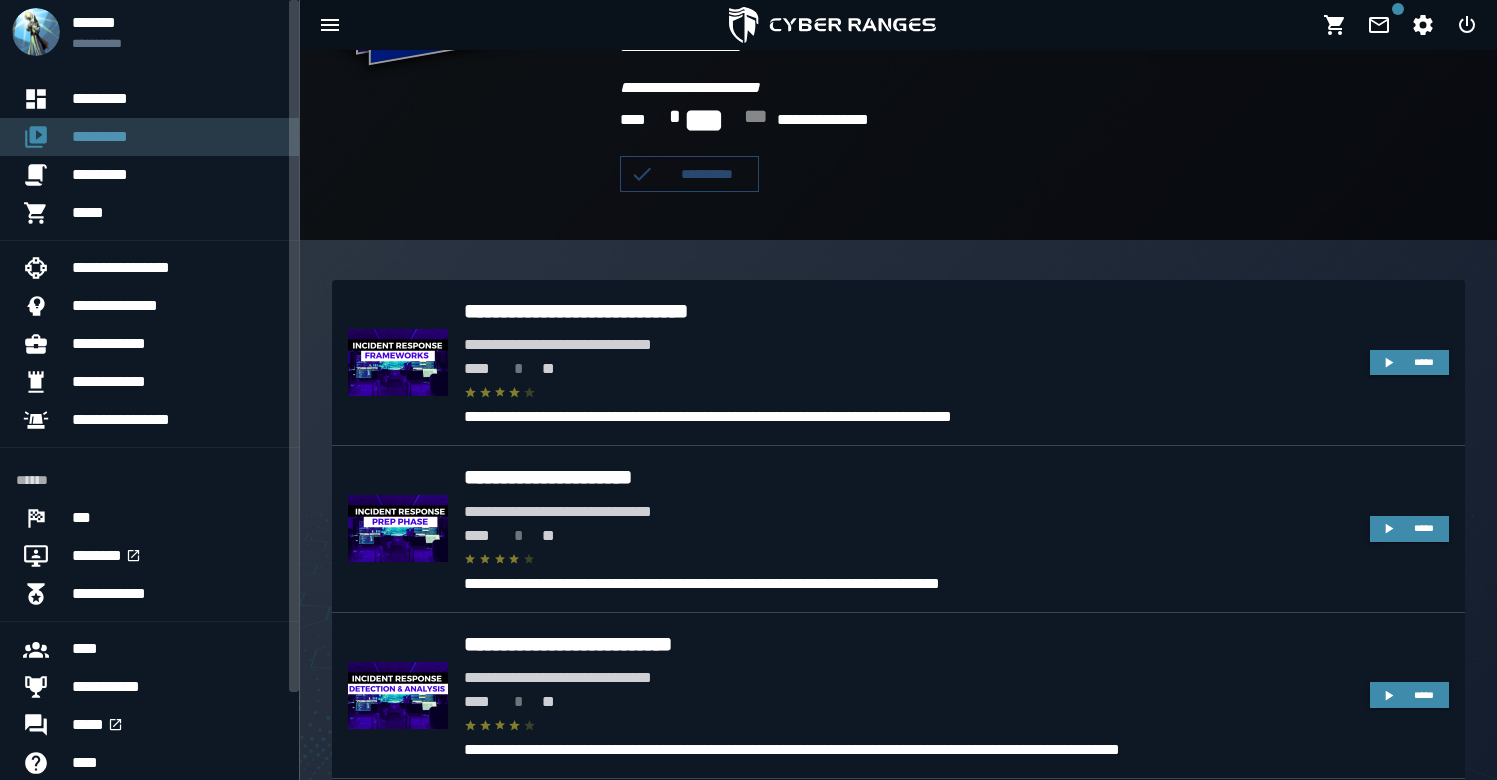 click on "*********" at bounding box center (177, 137) 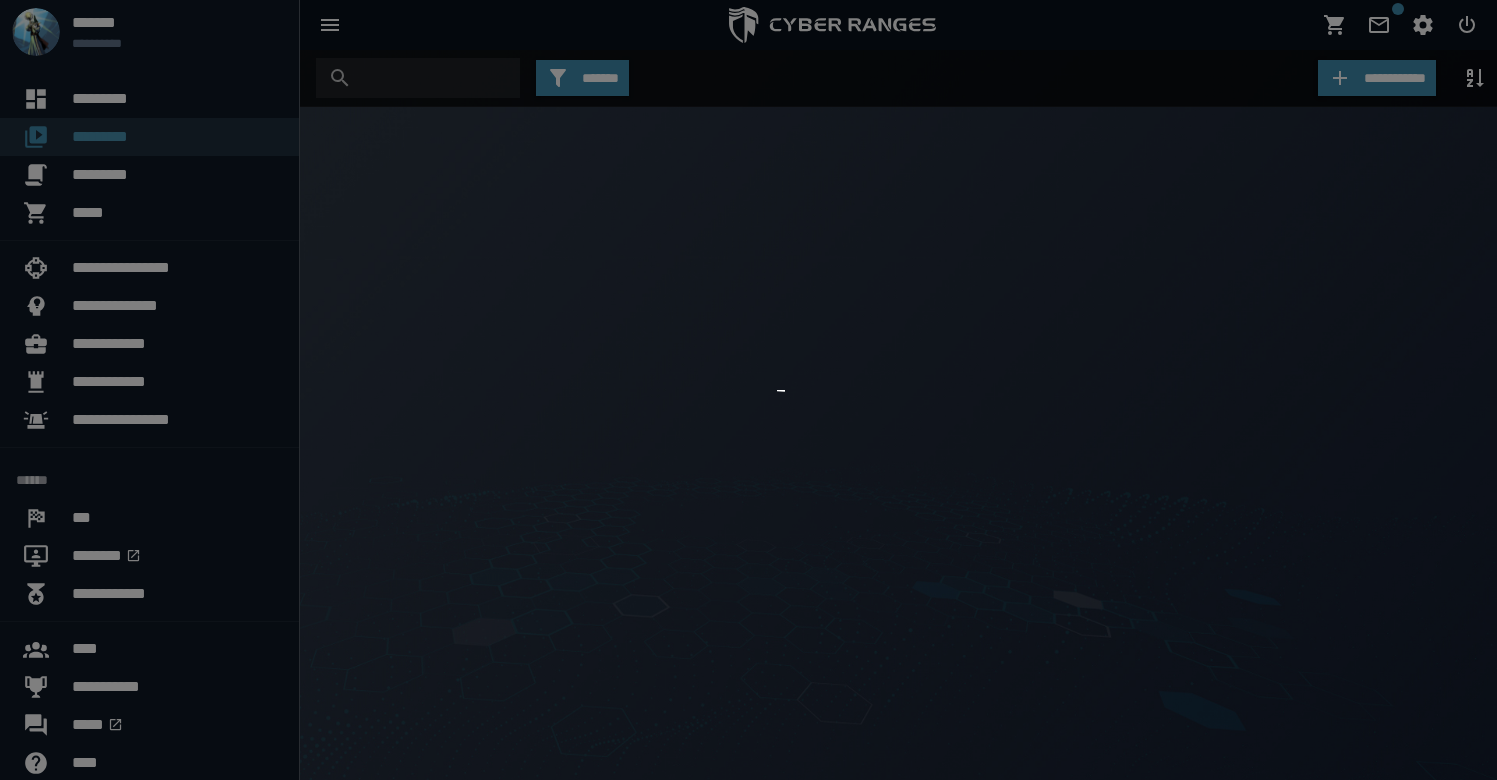 scroll, scrollTop: 0, scrollLeft: 0, axis: both 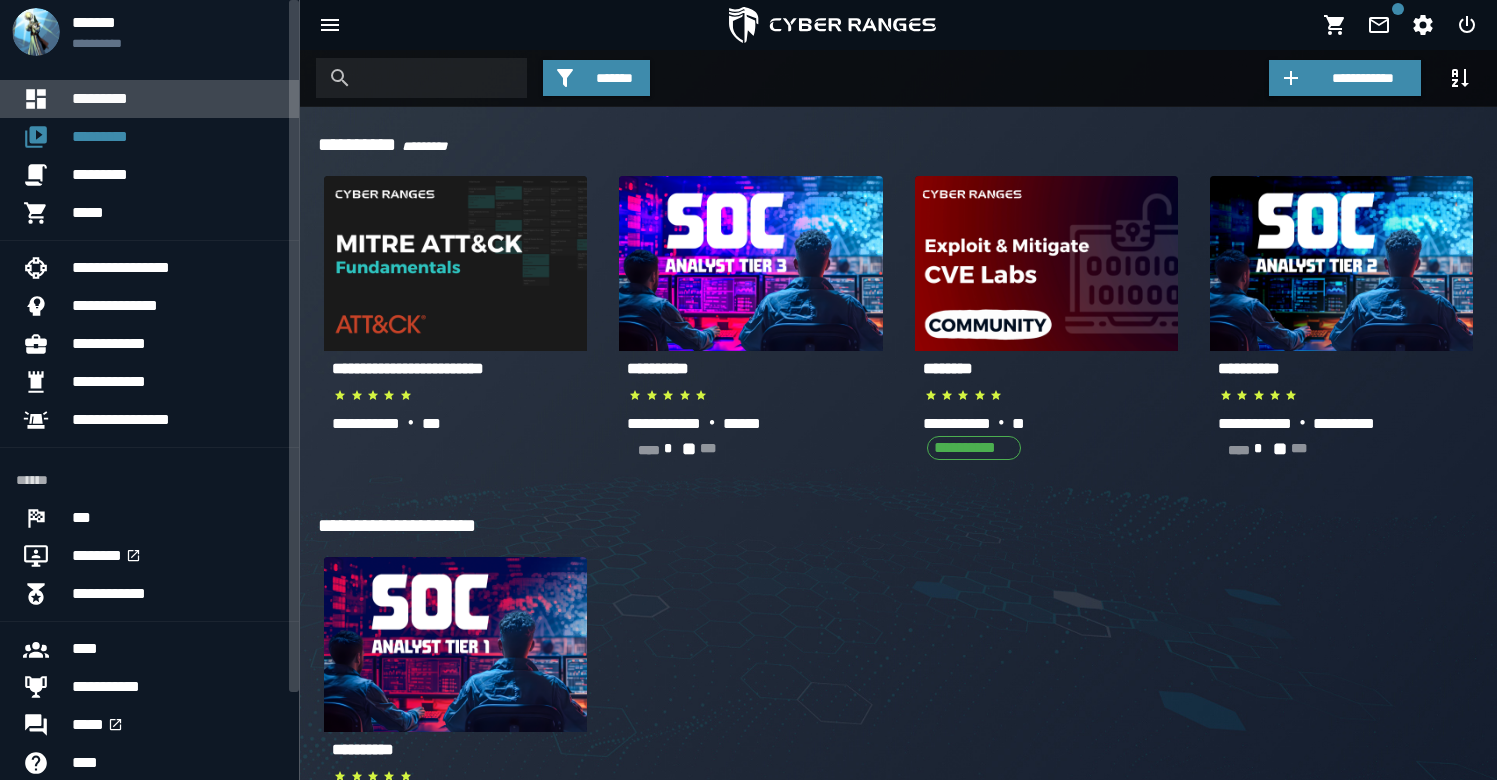 click on "*********" at bounding box center (177, 99) 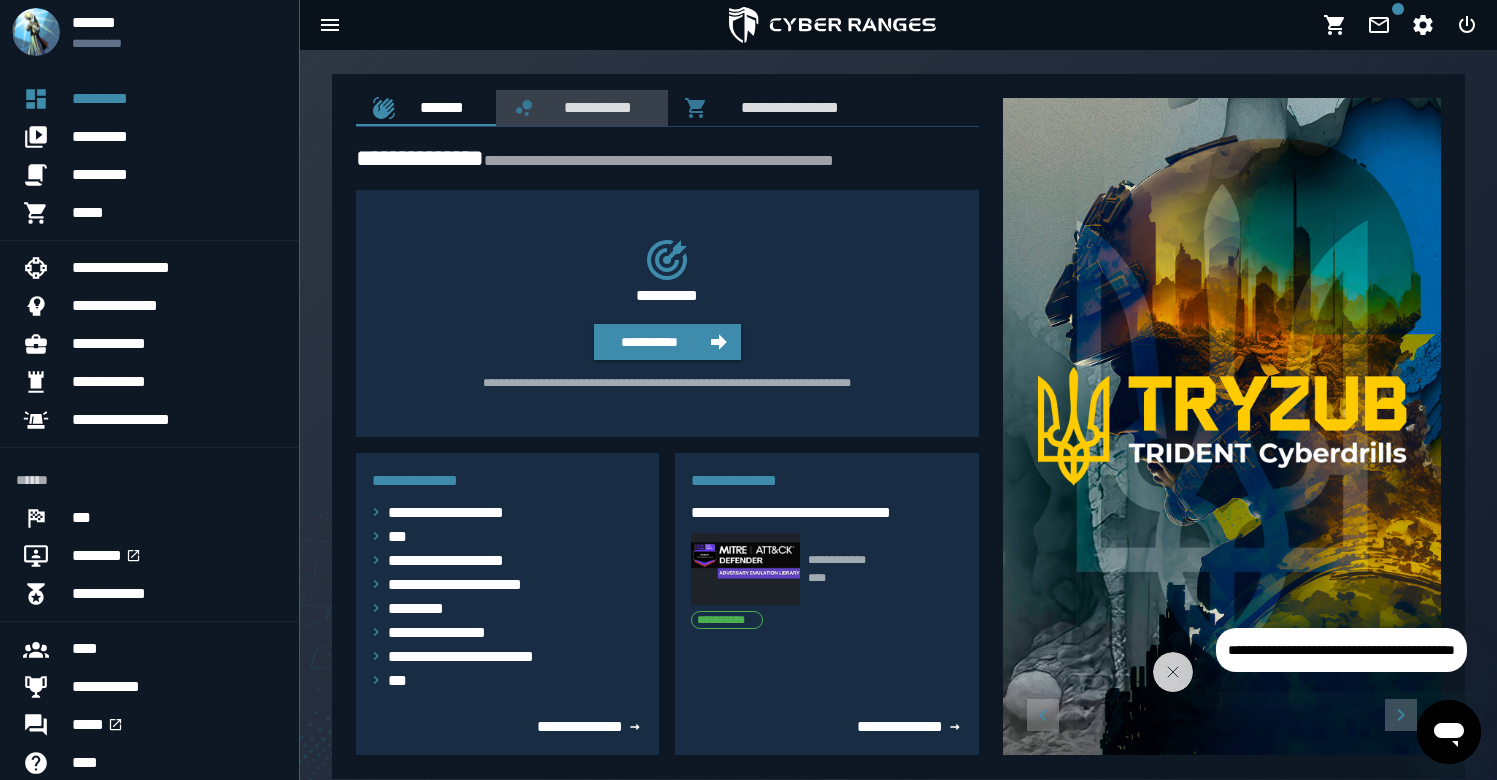click on "**********" at bounding box center (594, 107) 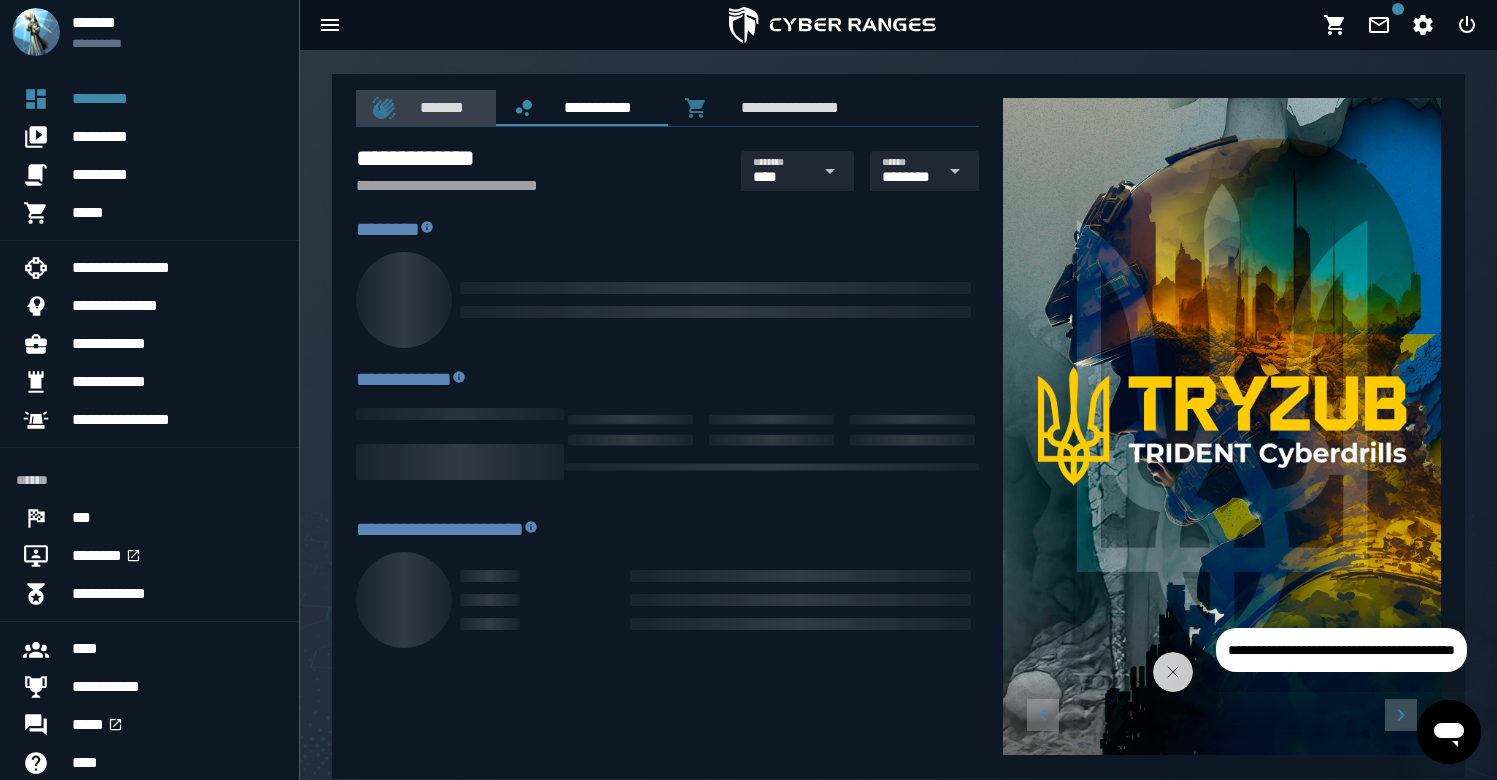 click on "*******" at bounding box center [438, 107] 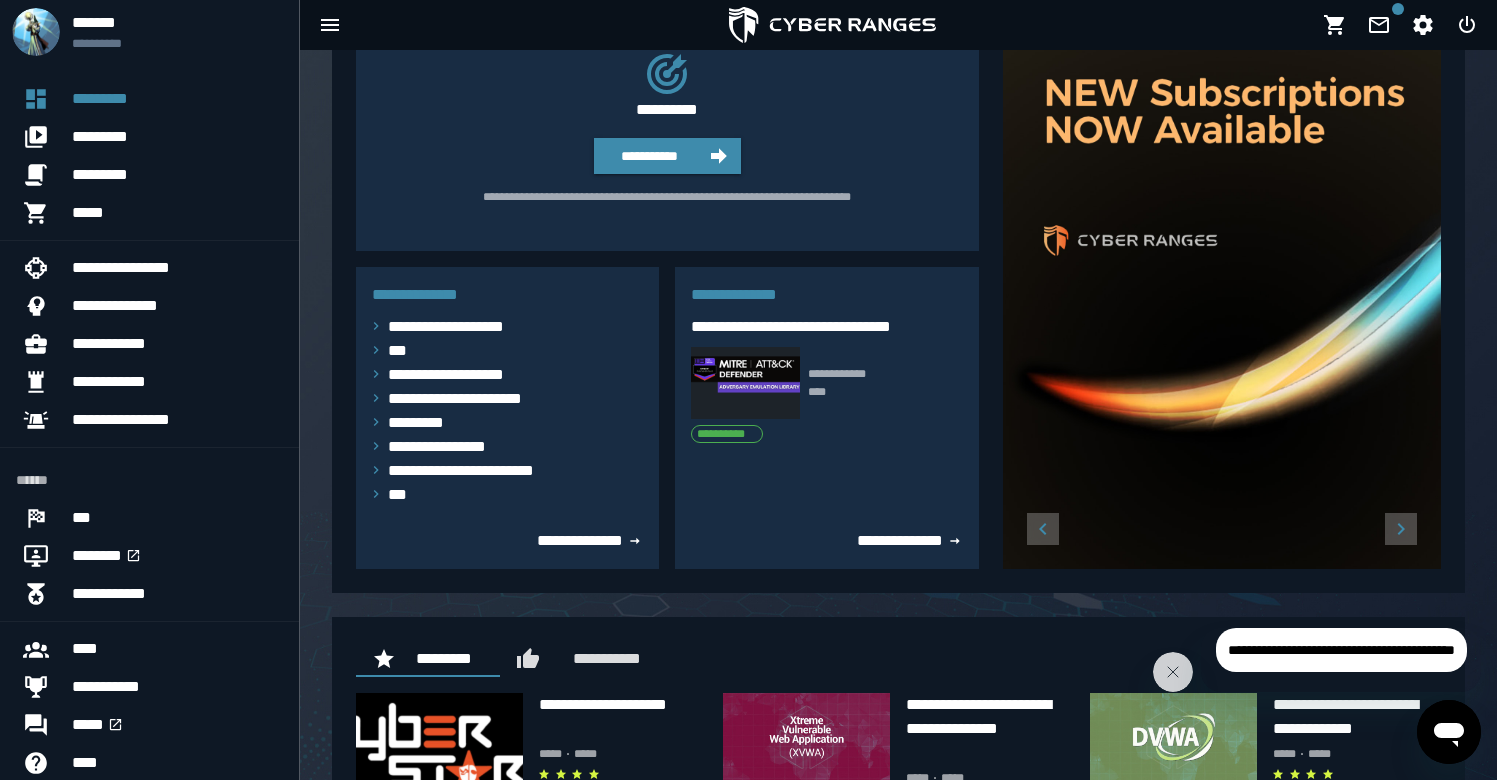 scroll, scrollTop: 0, scrollLeft: 0, axis: both 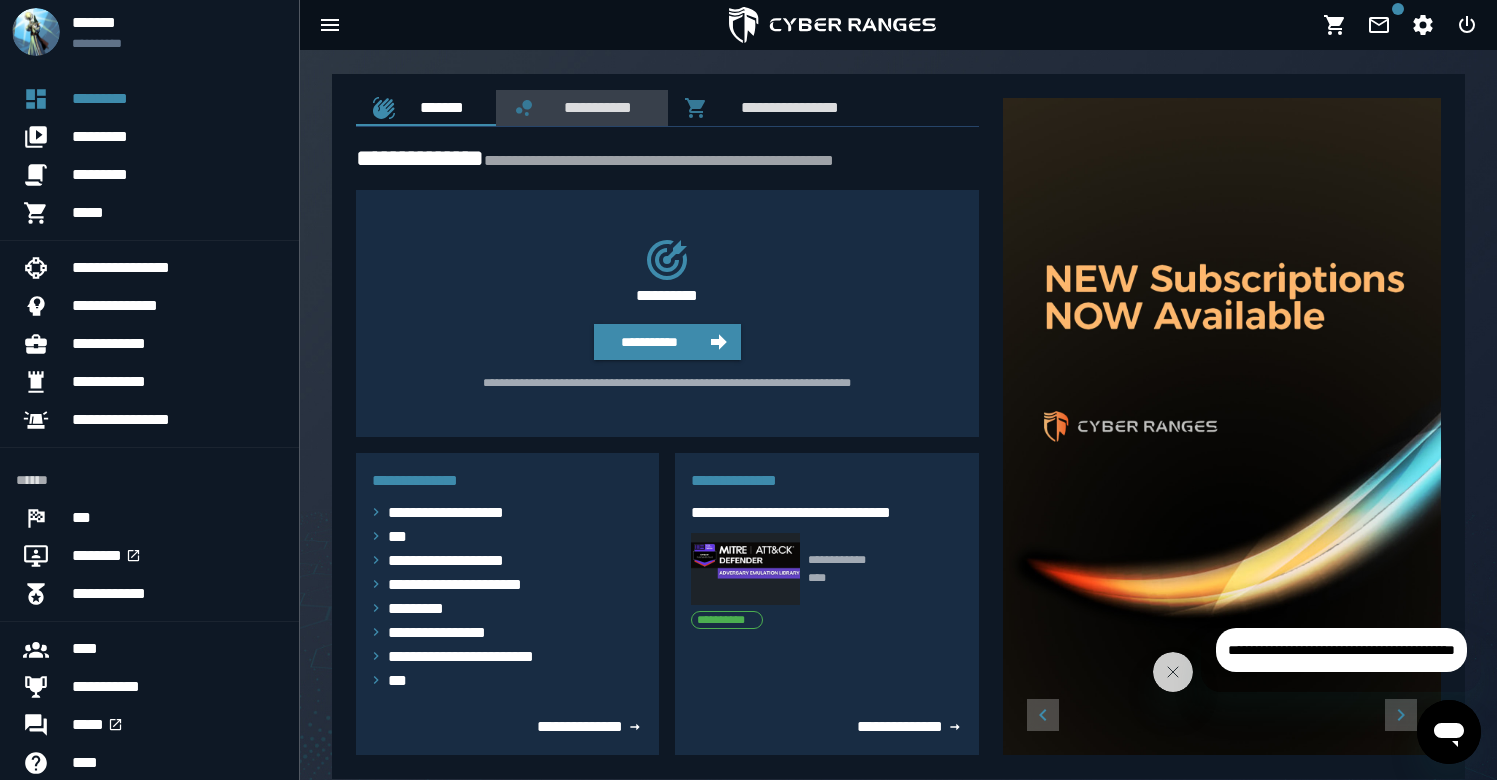 click on "**********" at bounding box center (594, 107) 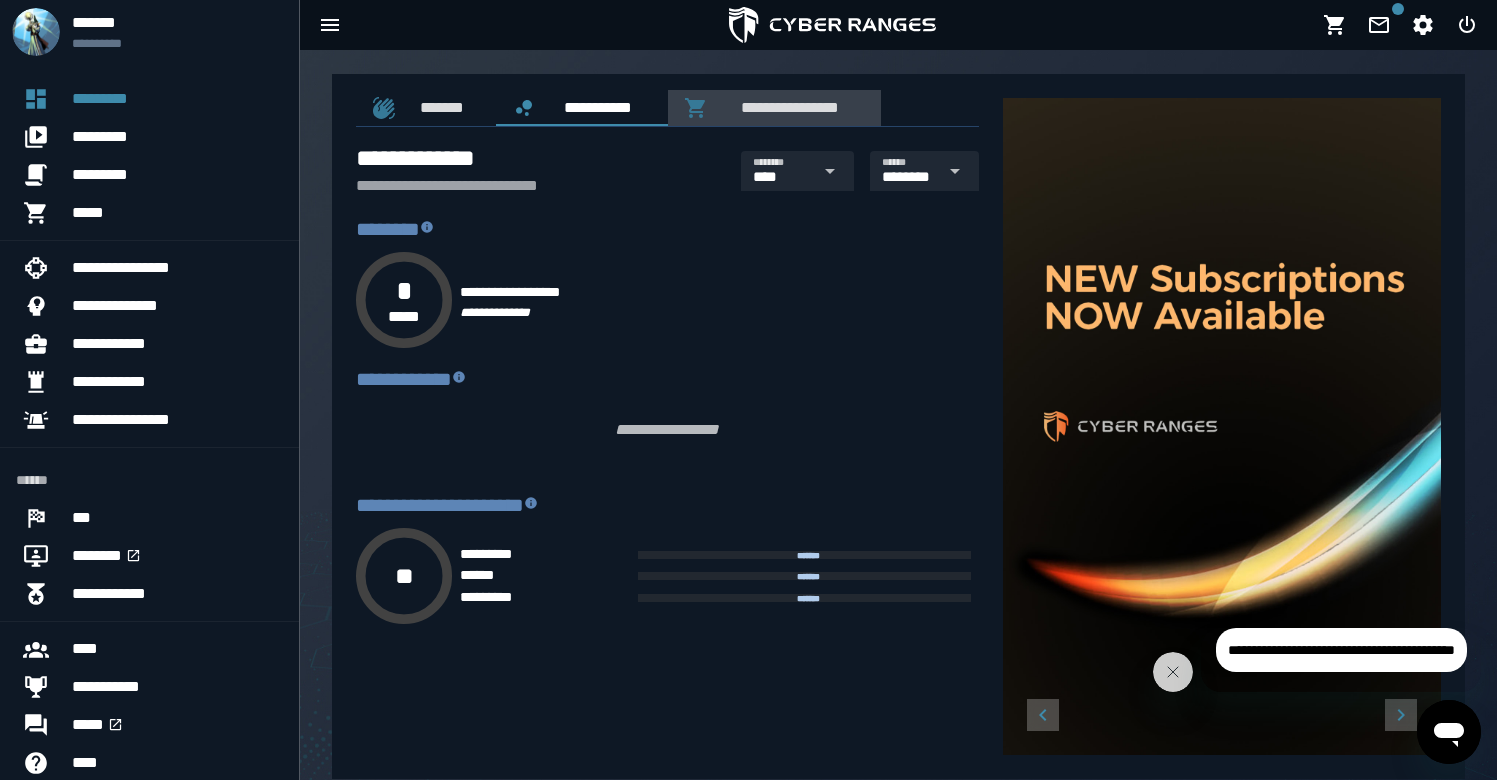 click on "**********" at bounding box center [786, 107] 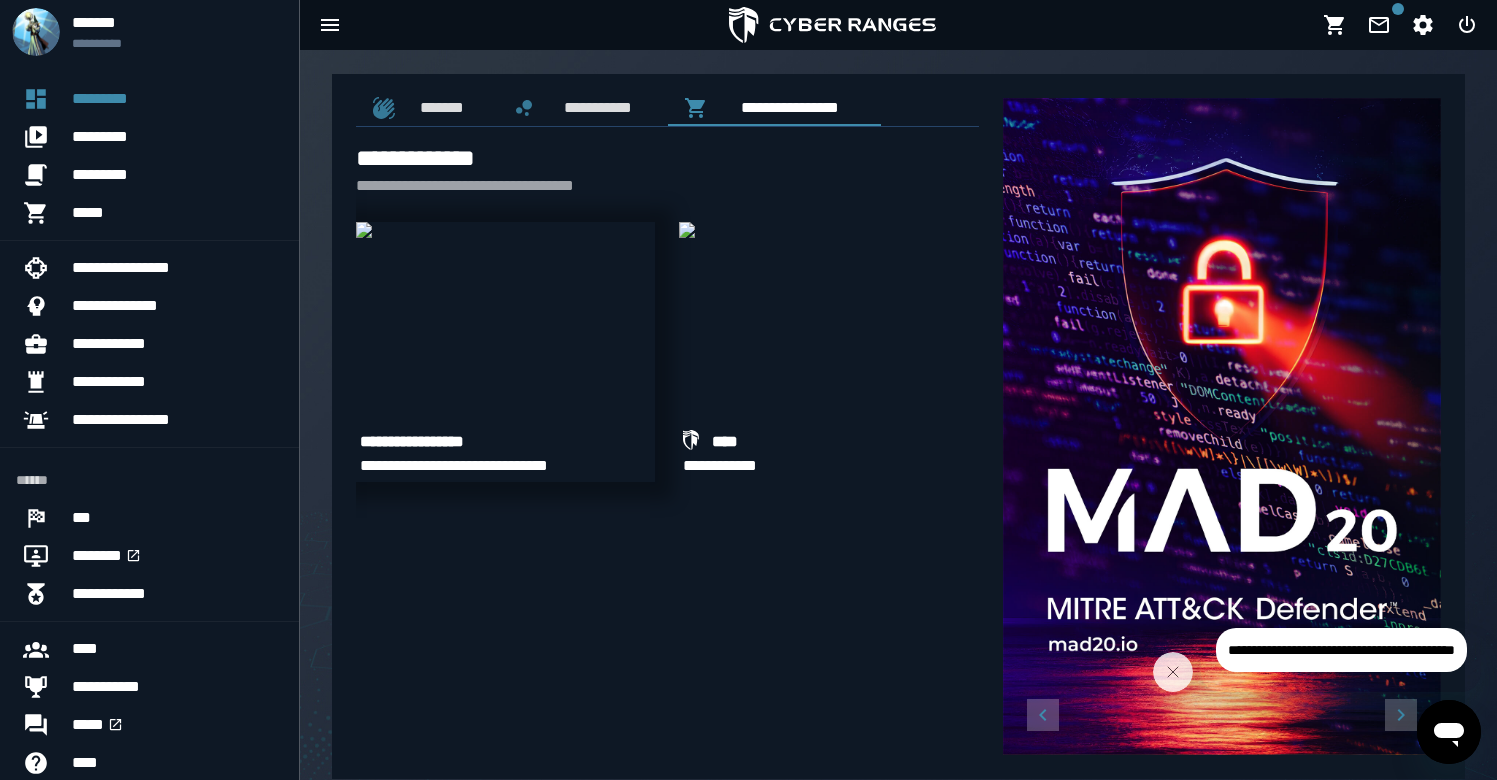 click at bounding box center [364, 230] 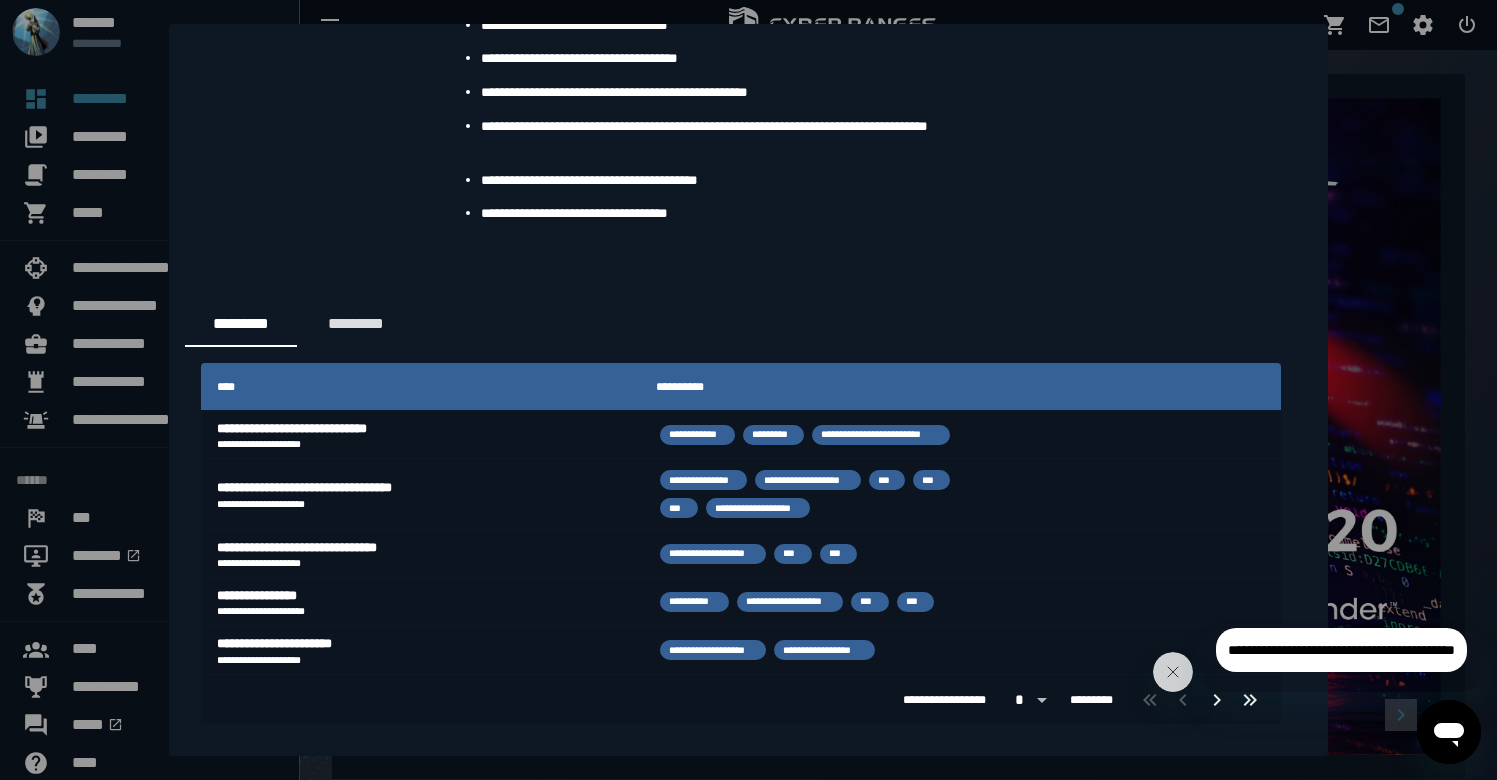 scroll, scrollTop: 401, scrollLeft: 0, axis: vertical 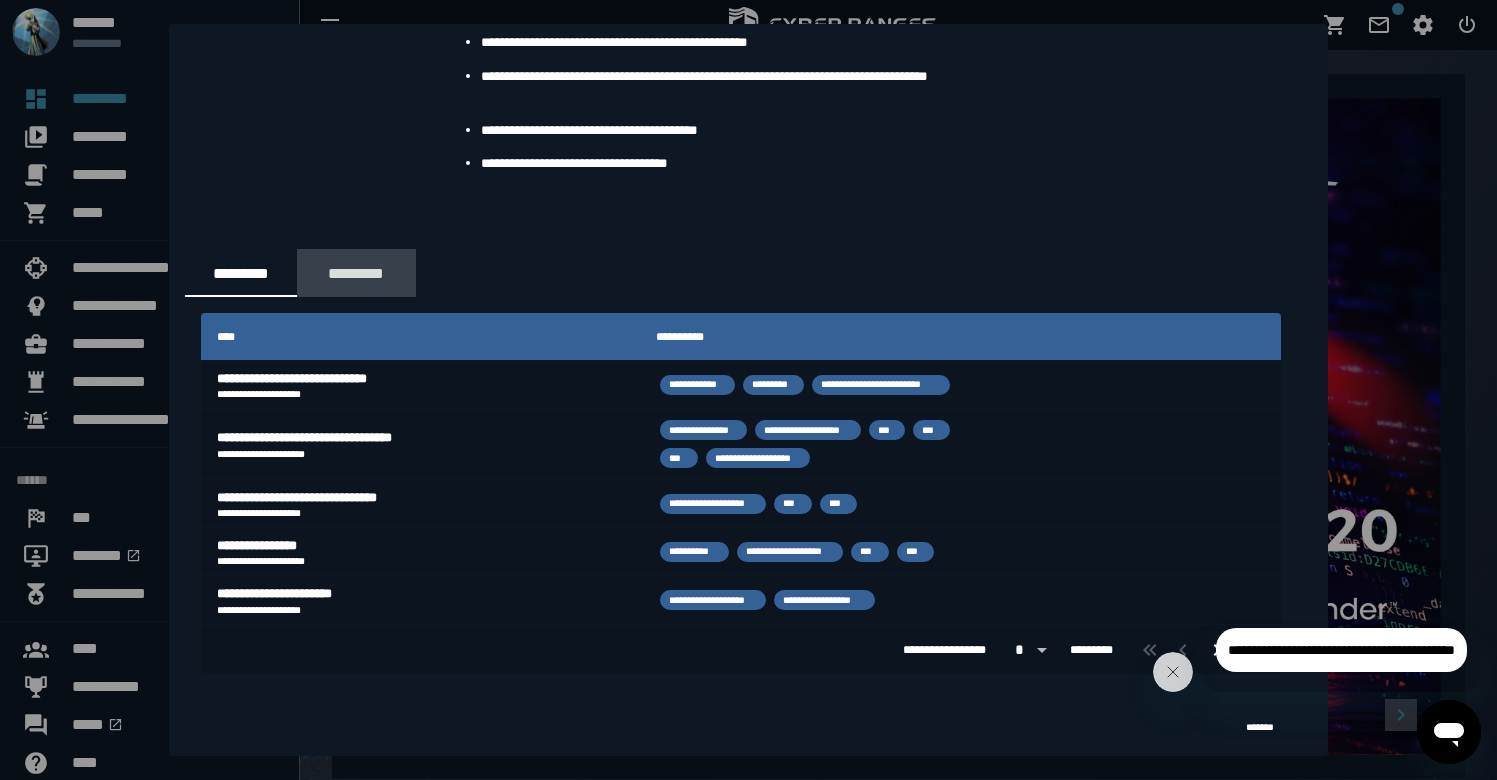 click on "*********" at bounding box center [356, 273] 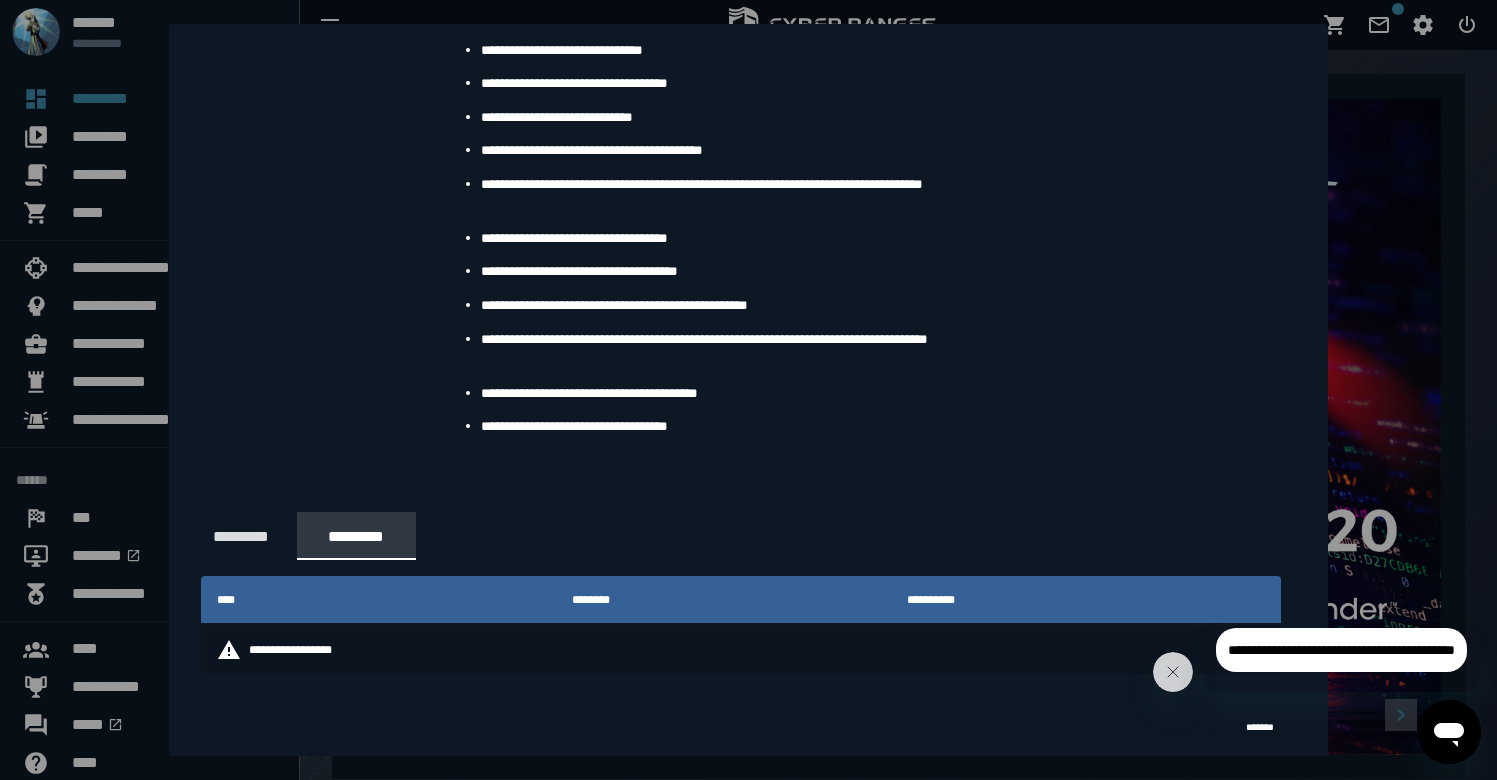 scroll, scrollTop: 353, scrollLeft: 0, axis: vertical 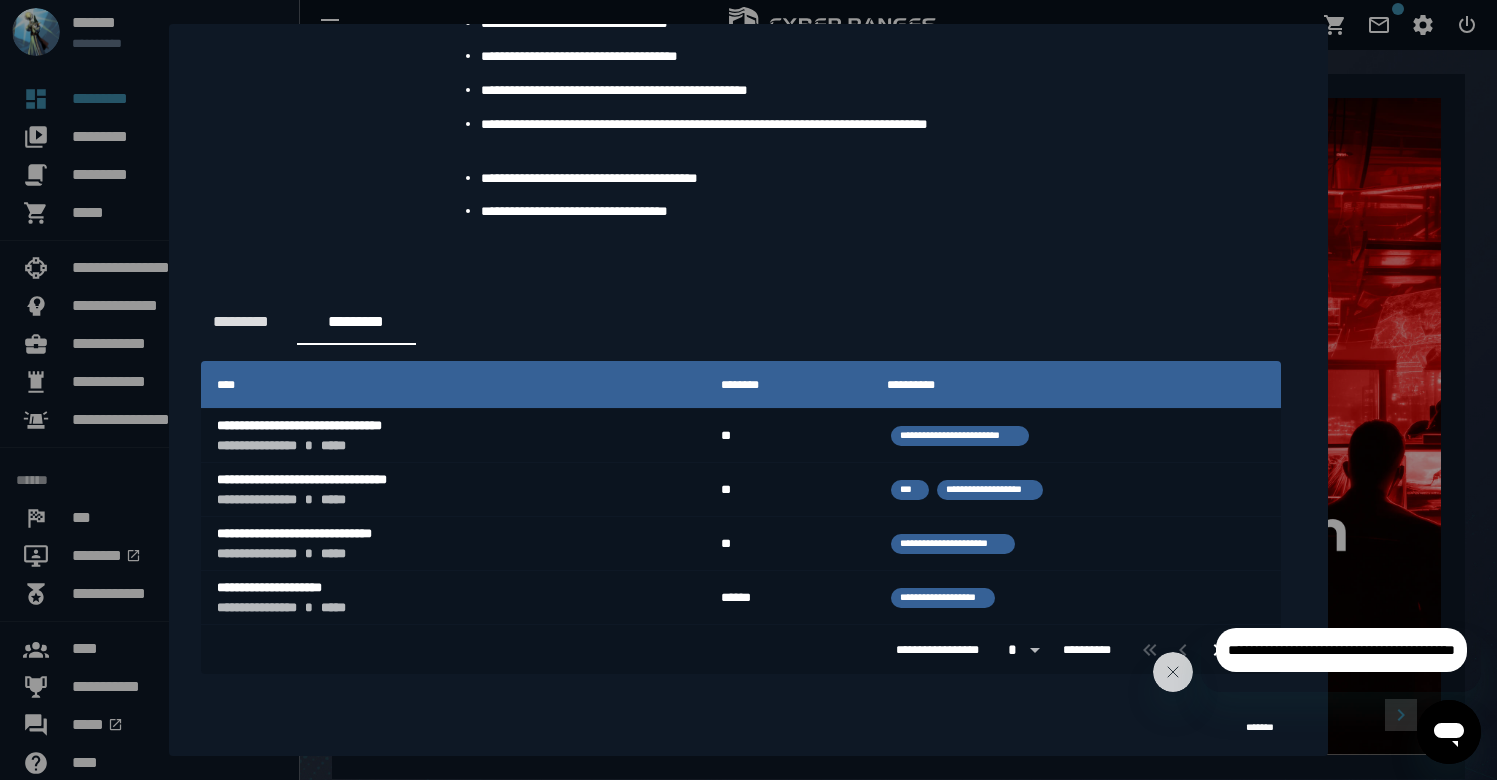click on "**********" at bounding box center [741, 246] 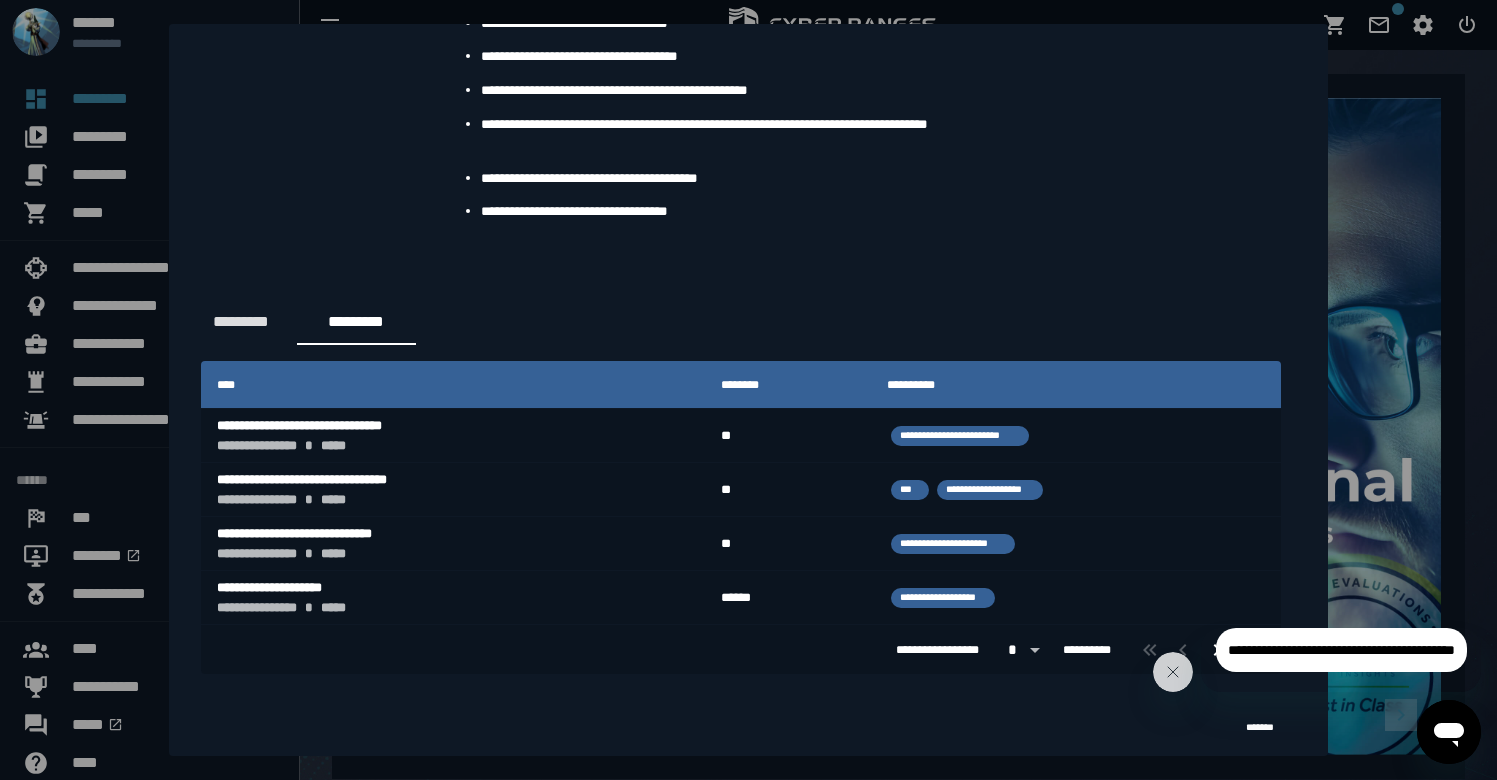 drag, startPoint x: 1329, startPoint y: 125, endPoint x: 1205, endPoint y: 164, distance: 129.98846 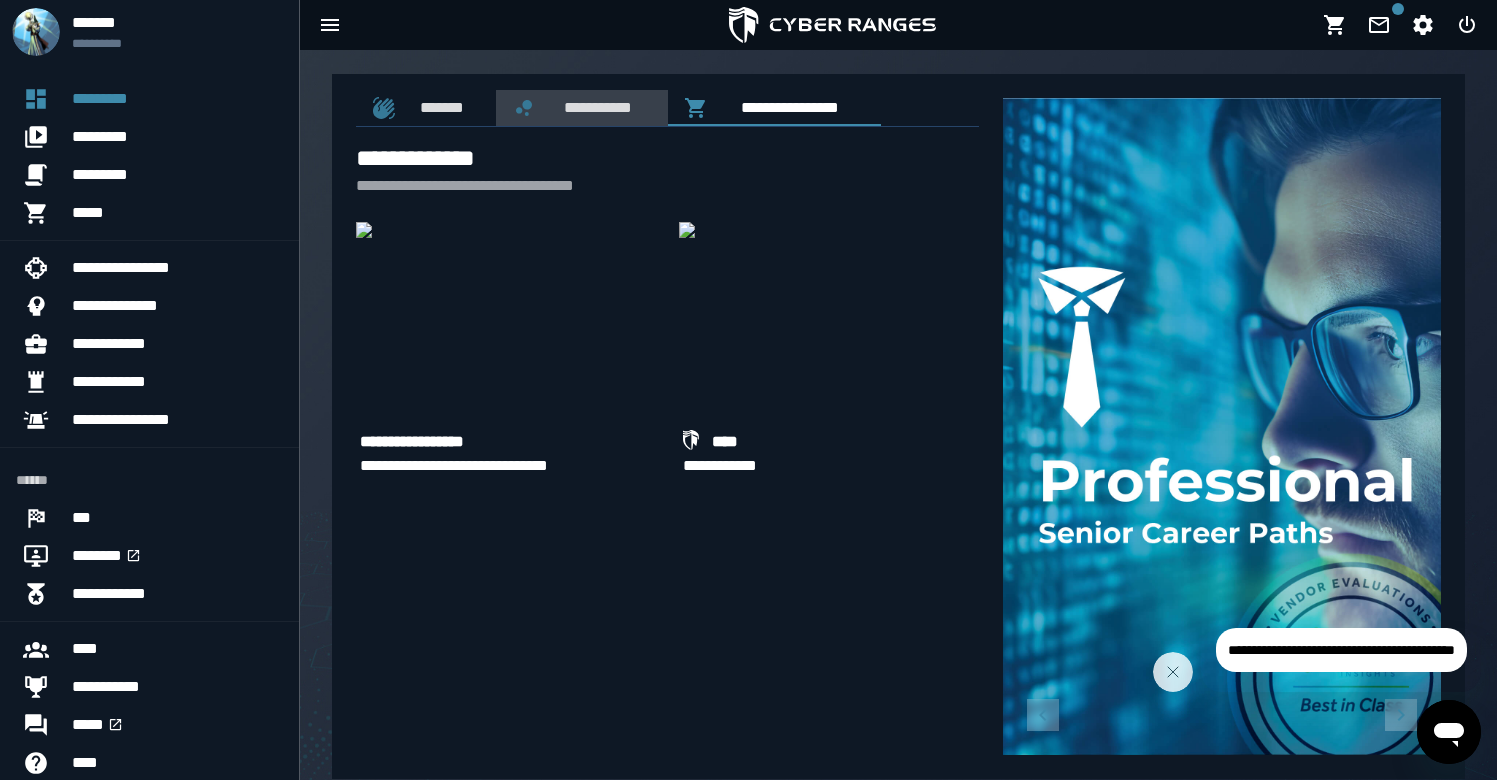 click on "**********" at bounding box center (582, 108) 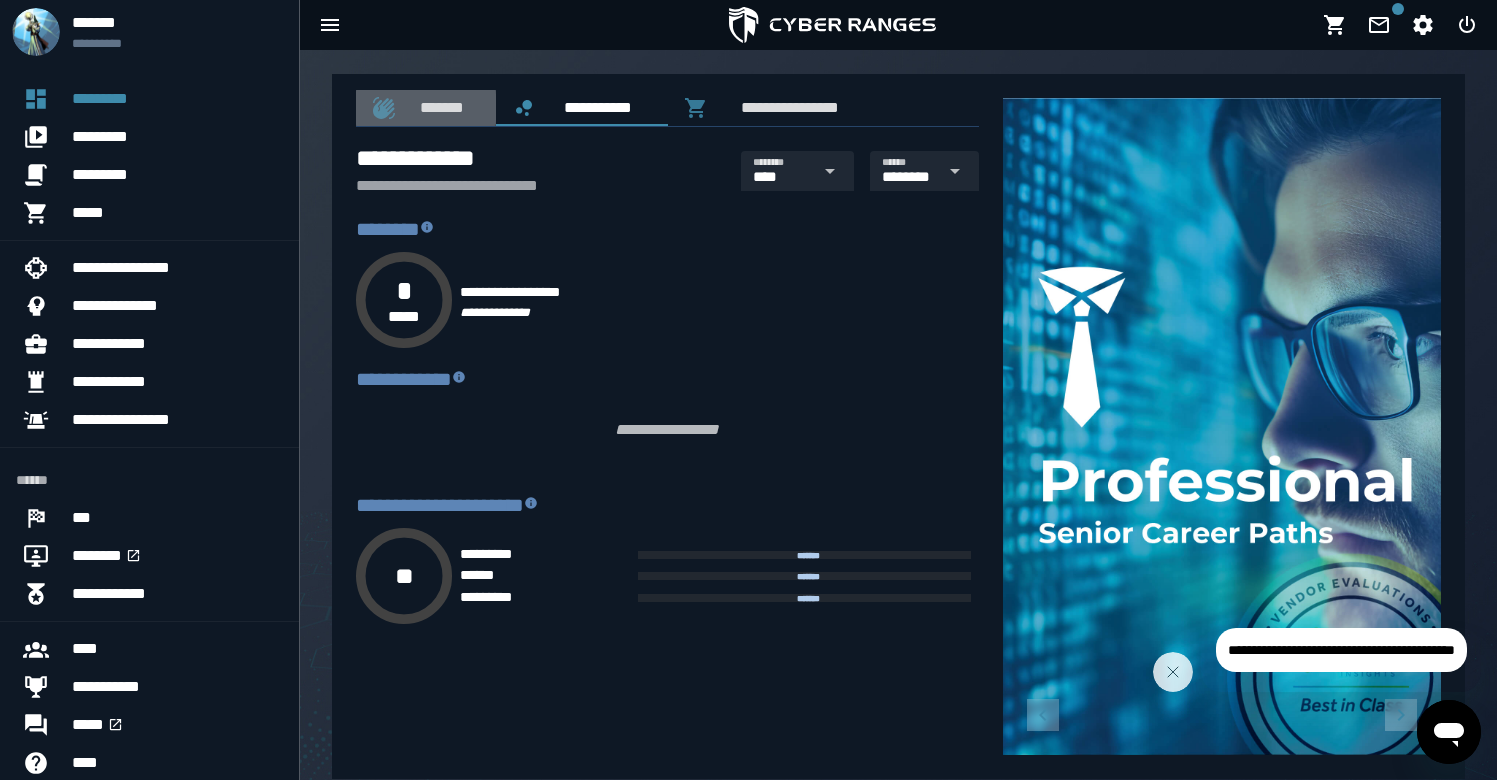 click on "*******" at bounding box center [426, 108] 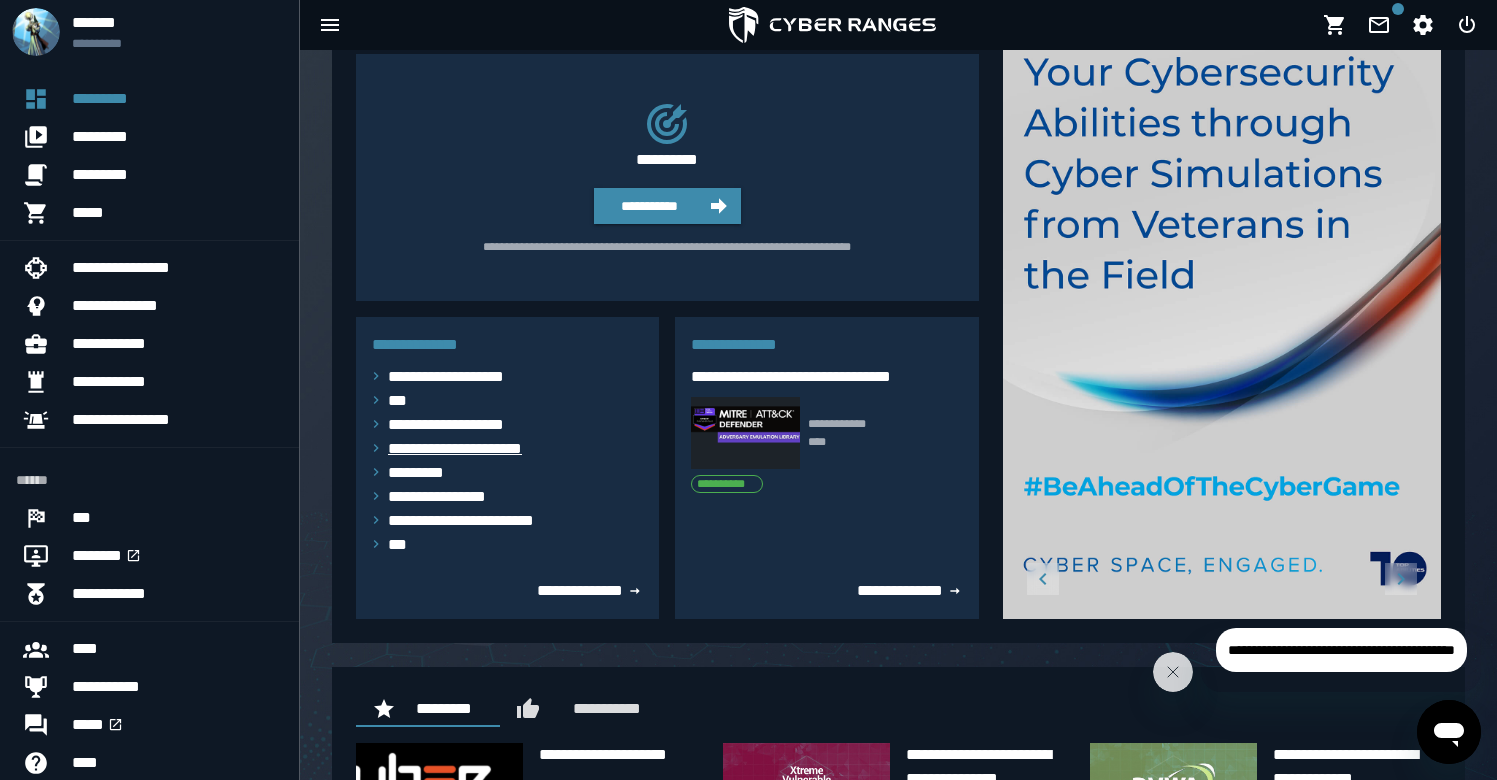 scroll, scrollTop: 0, scrollLeft: 0, axis: both 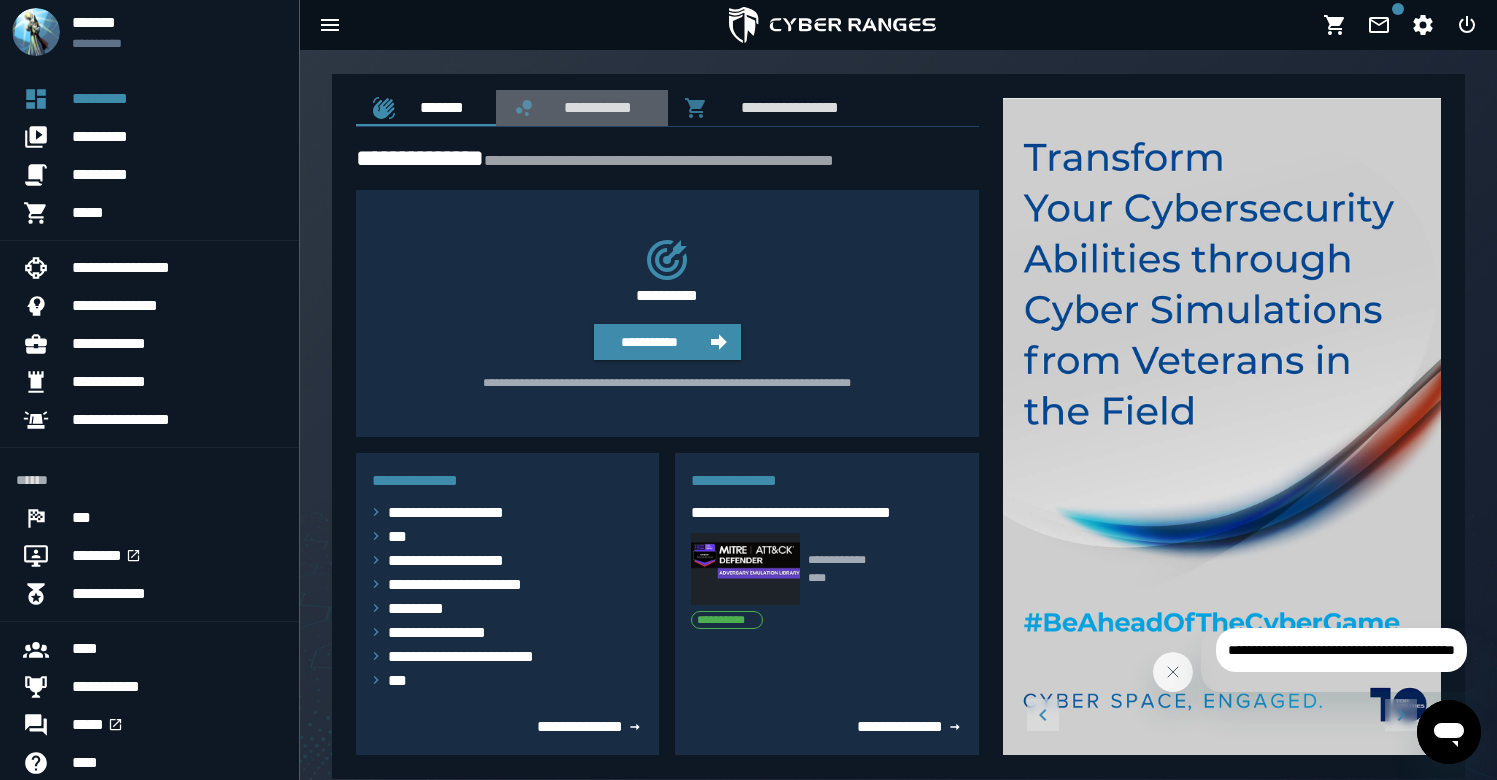 click on "**********" at bounding box center (582, 108) 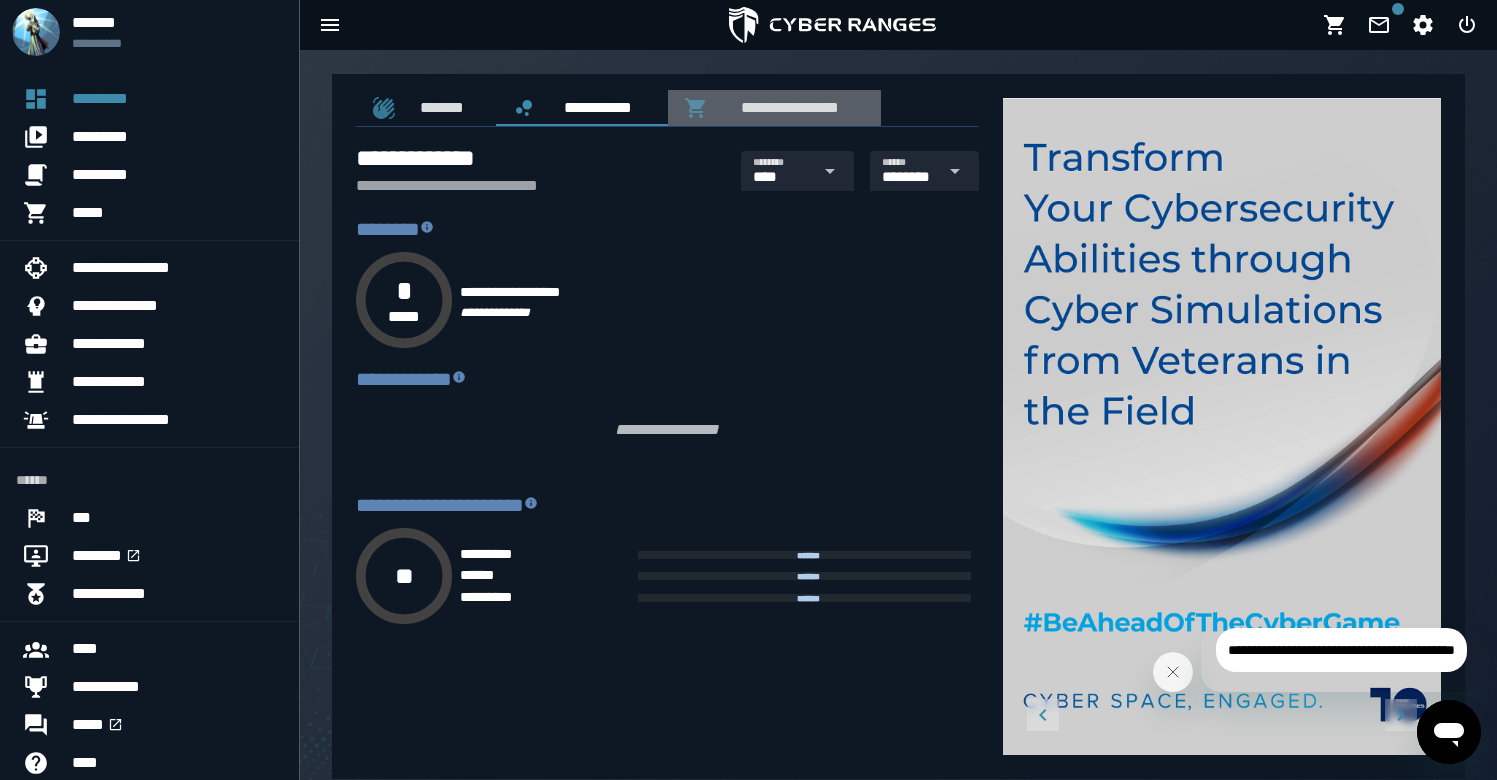 click on "**********" at bounding box center (786, 107) 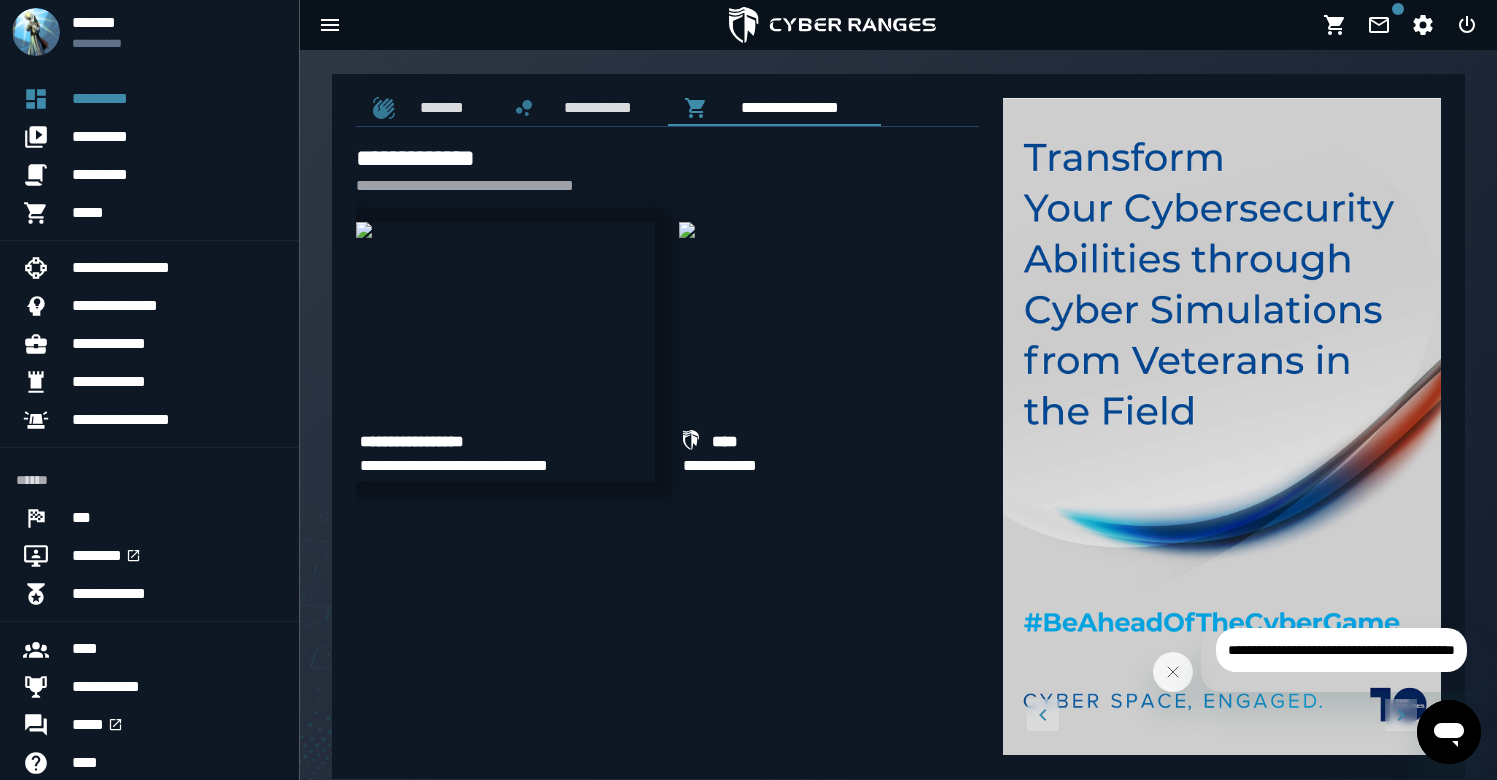click at bounding box center [364, 230] 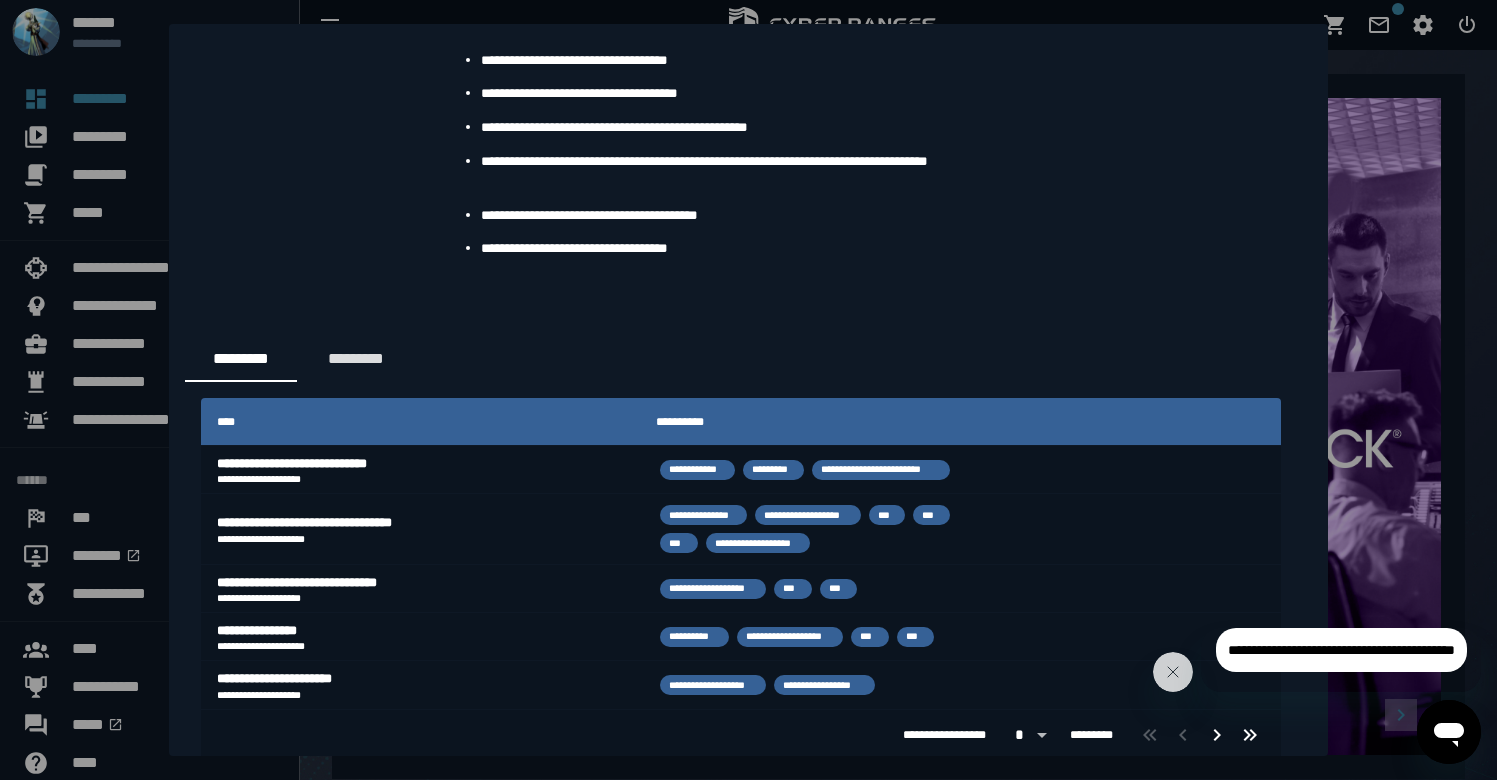 scroll, scrollTop: 0, scrollLeft: 0, axis: both 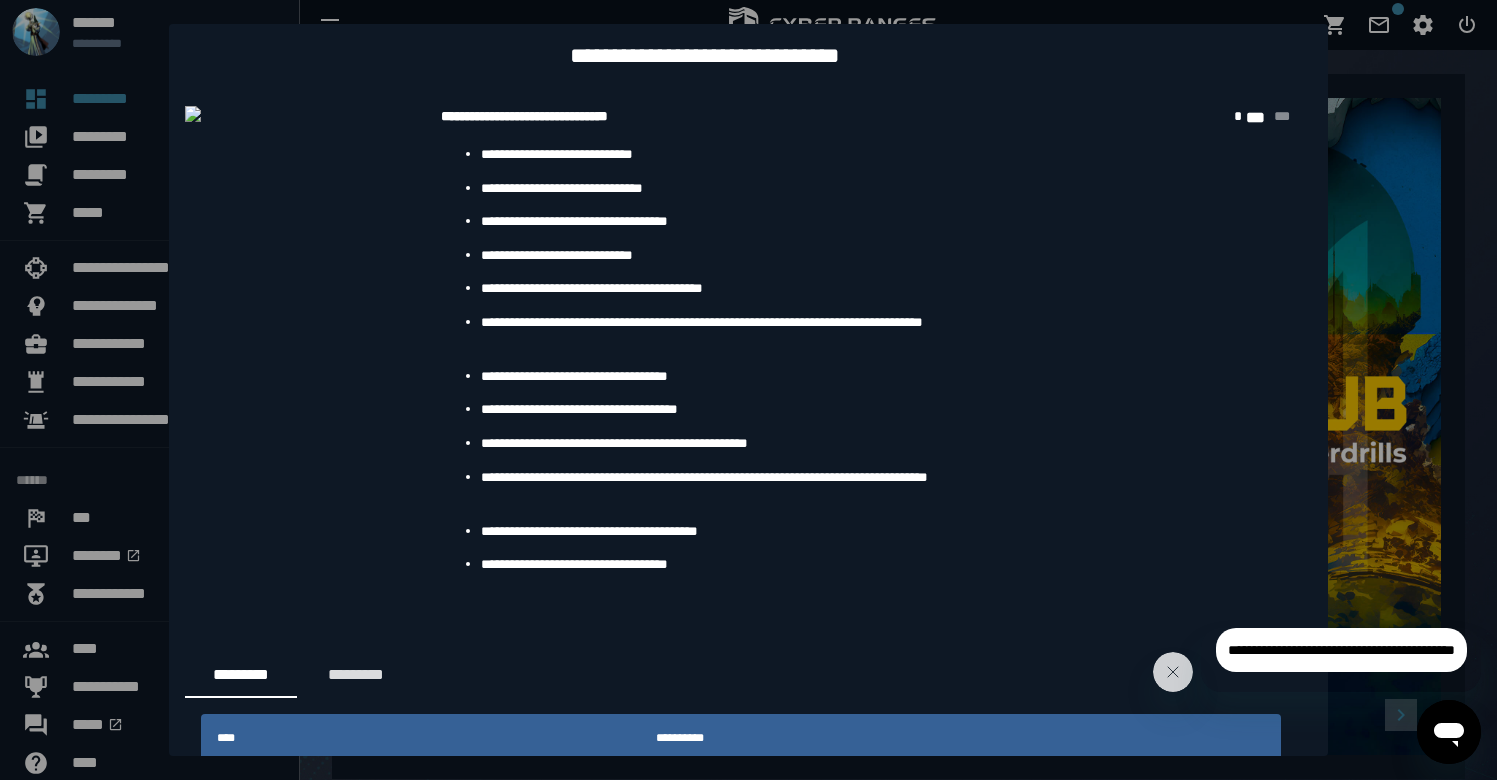 click at bounding box center (748, 390) 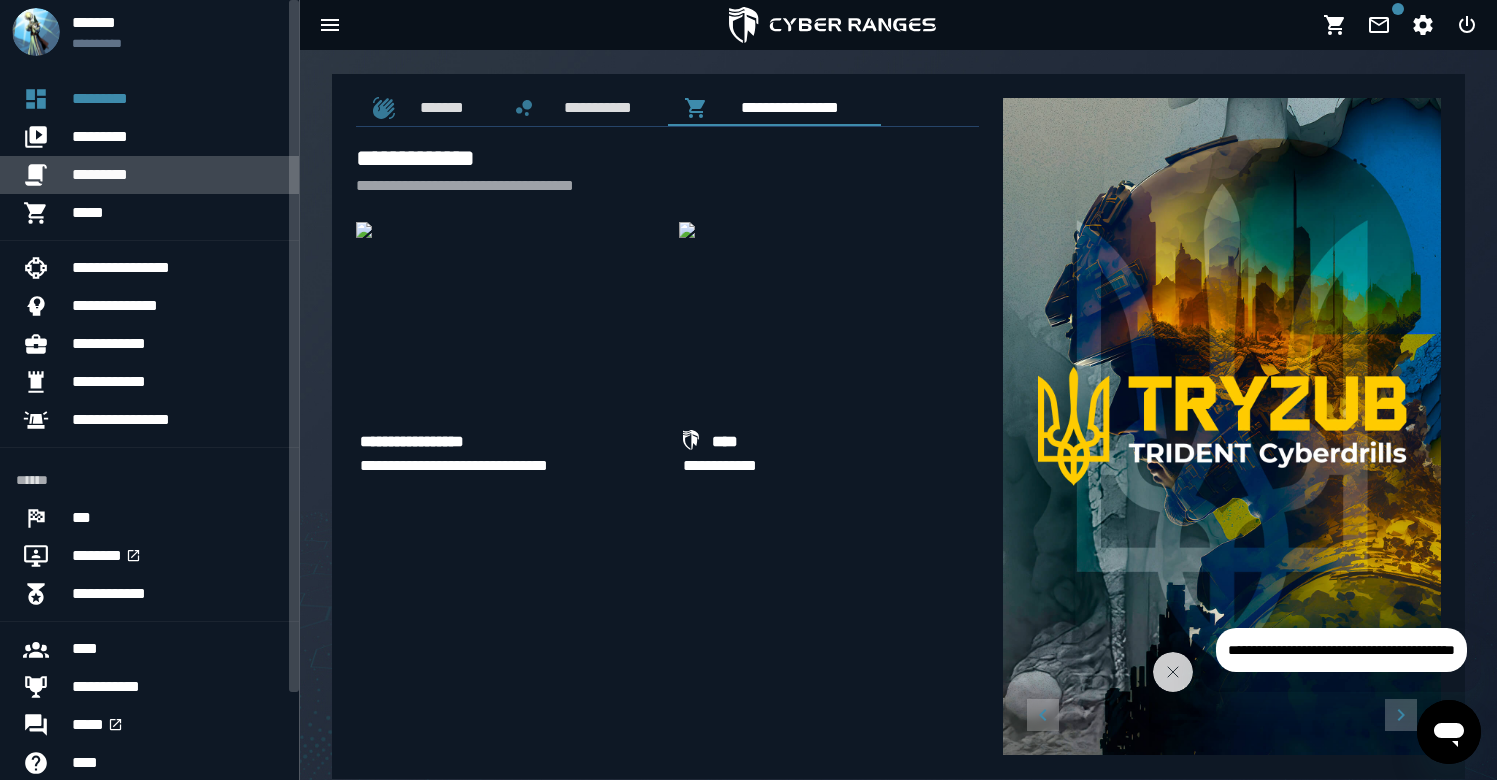 click on "*********" at bounding box center [177, 175] 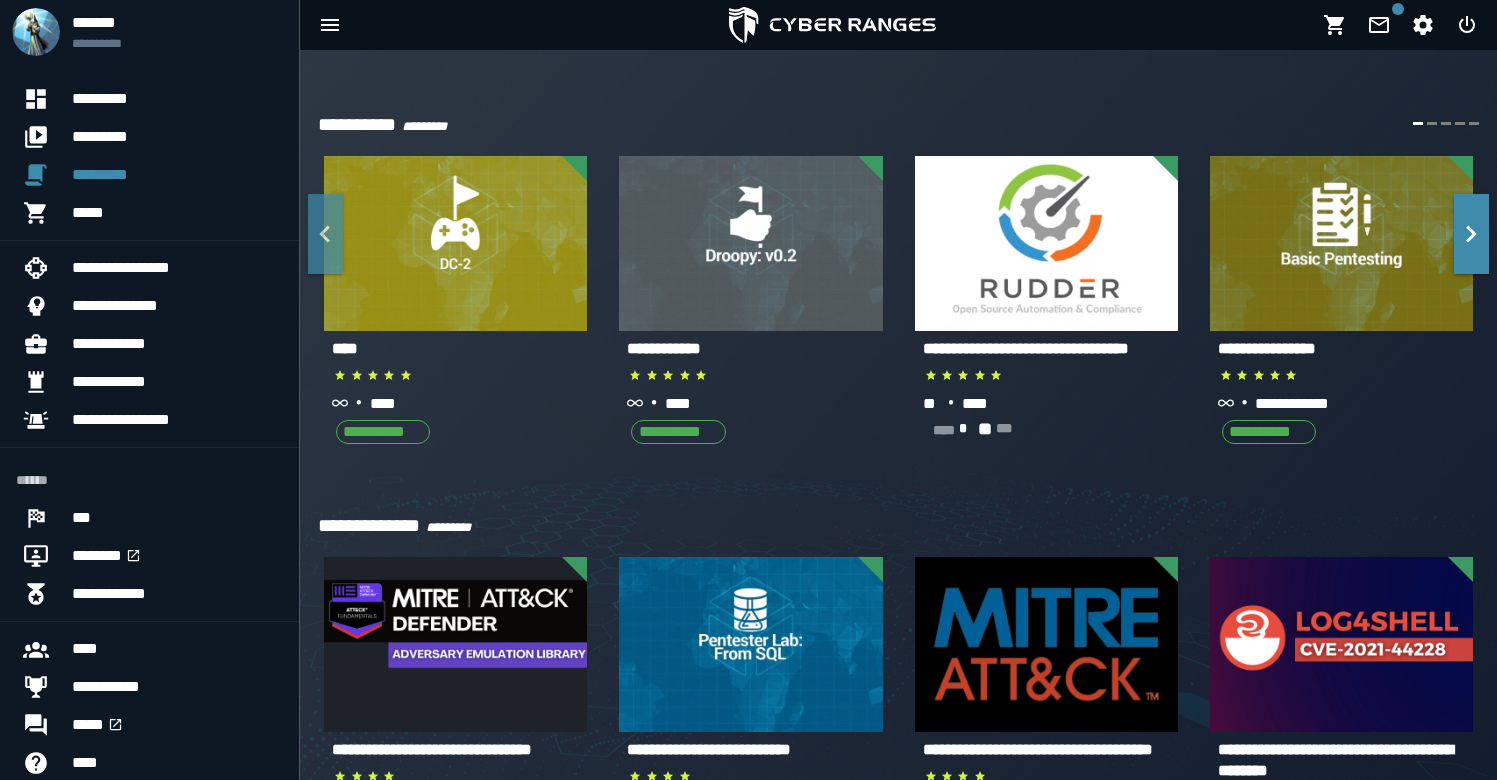 scroll, scrollTop: 368, scrollLeft: 0, axis: vertical 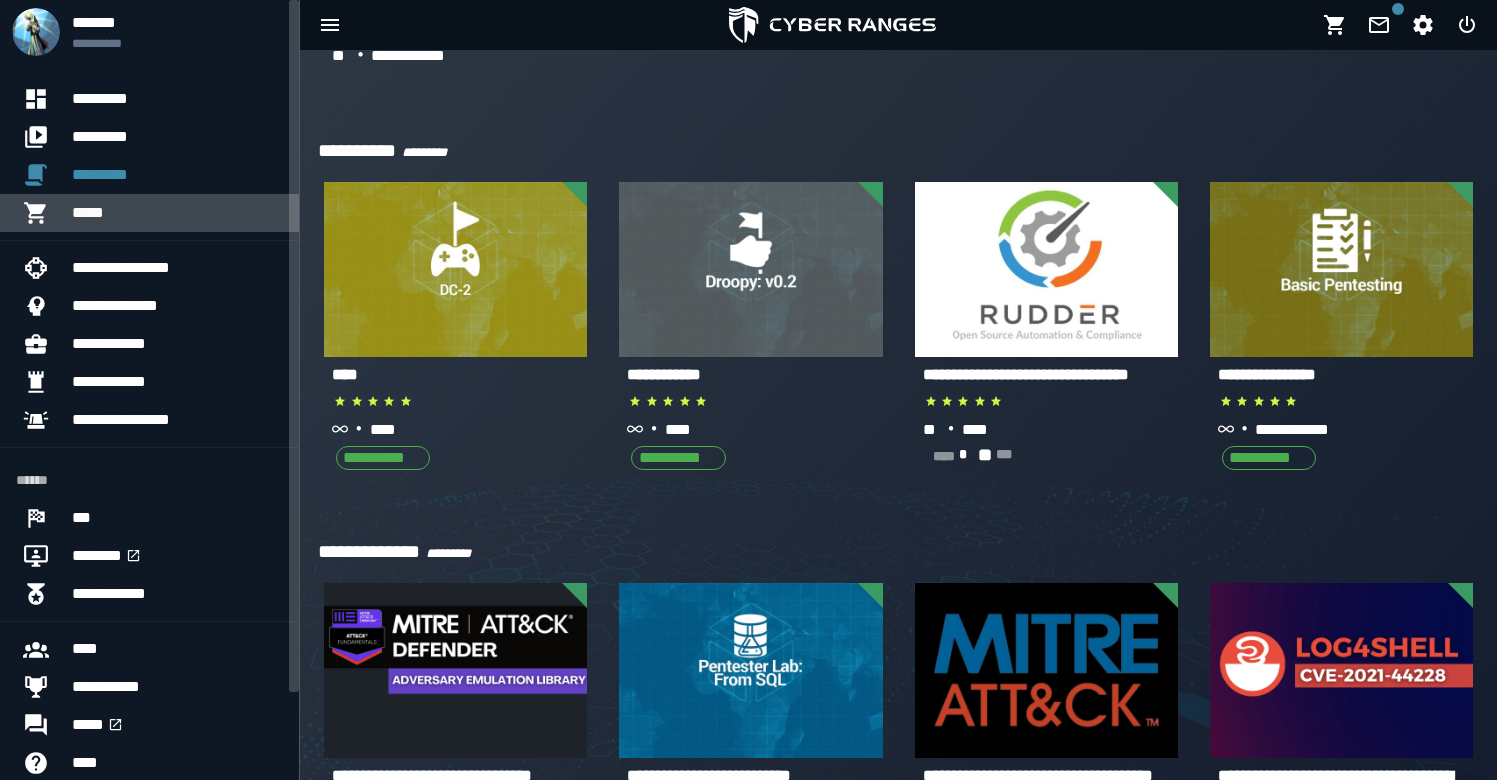 click on "*****" at bounding box center [177, 213] 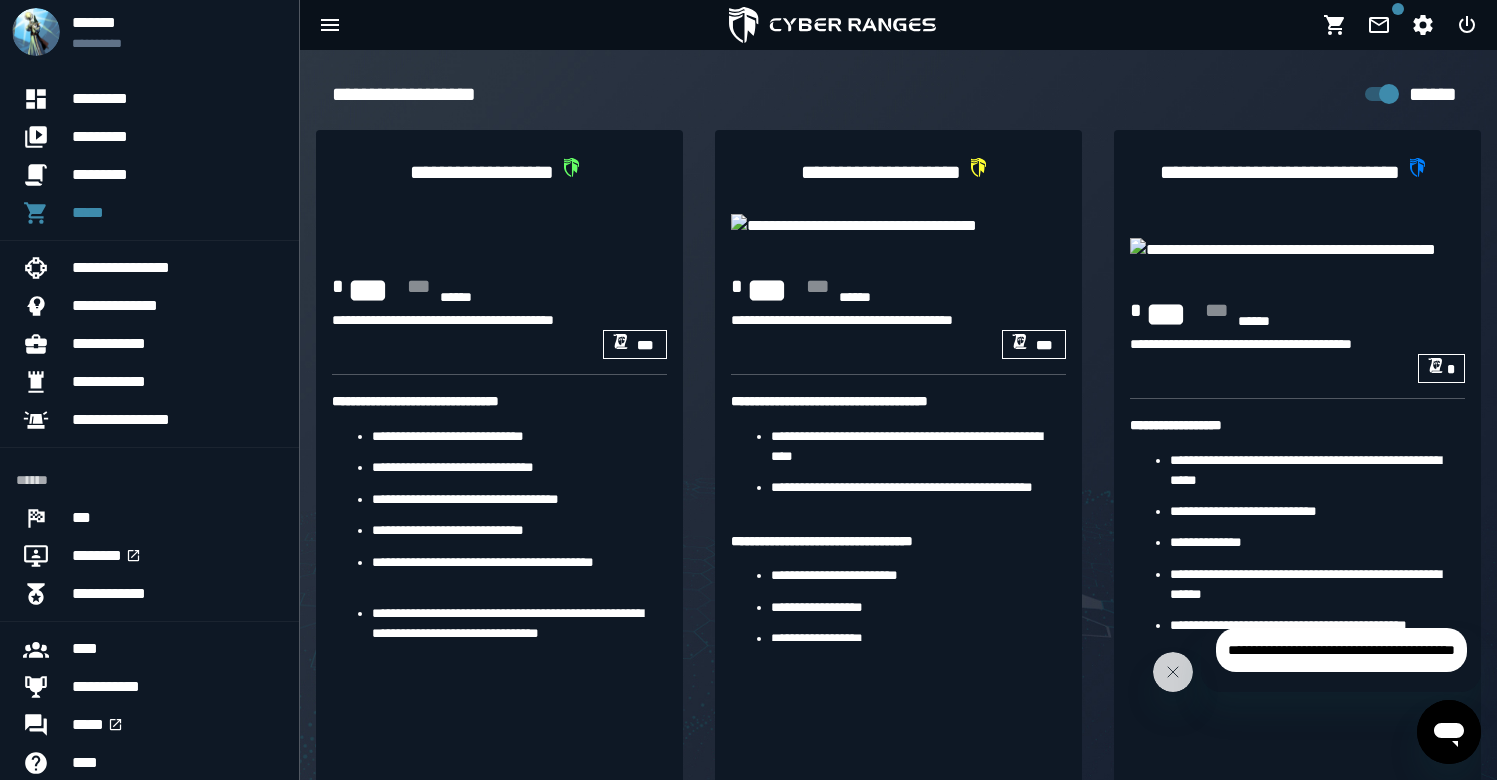 scroll, scrollTop: 203, scrollLeft: 0, axis: vertical 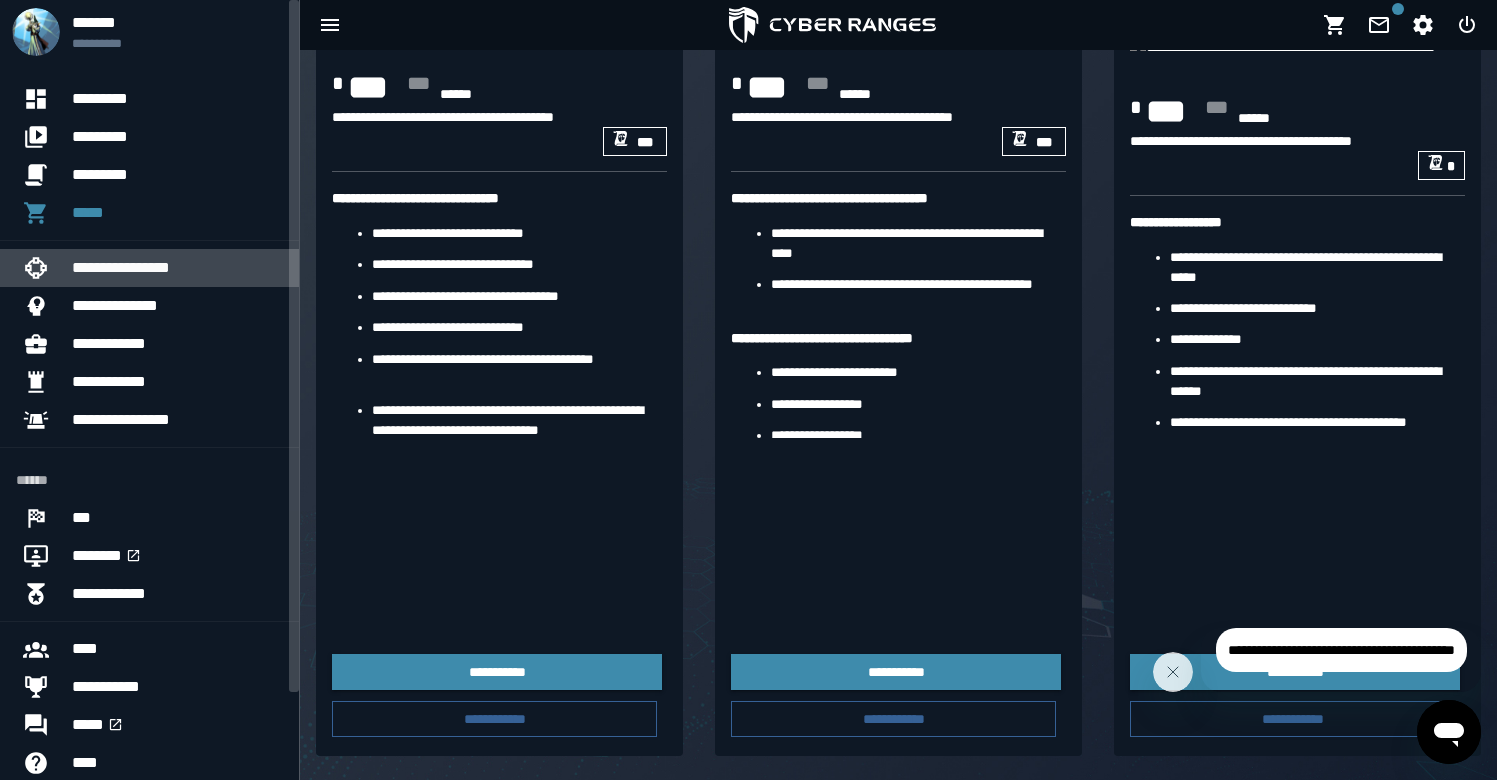 click on "**********" at bounding box center [177, 268] 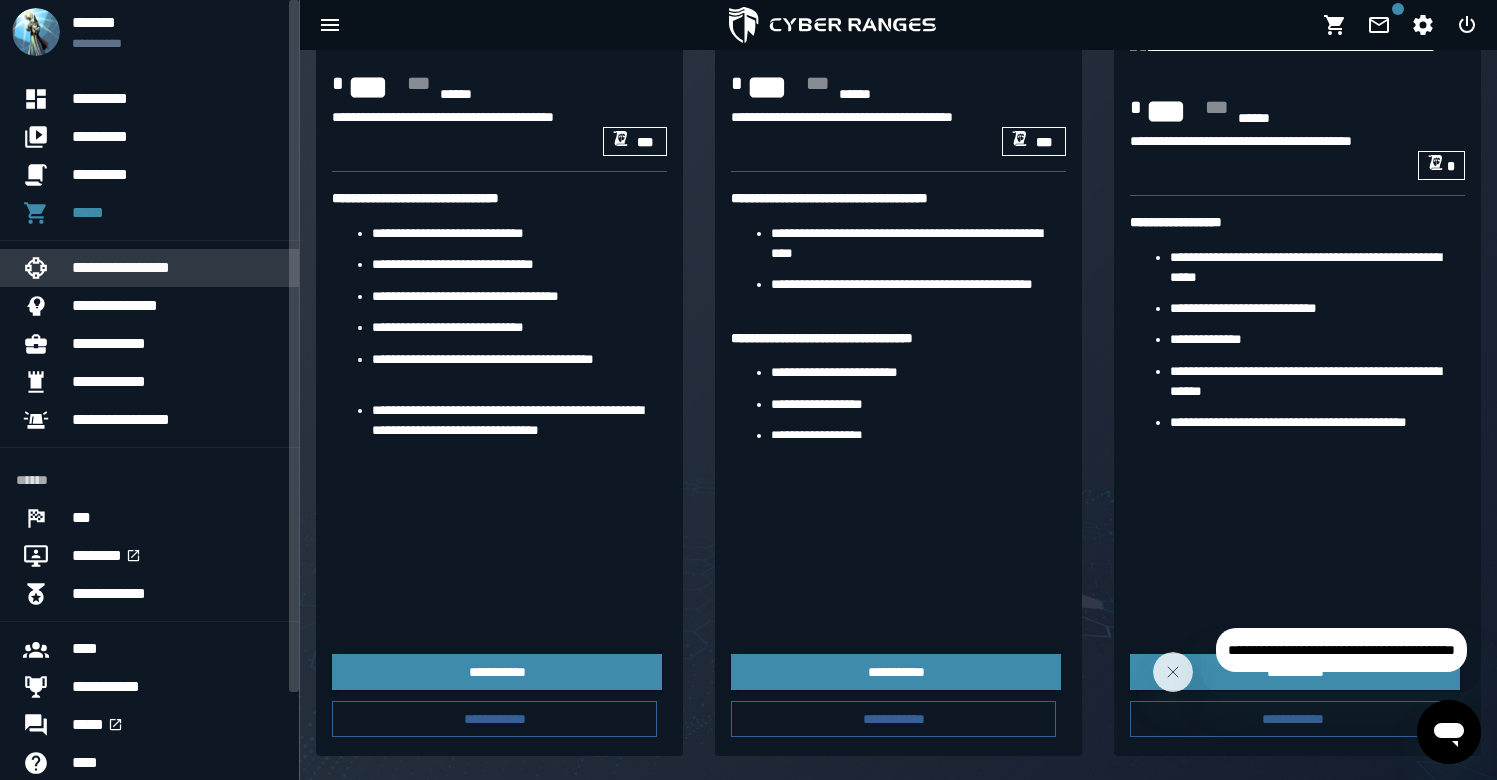 scroll, scrollTop: 0, scrollLeft: 0, axis: both 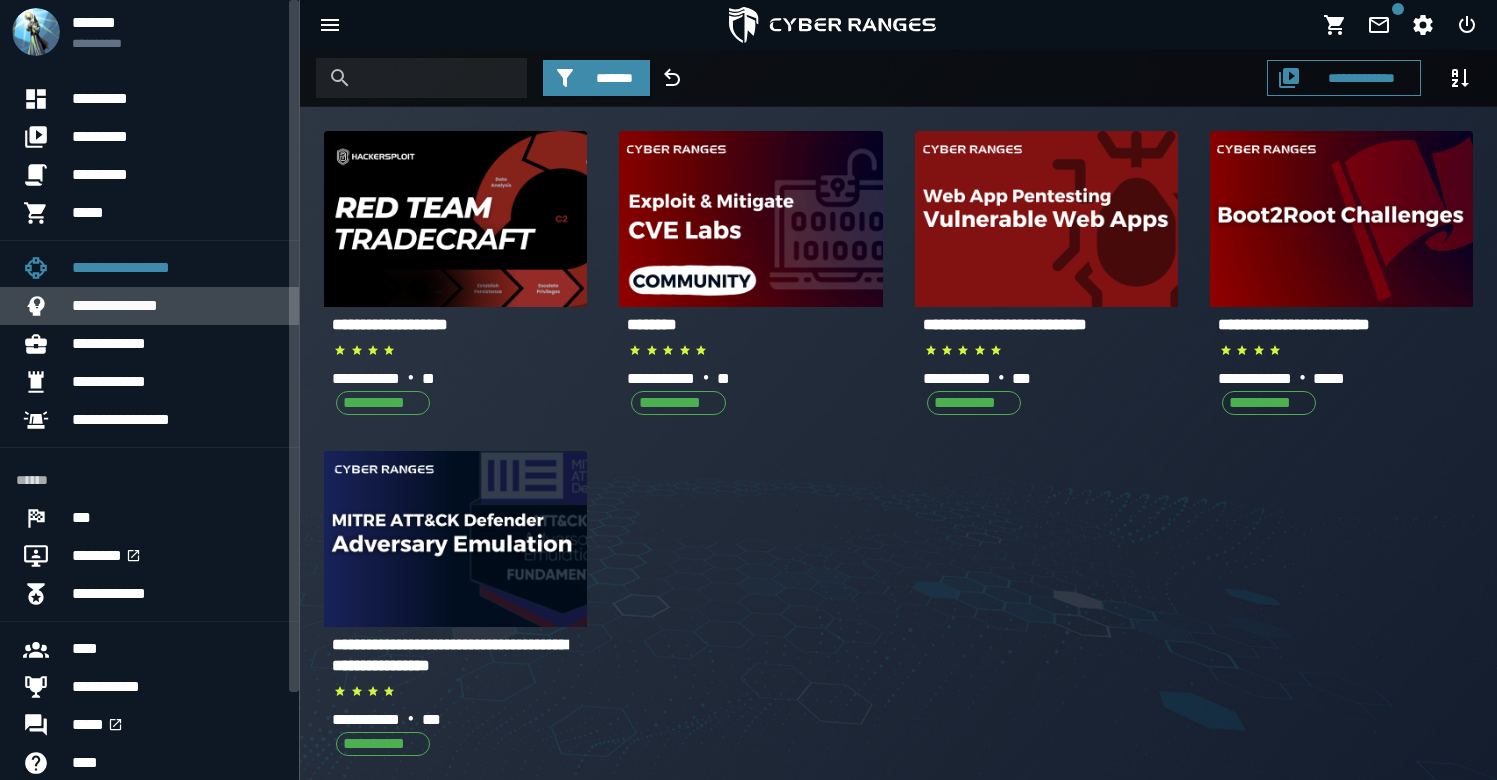 click on "**********" at bounding box center [177, 306] 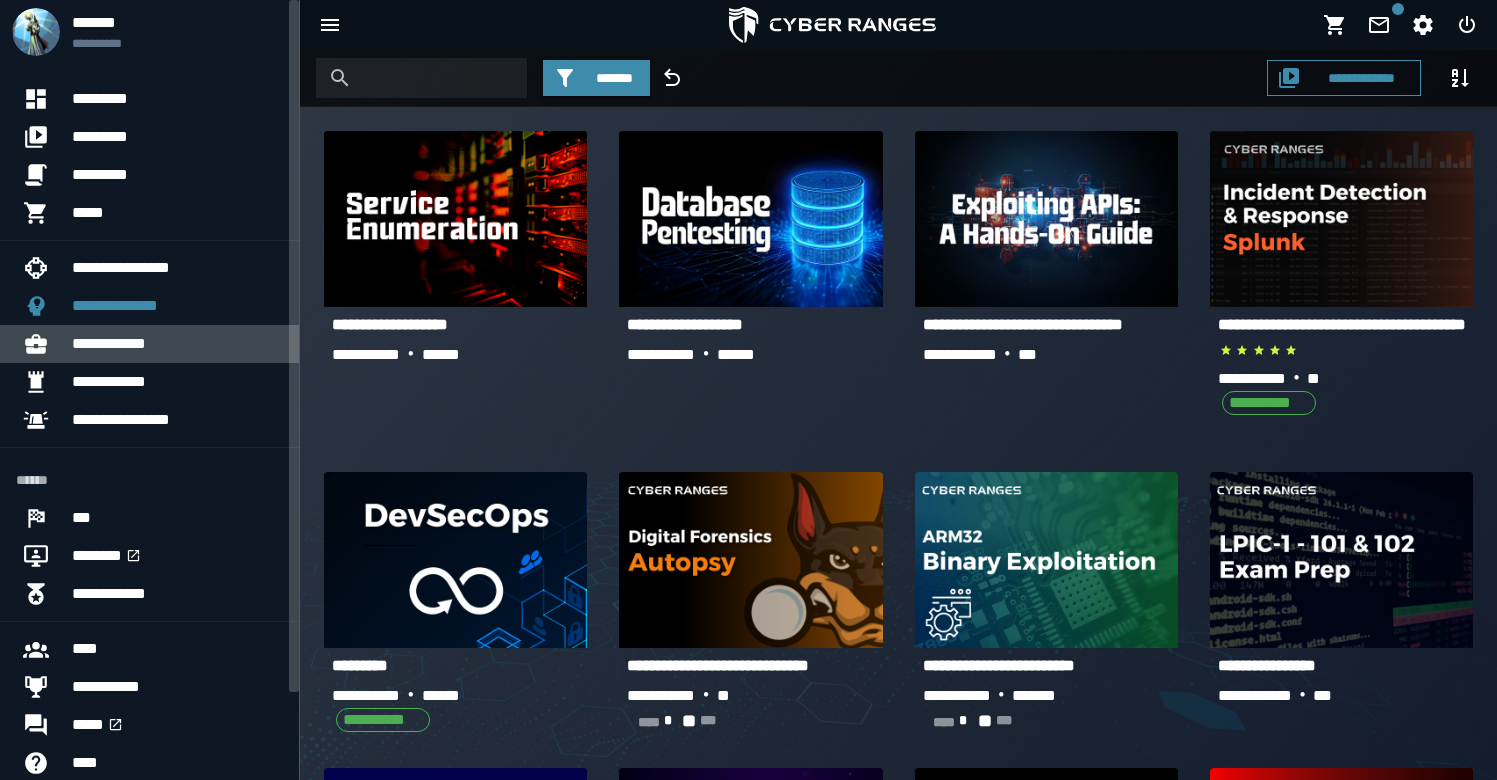click on "**********" at bounding box center (177, 344) 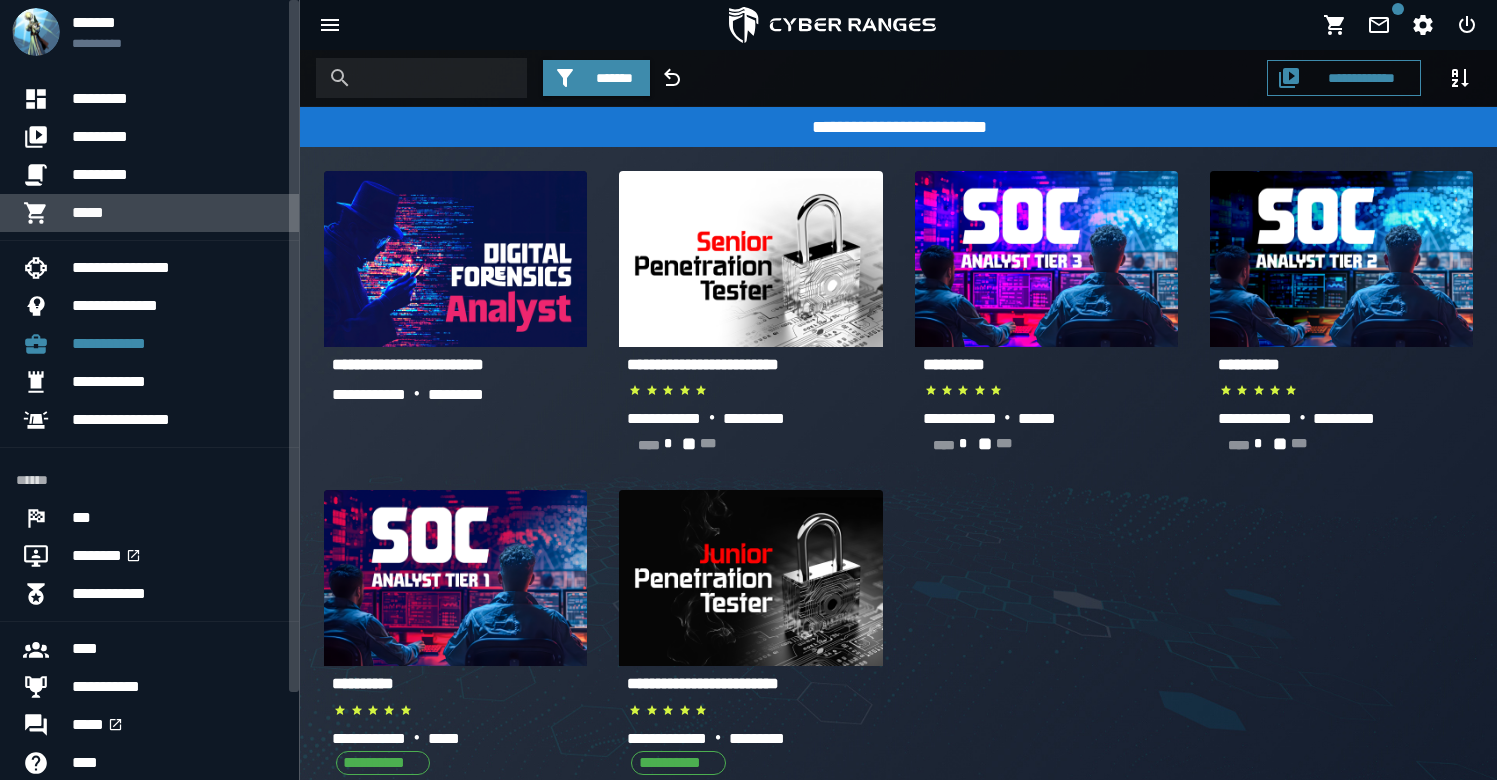 click on "*****" at bounding box center [177, 213] 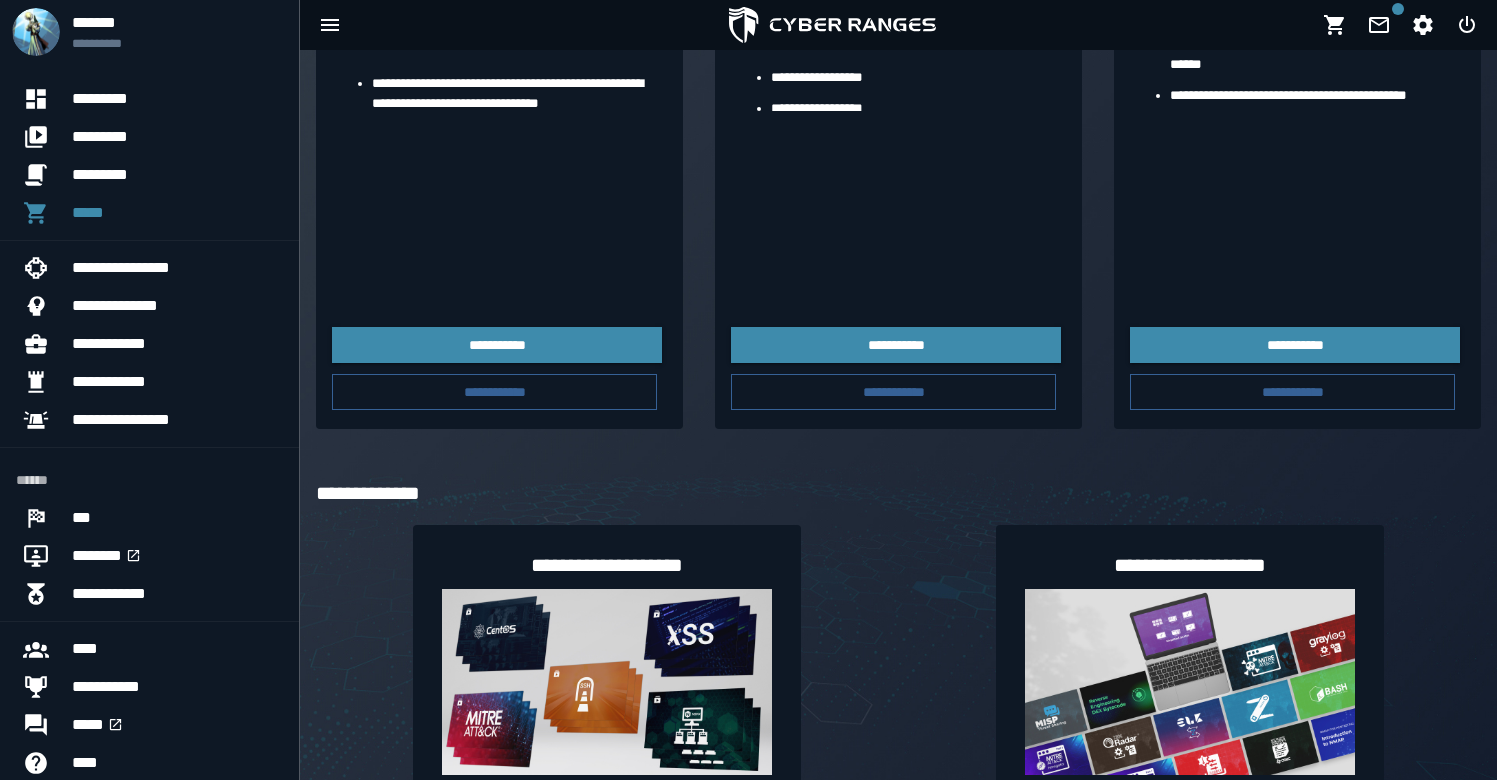 scroll, scrollTop: 649, scrollLeft: 0, axis: vertical 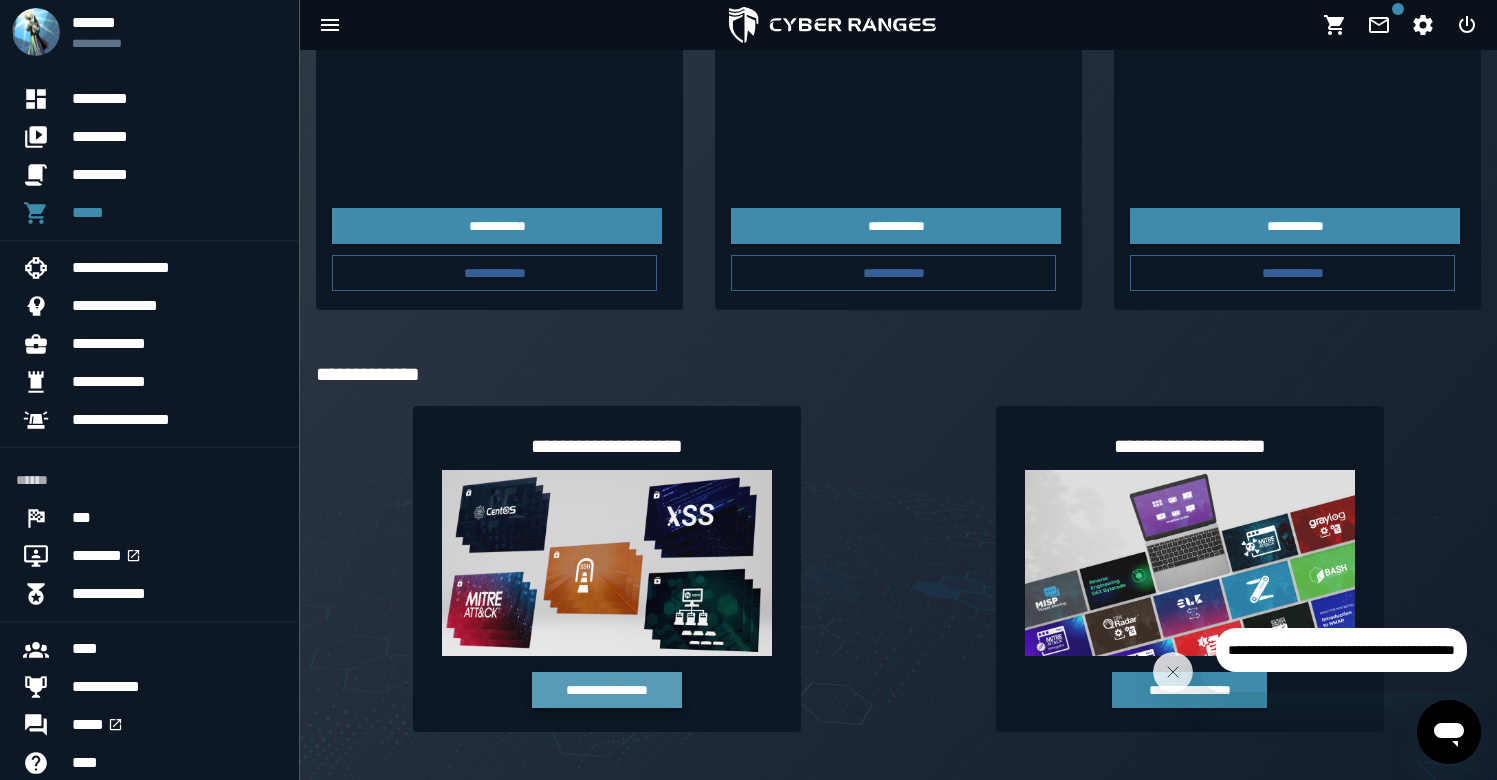 click on "**********" at bounding box center (607, 690) 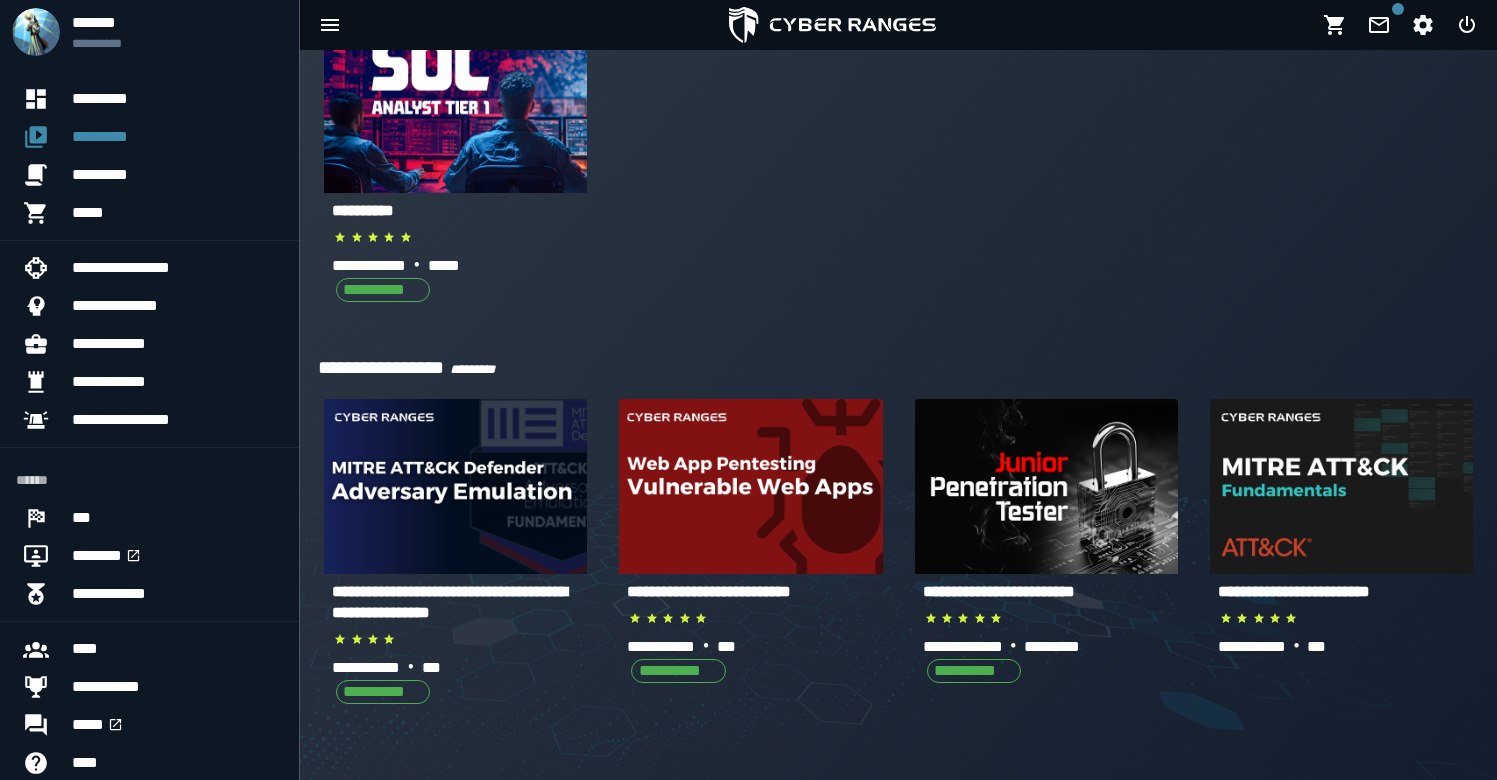 scroll, scrollTop: 0, scrollLeft: 0, axis: both 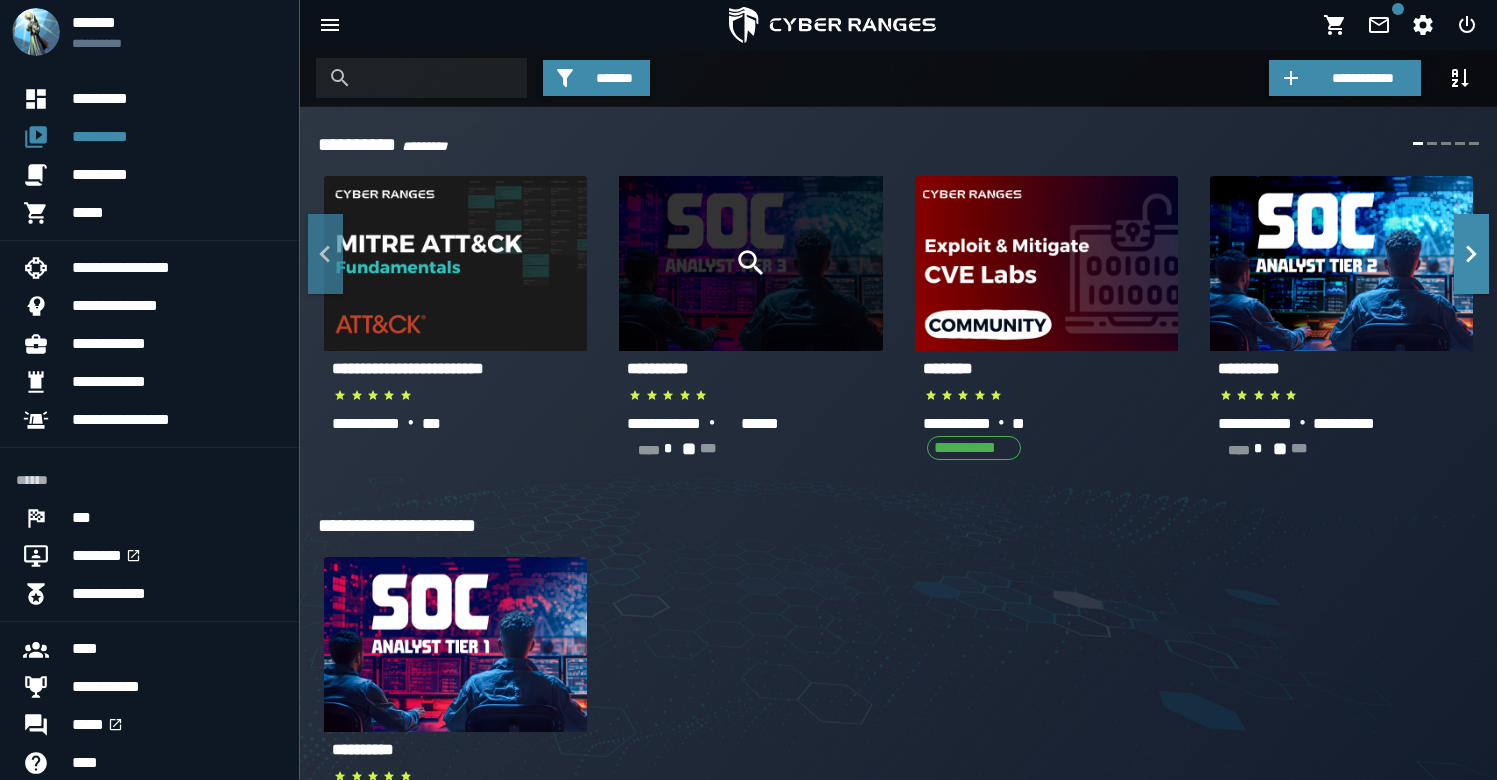 click 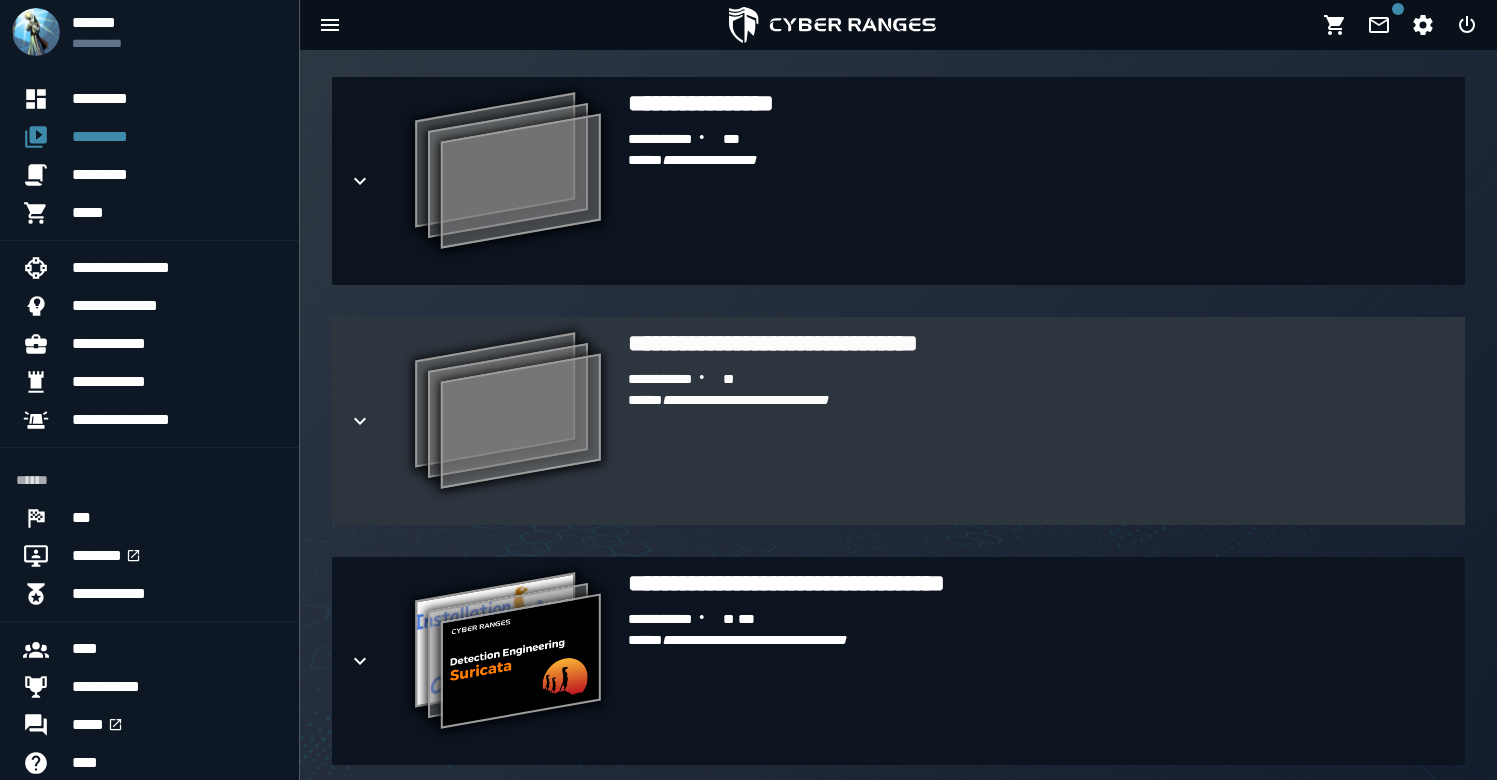 scroll, scrollTop: 615, scrollLeft: 0, axis: vertical 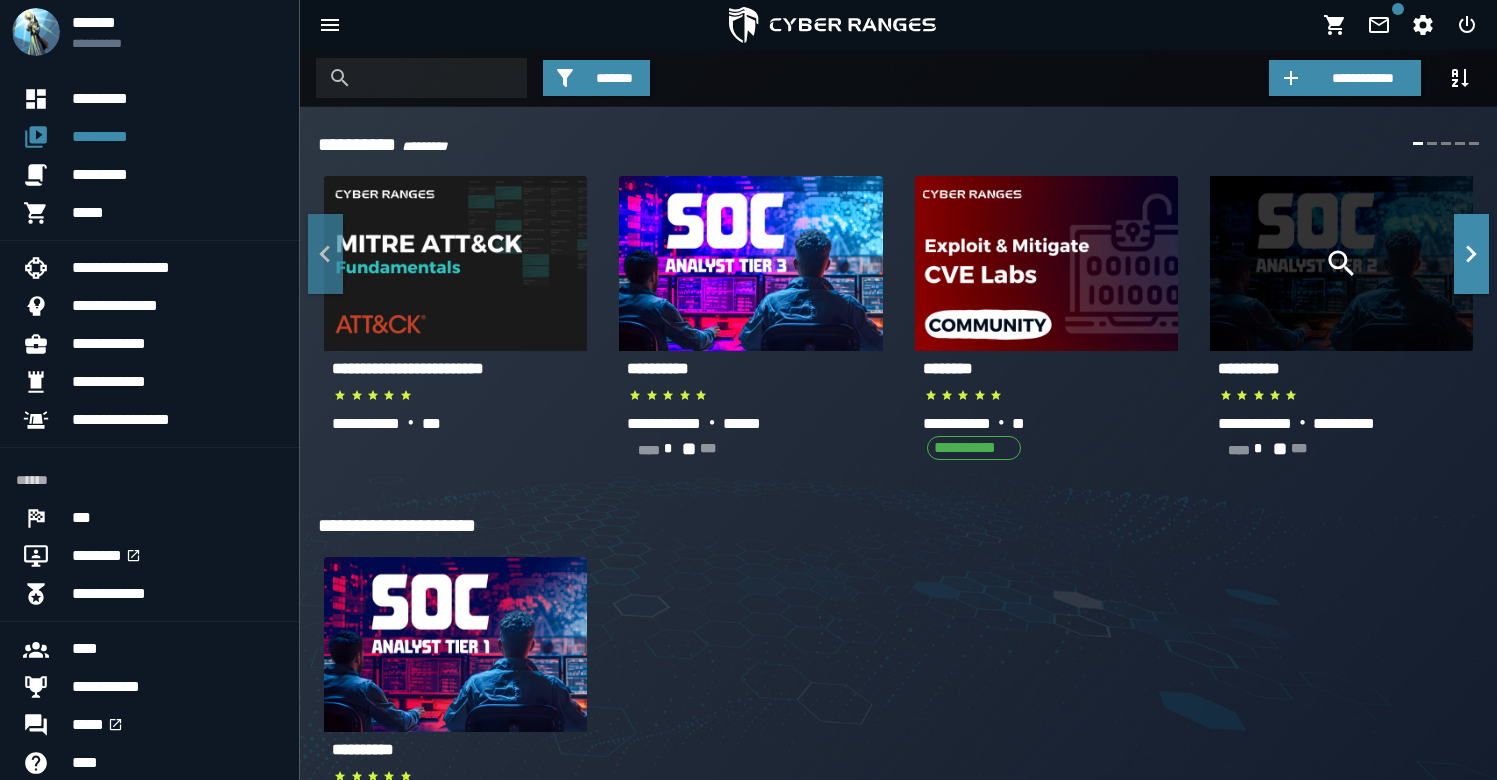 click 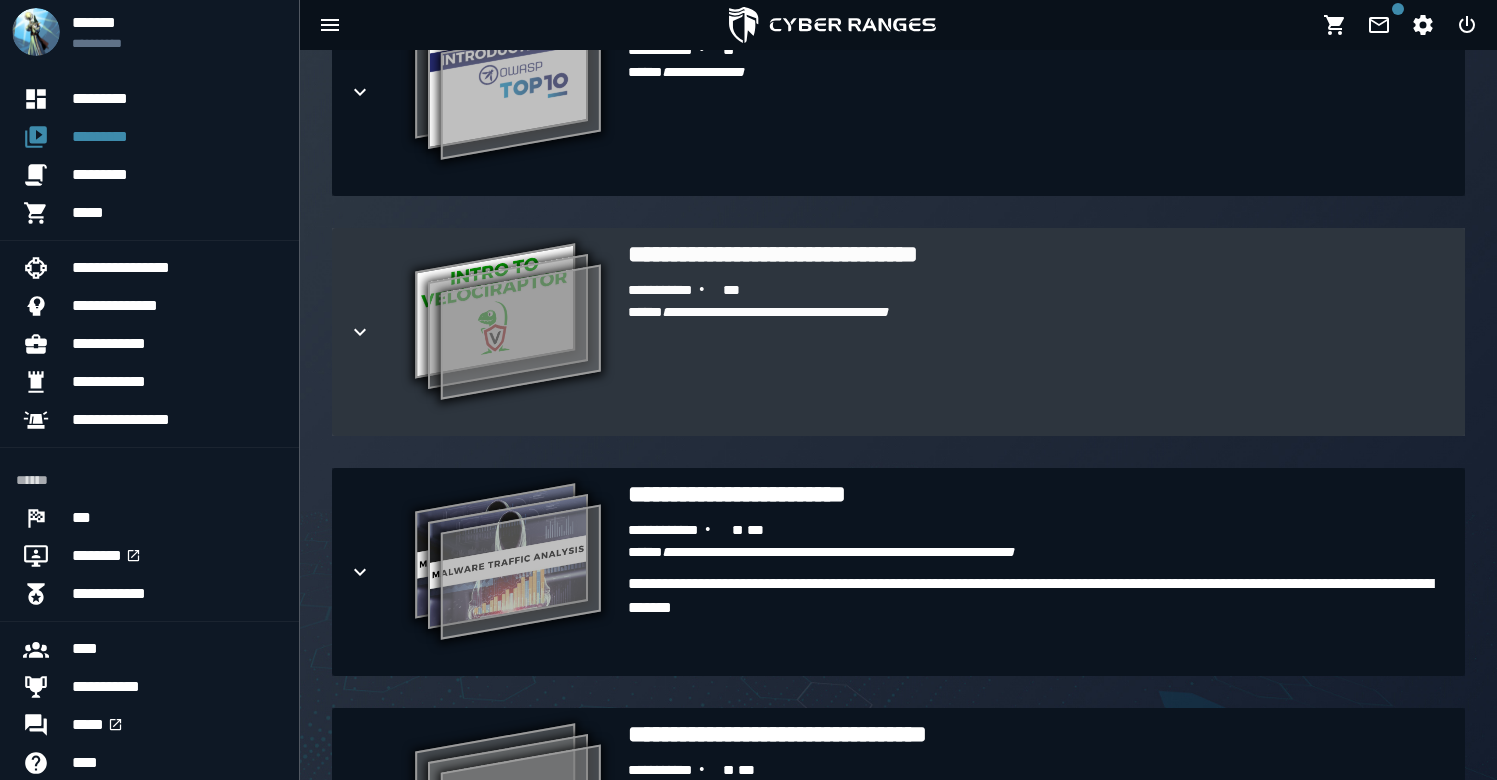 scroll, scrollTop: 1243, scrollLeft: 0, axis: vertical 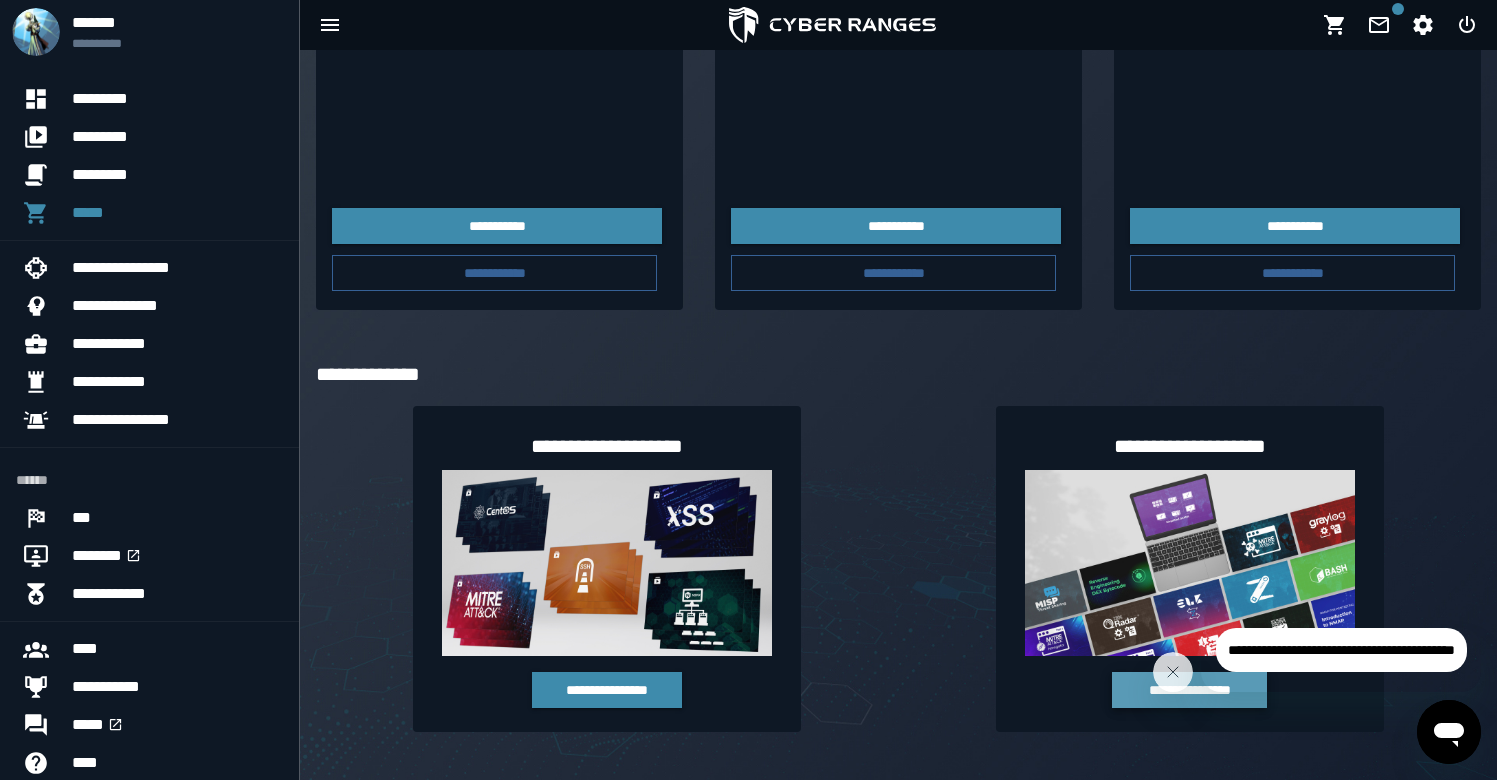 click on "**********" at bounding box center (1189, 690) 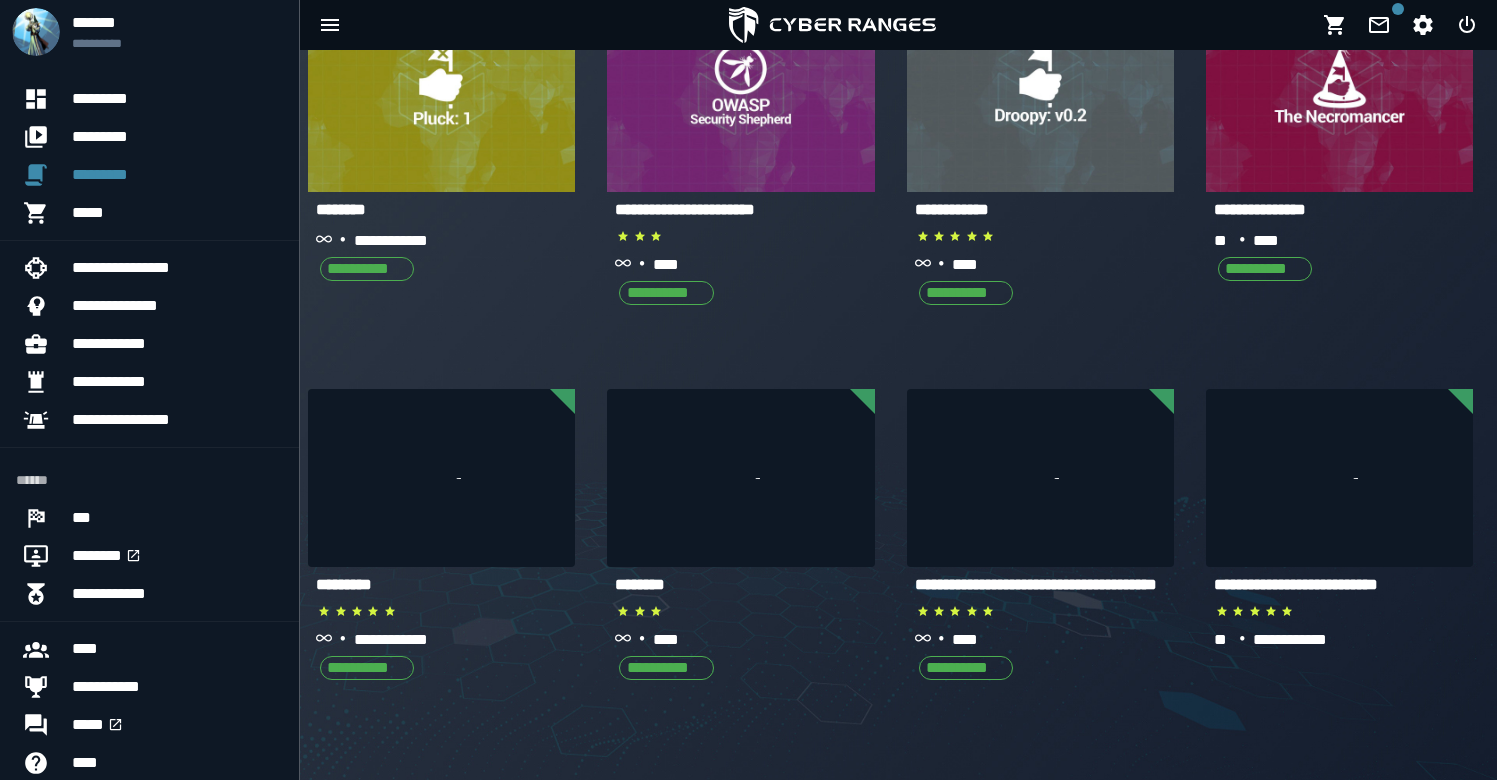scroll, scrollTop: 1313, scrollLeft: 0, axis: vertical 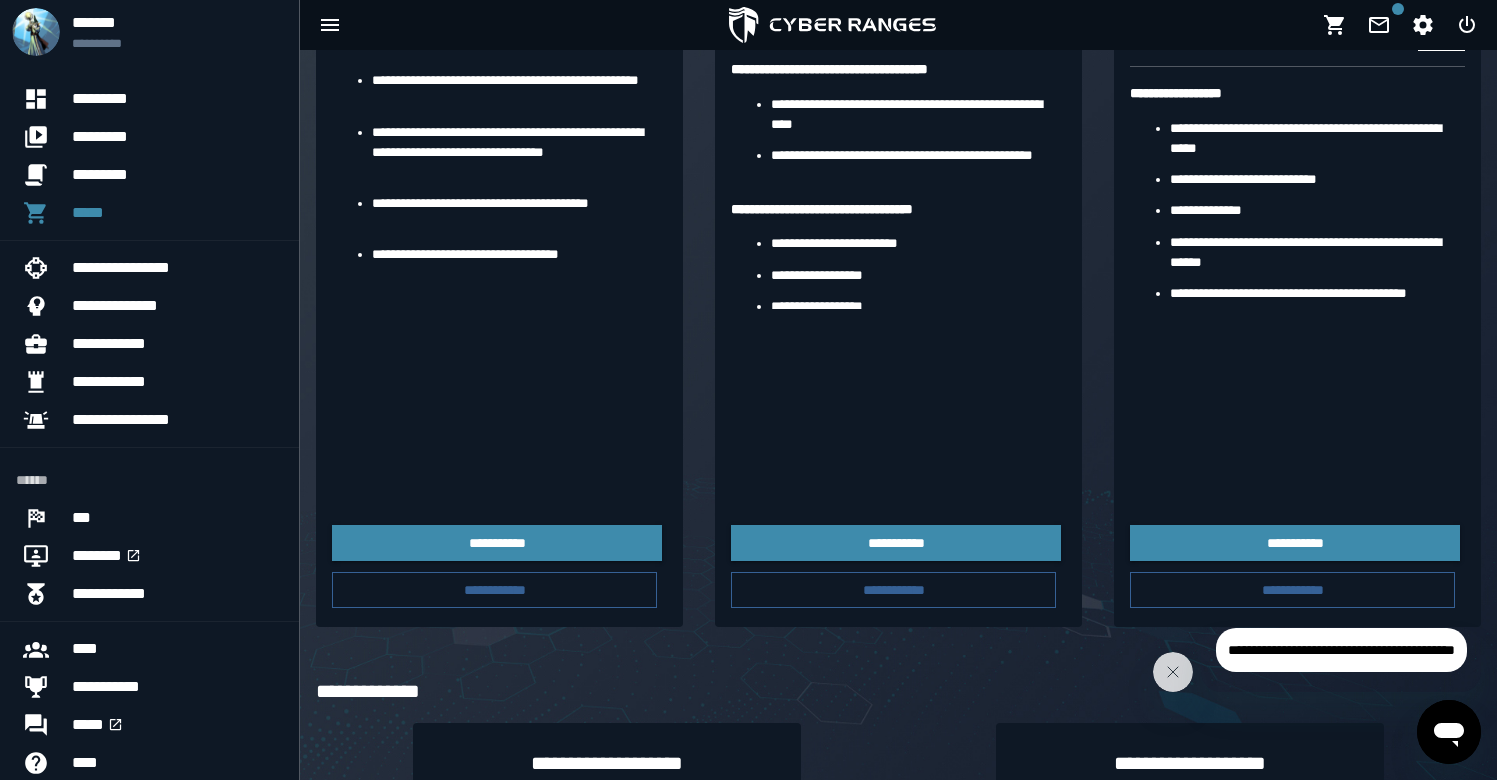click on "***" at bounding box center (644, 13) 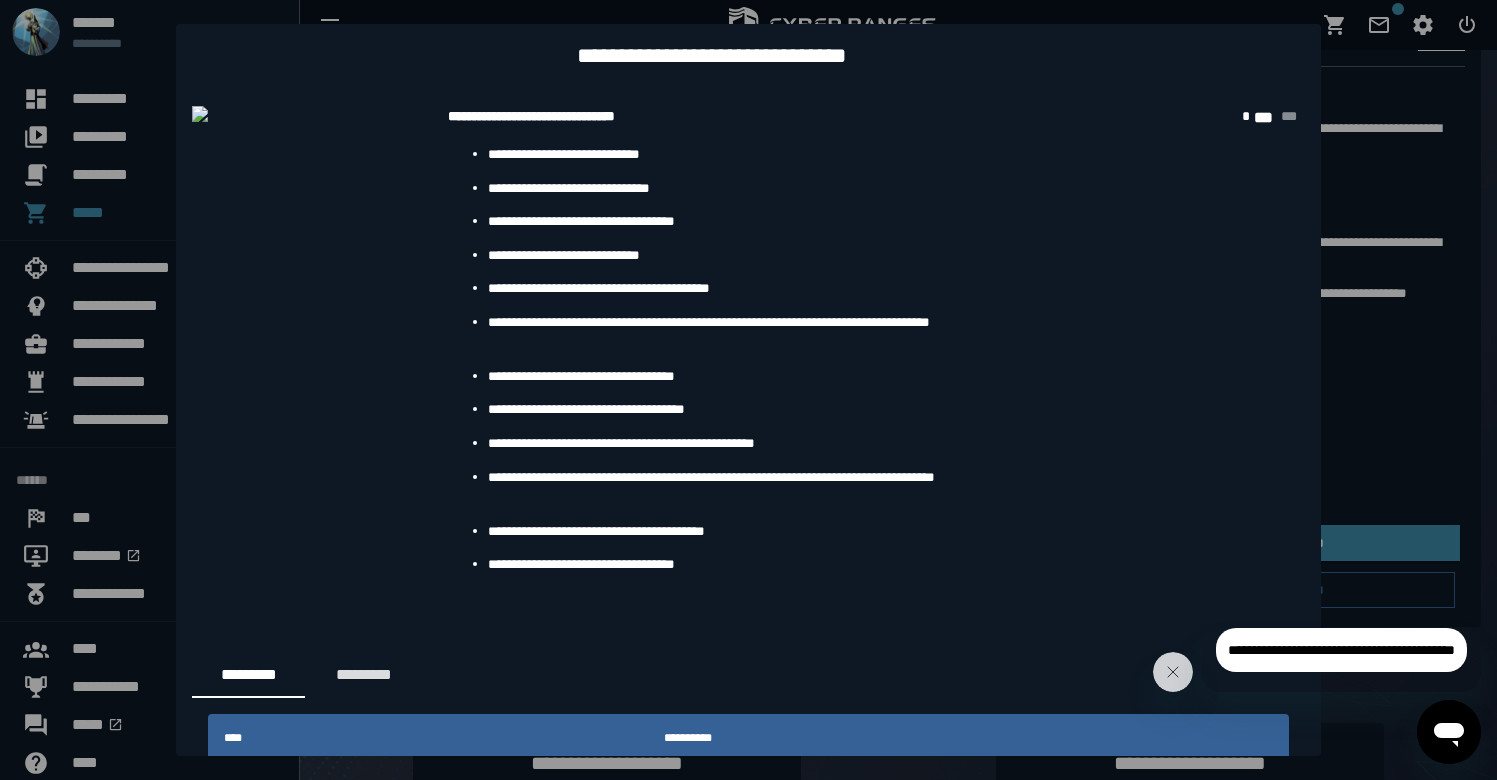 scroll, scrollTop: 401, scrollLeft: 0, axis: vertical 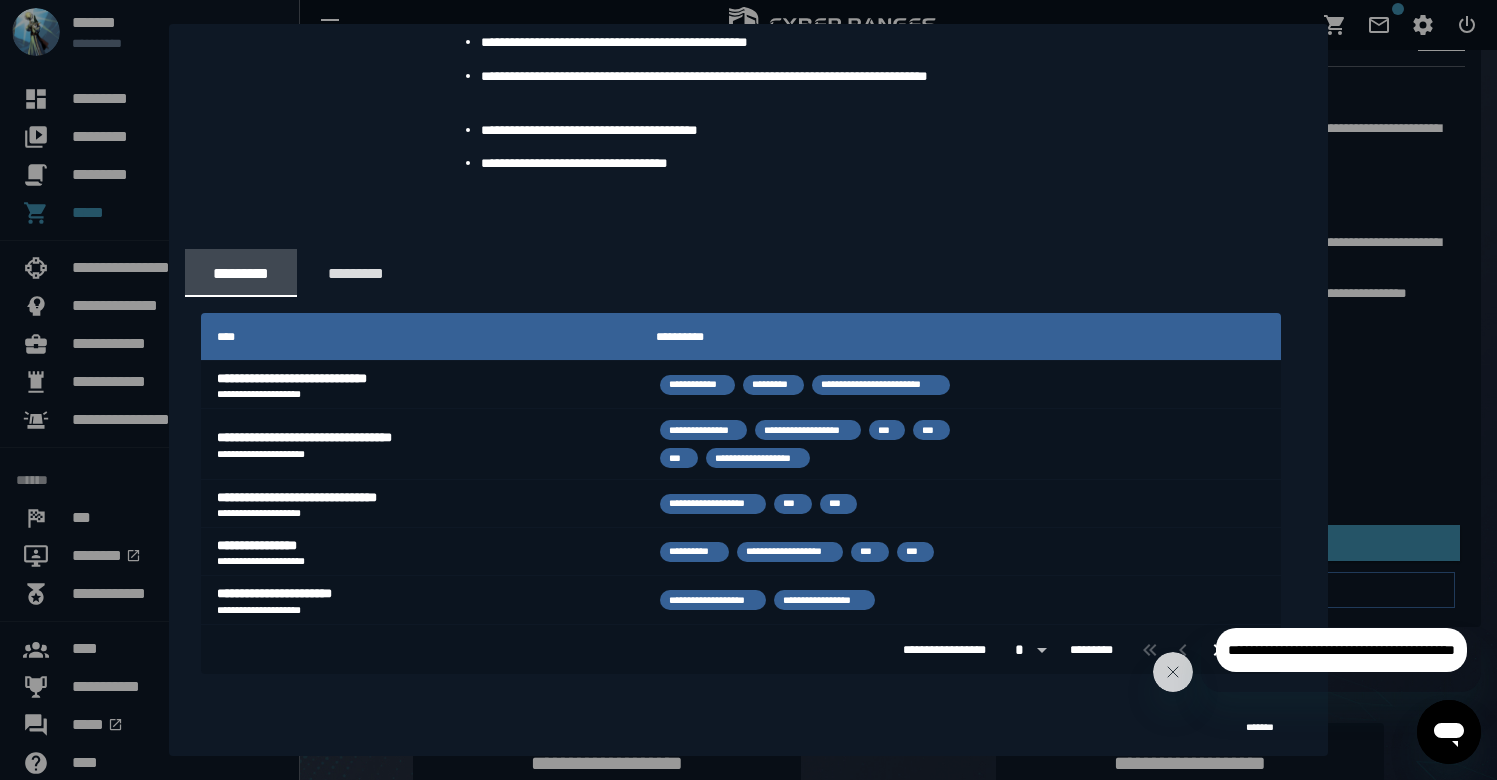click at bounding box center [748, 390] 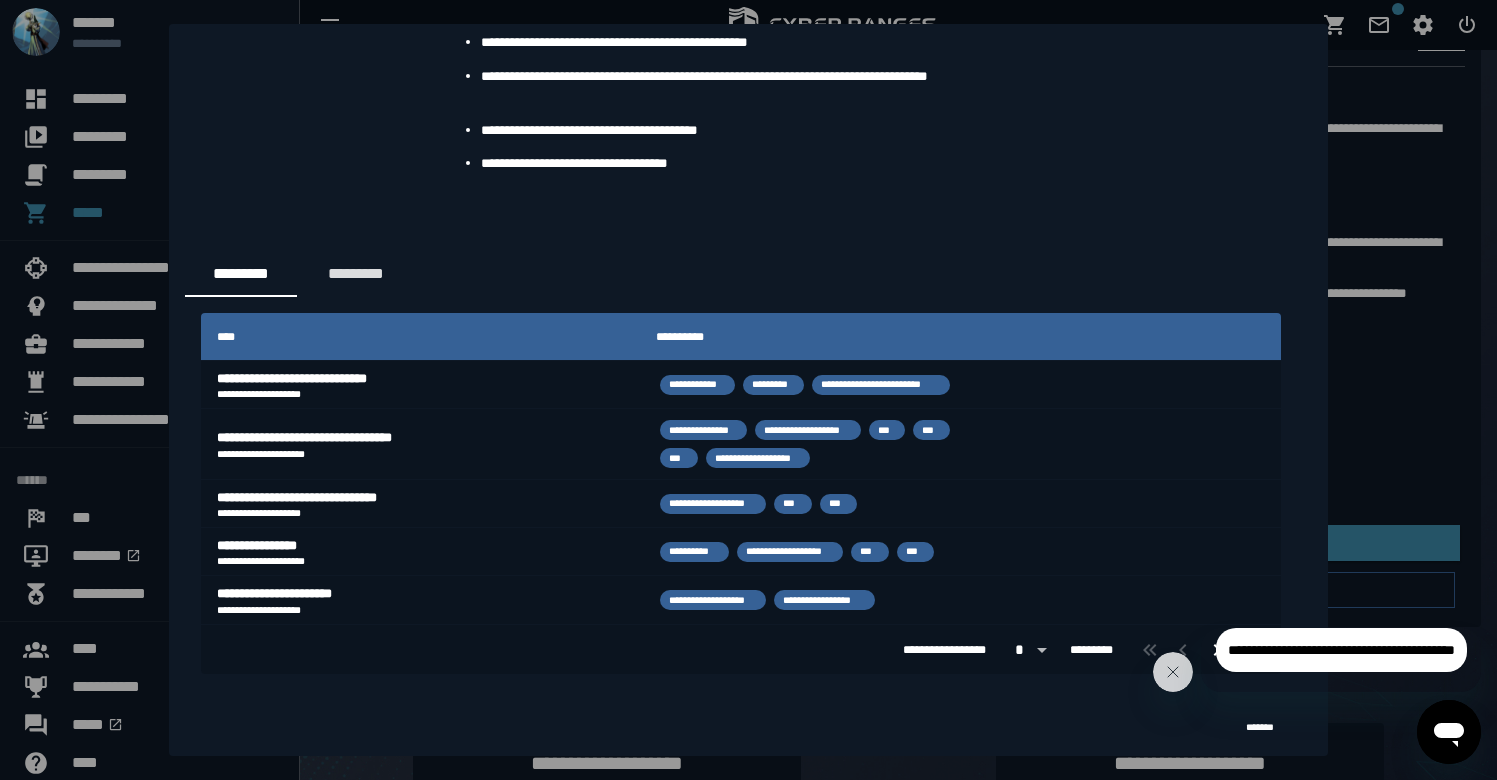 scroll, scrollTop: 332, scrollLeft: 0, axis: vertical 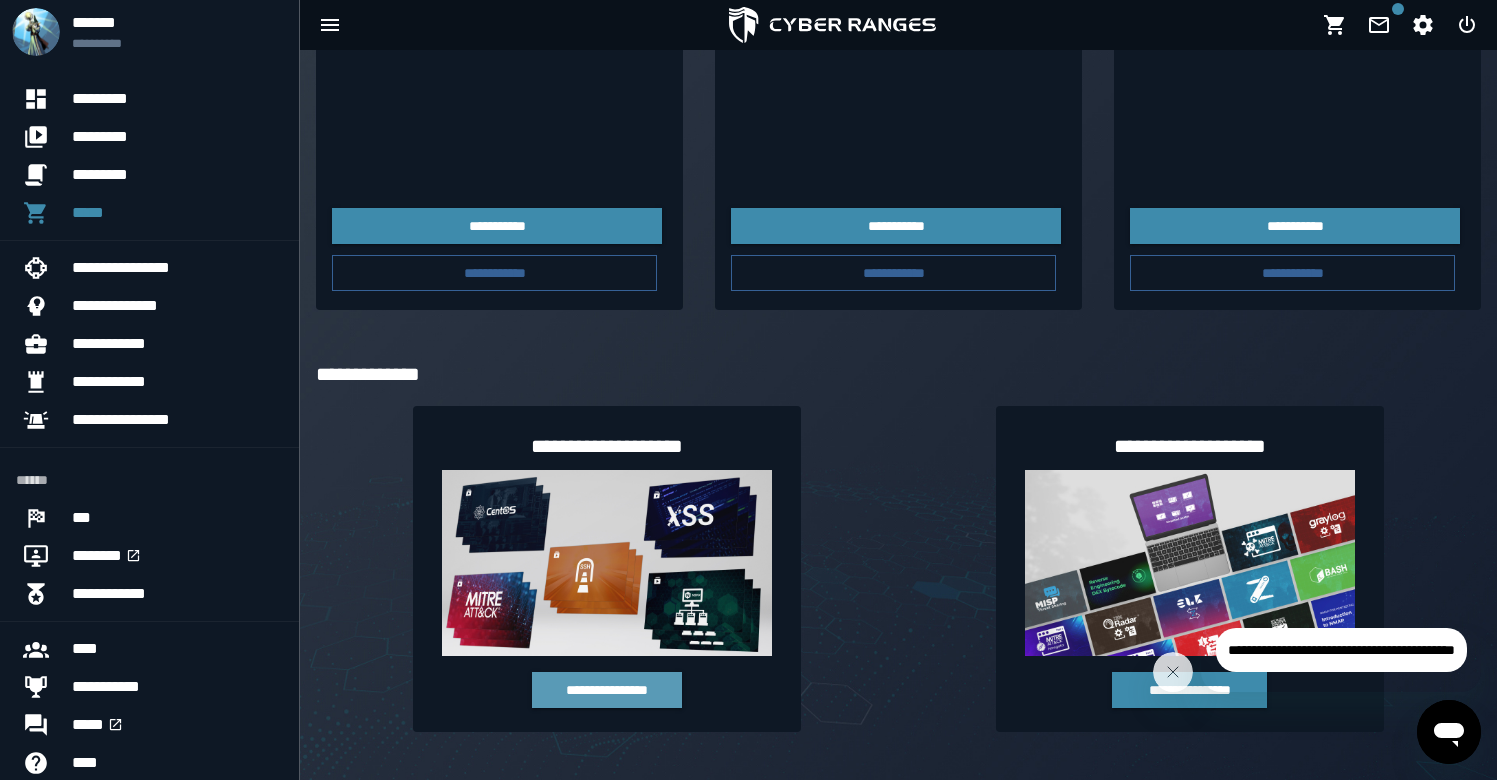 click on "**********" at bounding box center [607, 690] 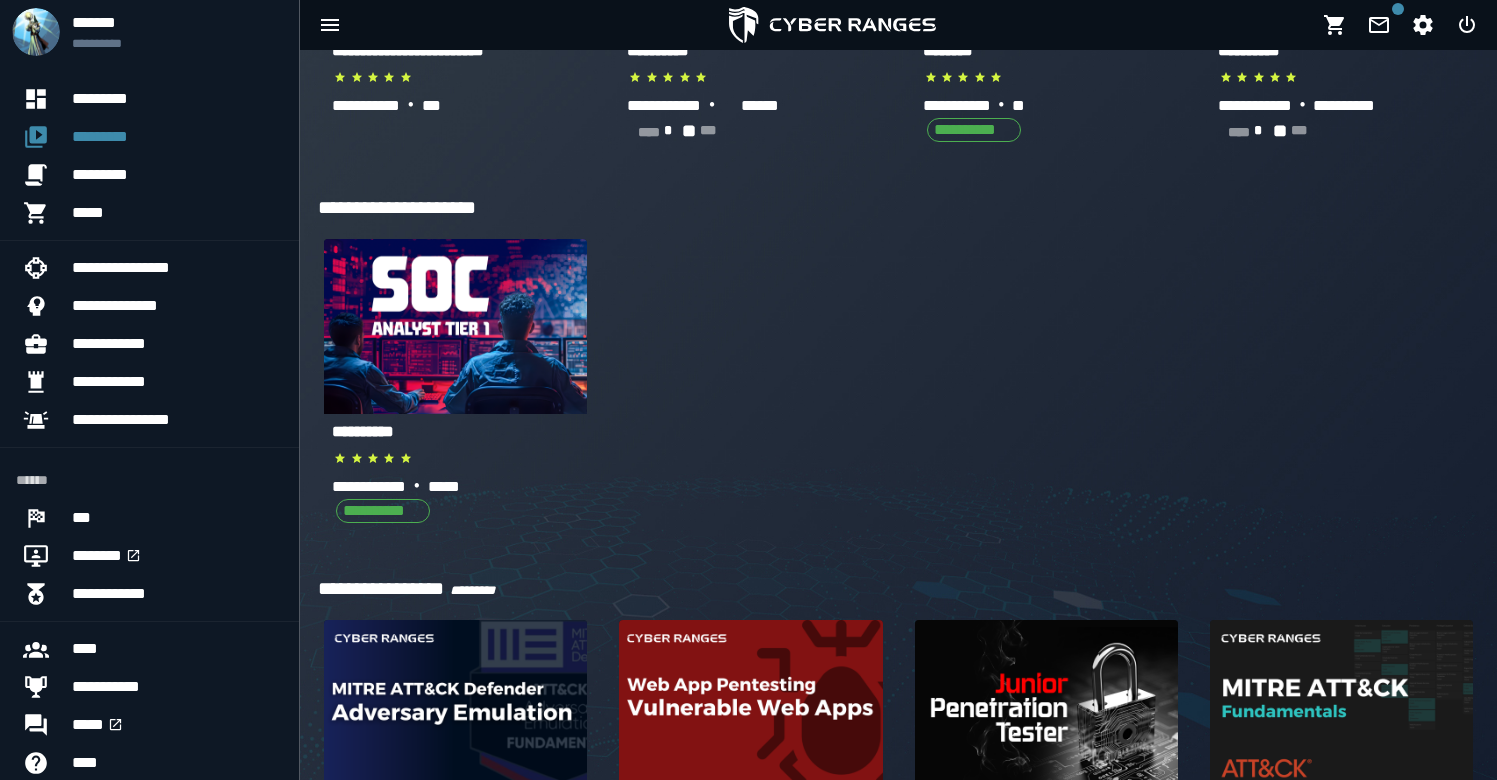 scroll, scrollTop: 0, scrollLeft: 0, axis: both 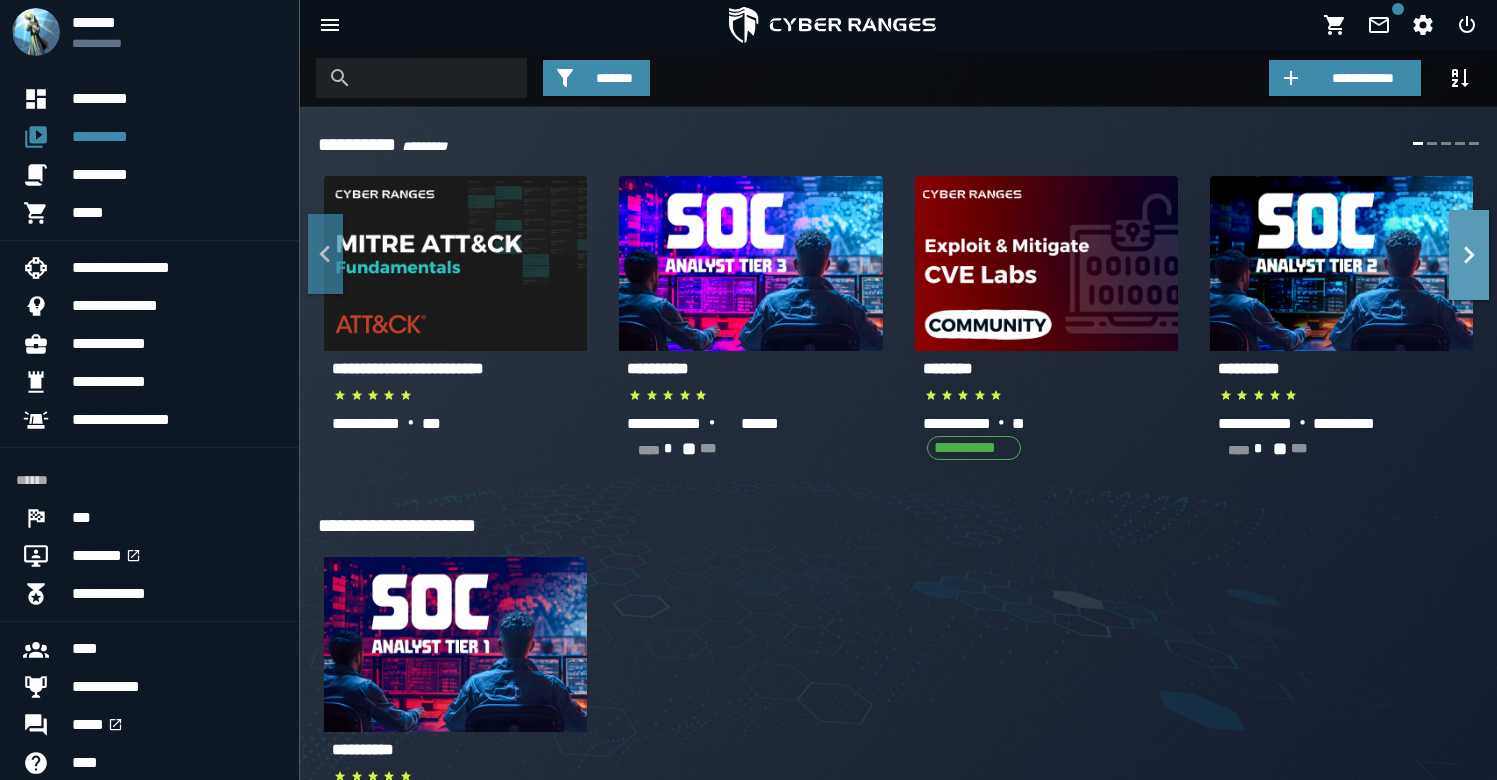 click 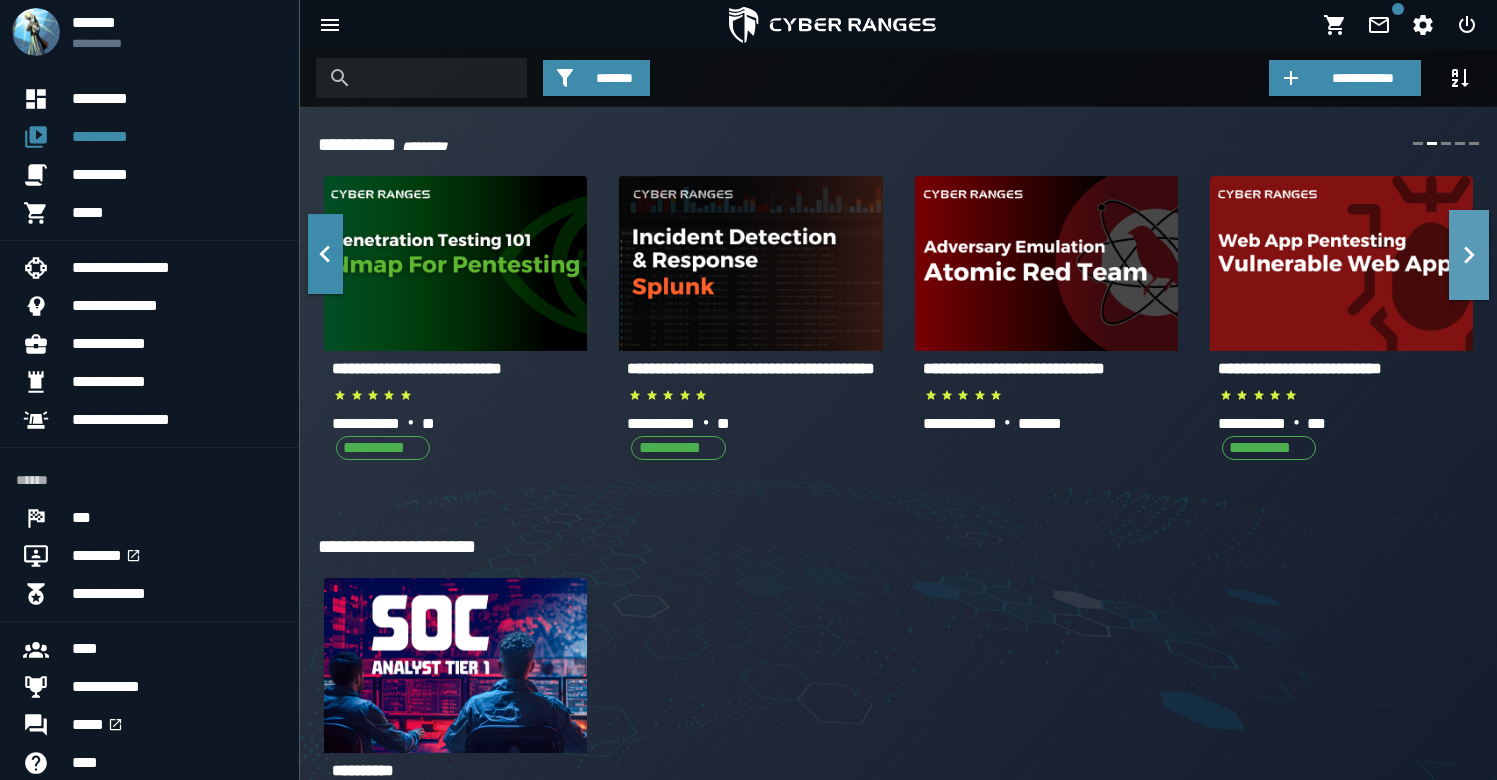 click 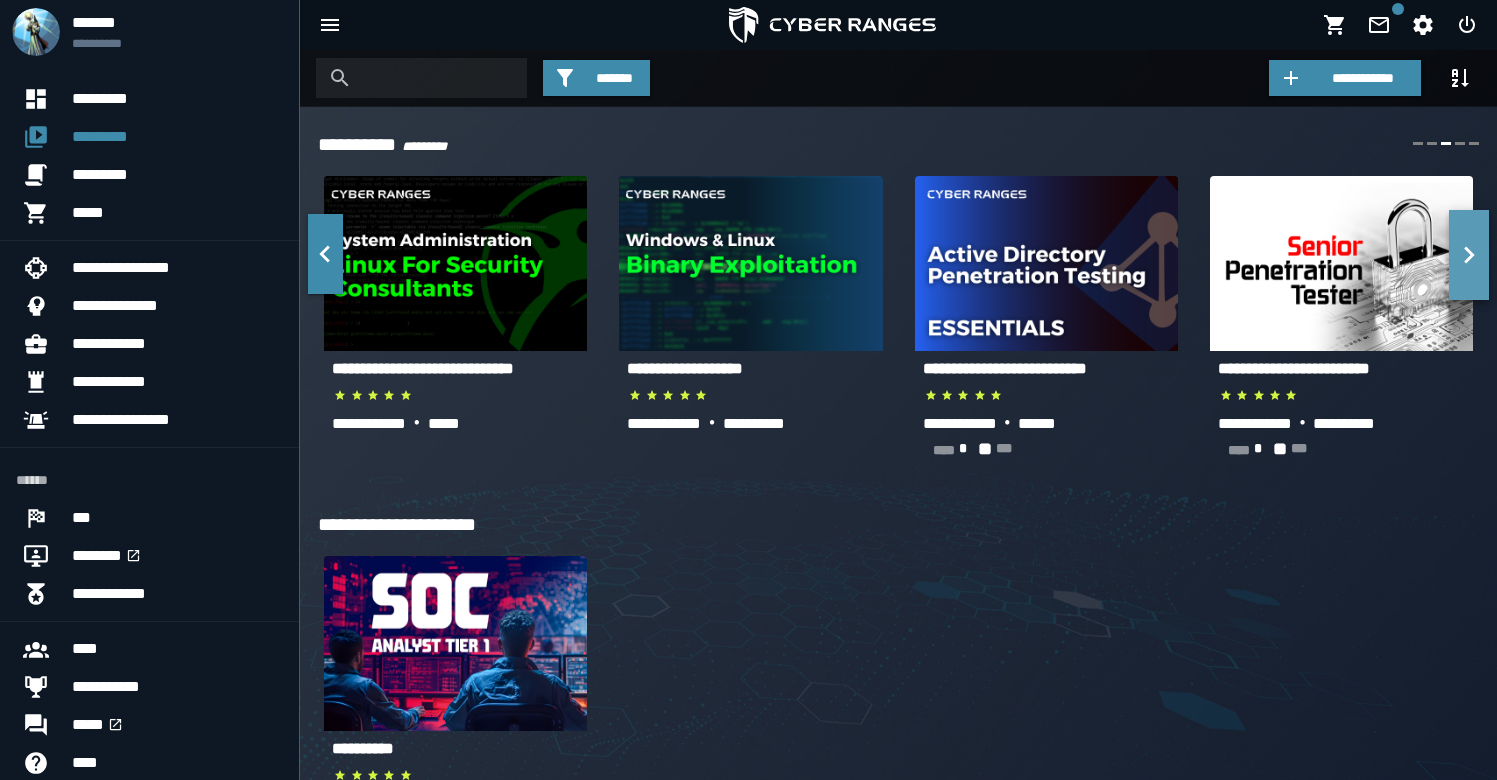 click 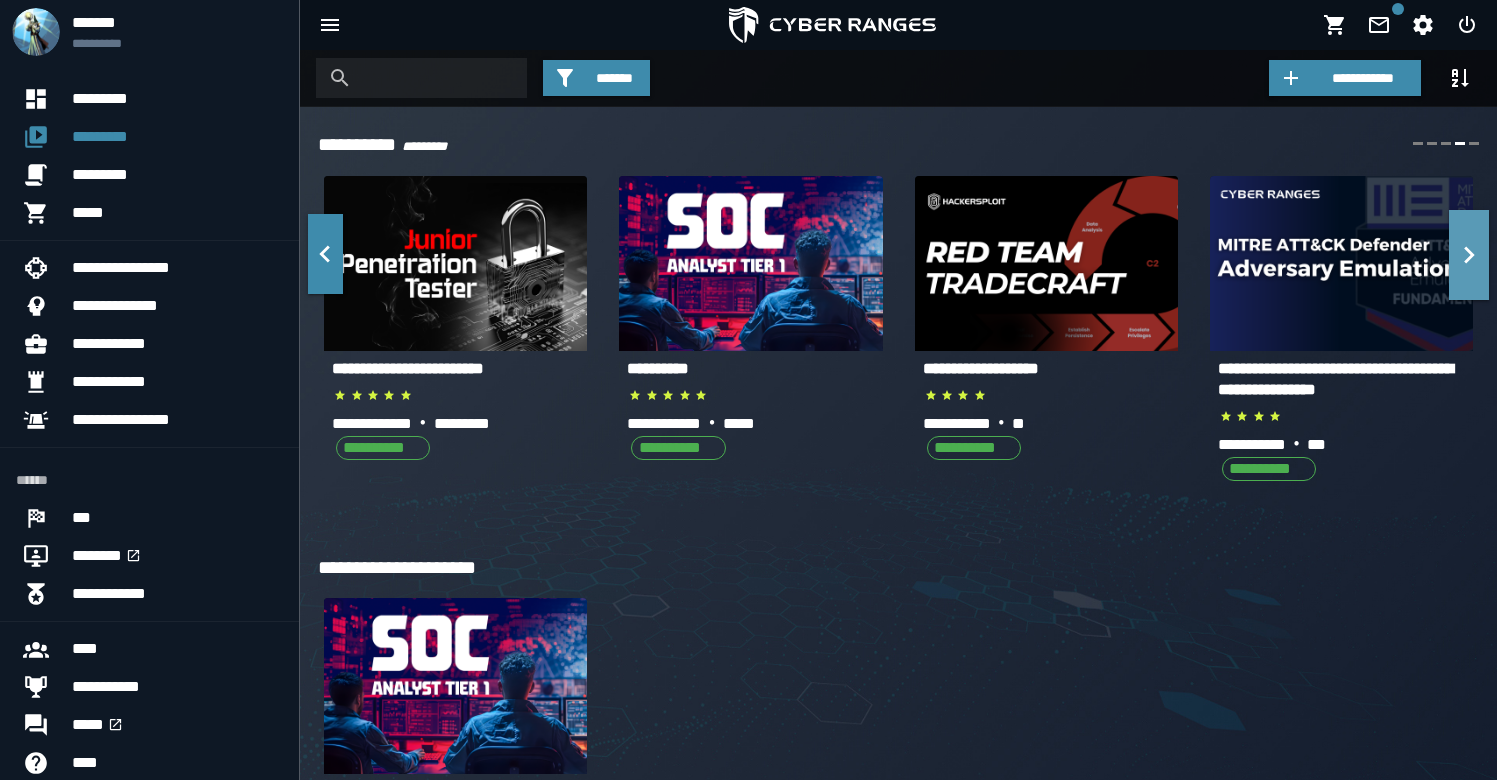 click 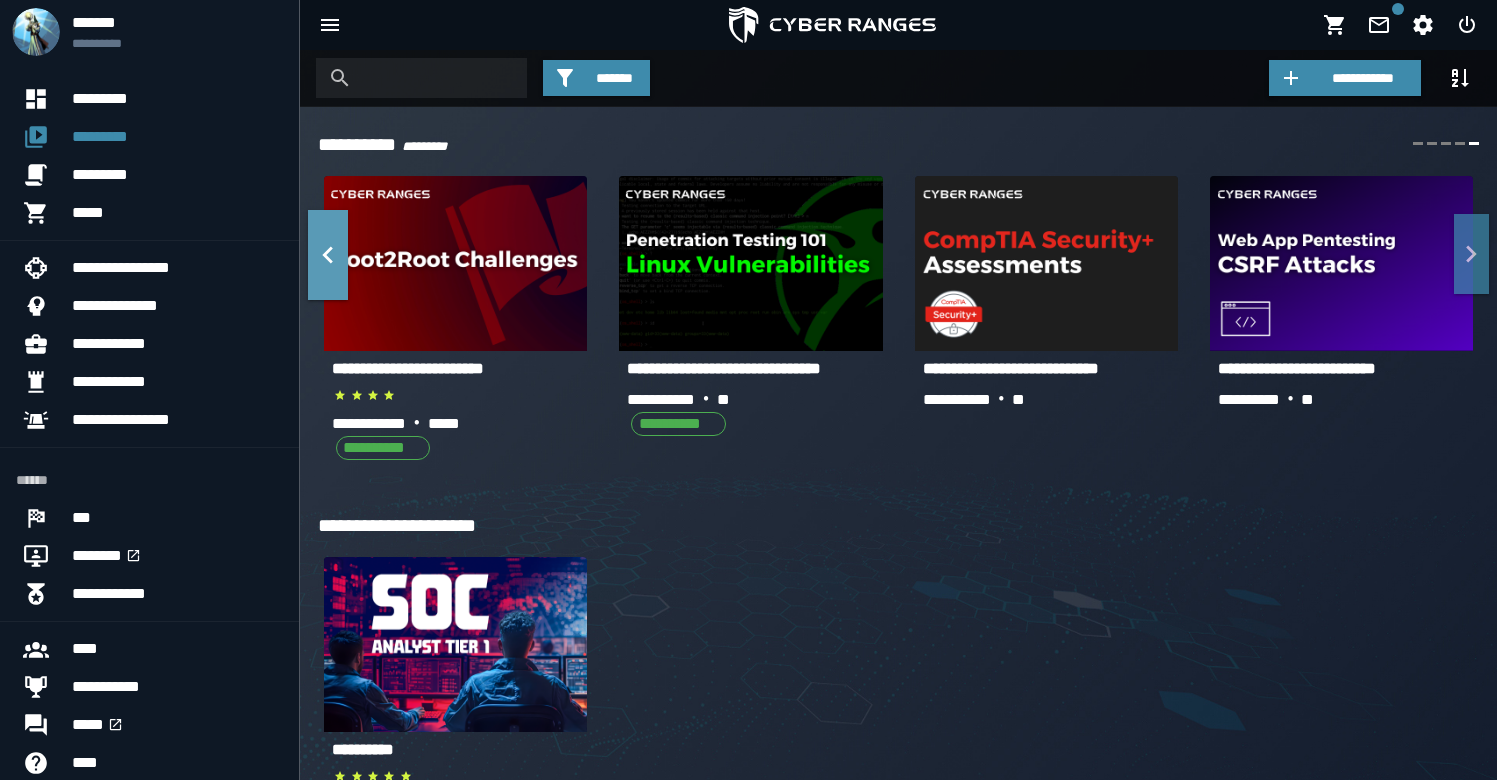 click at bounding box center (328, 255) 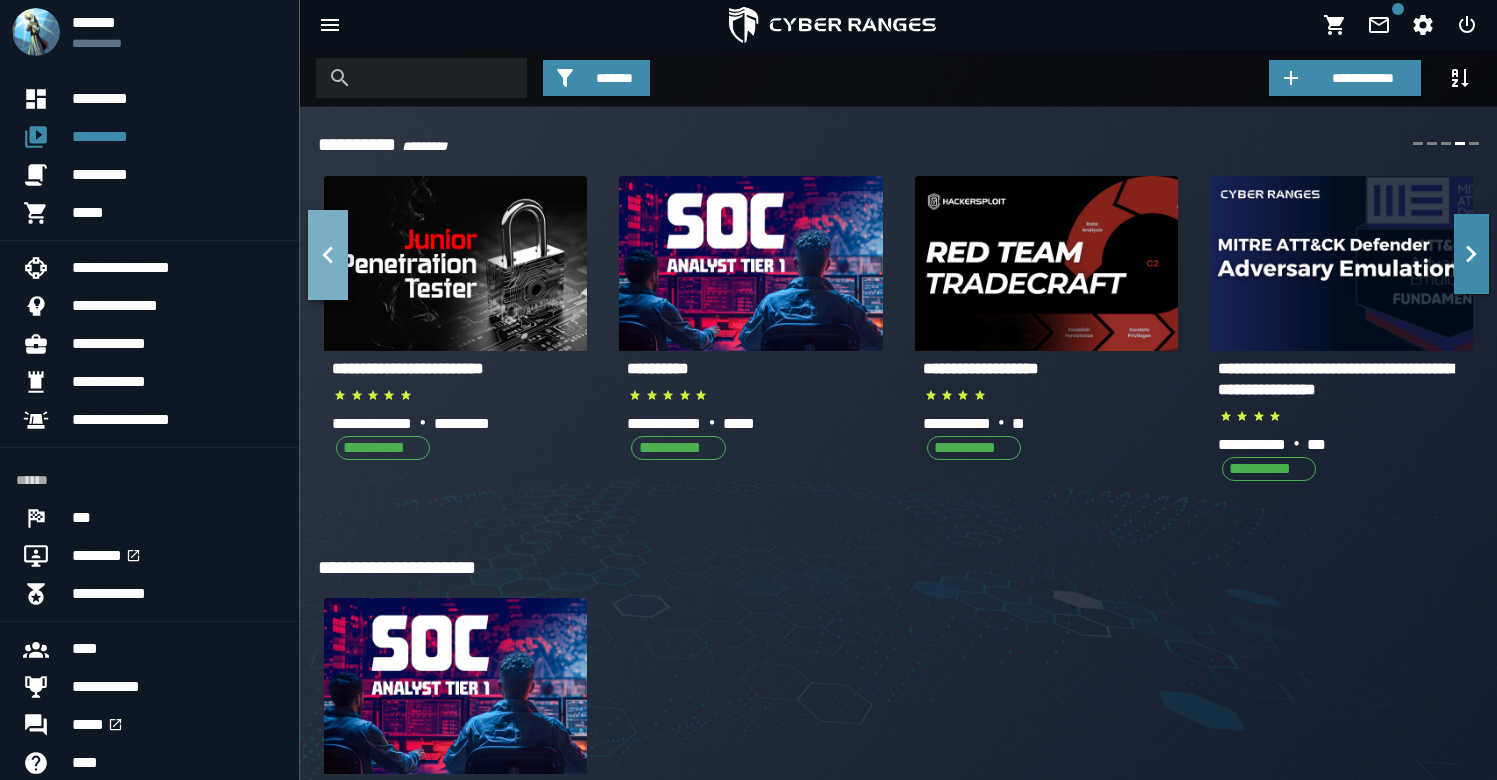 click at bounding box center [328, 255] 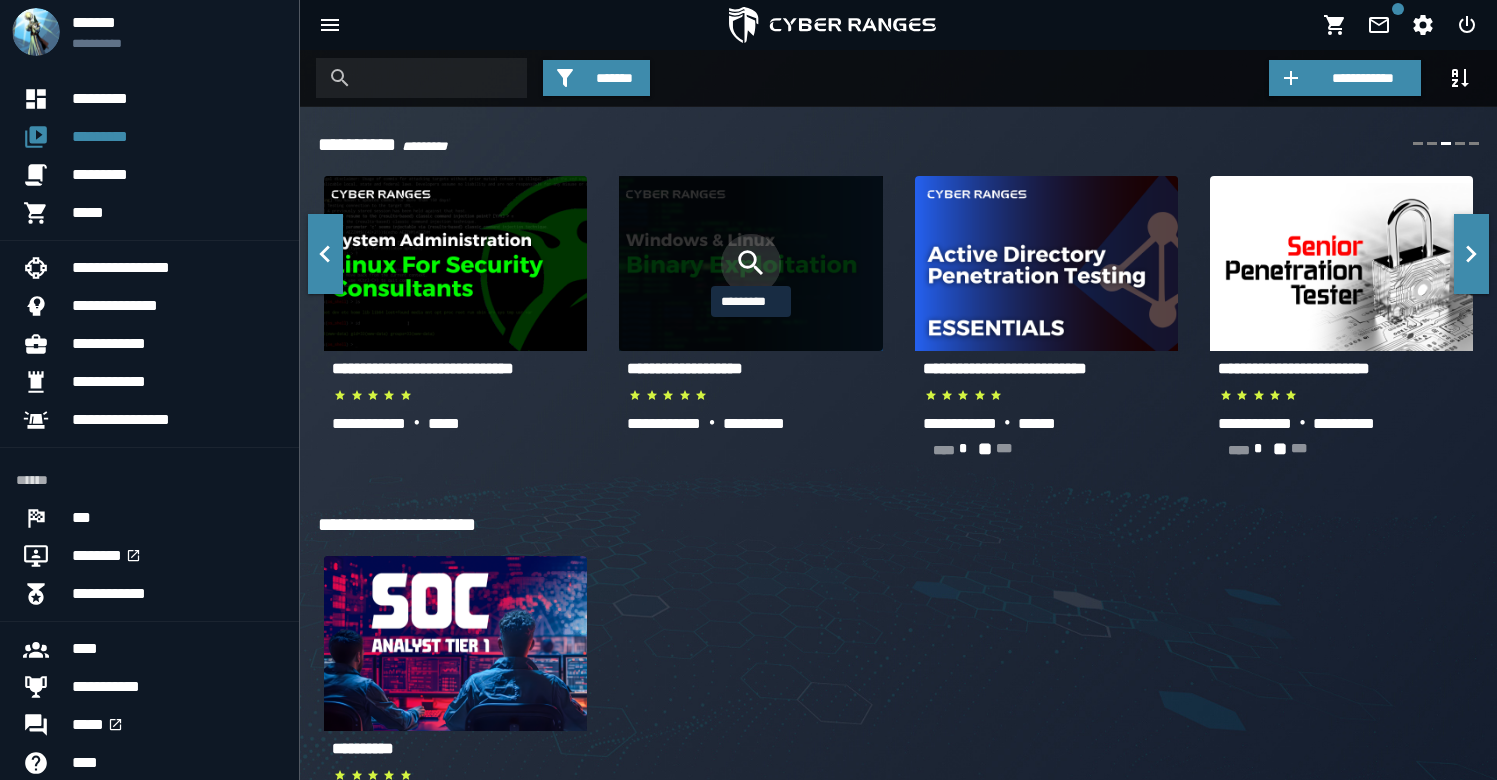 click 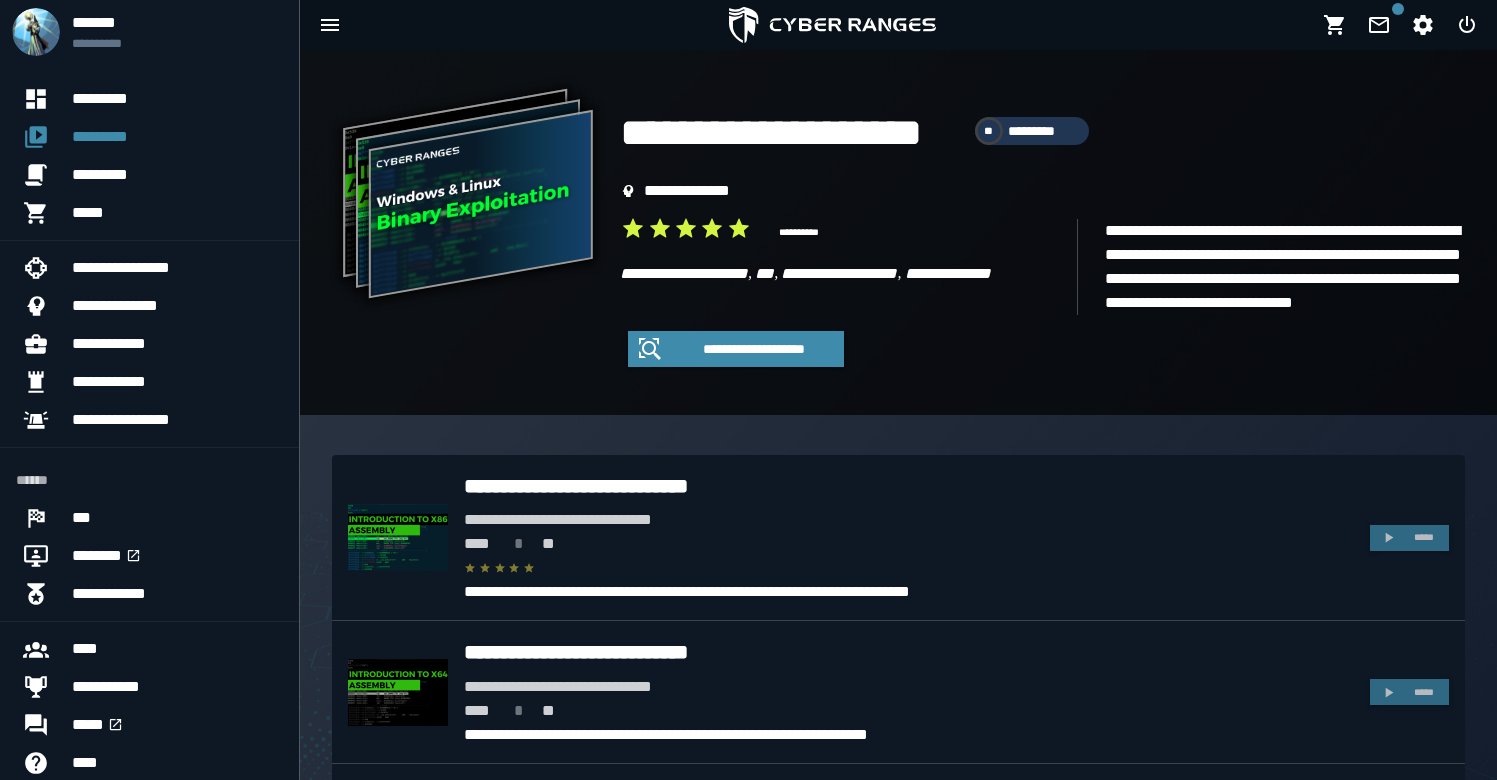 scroll, scrollTop: 0, scrollLeft: 0, axis: both 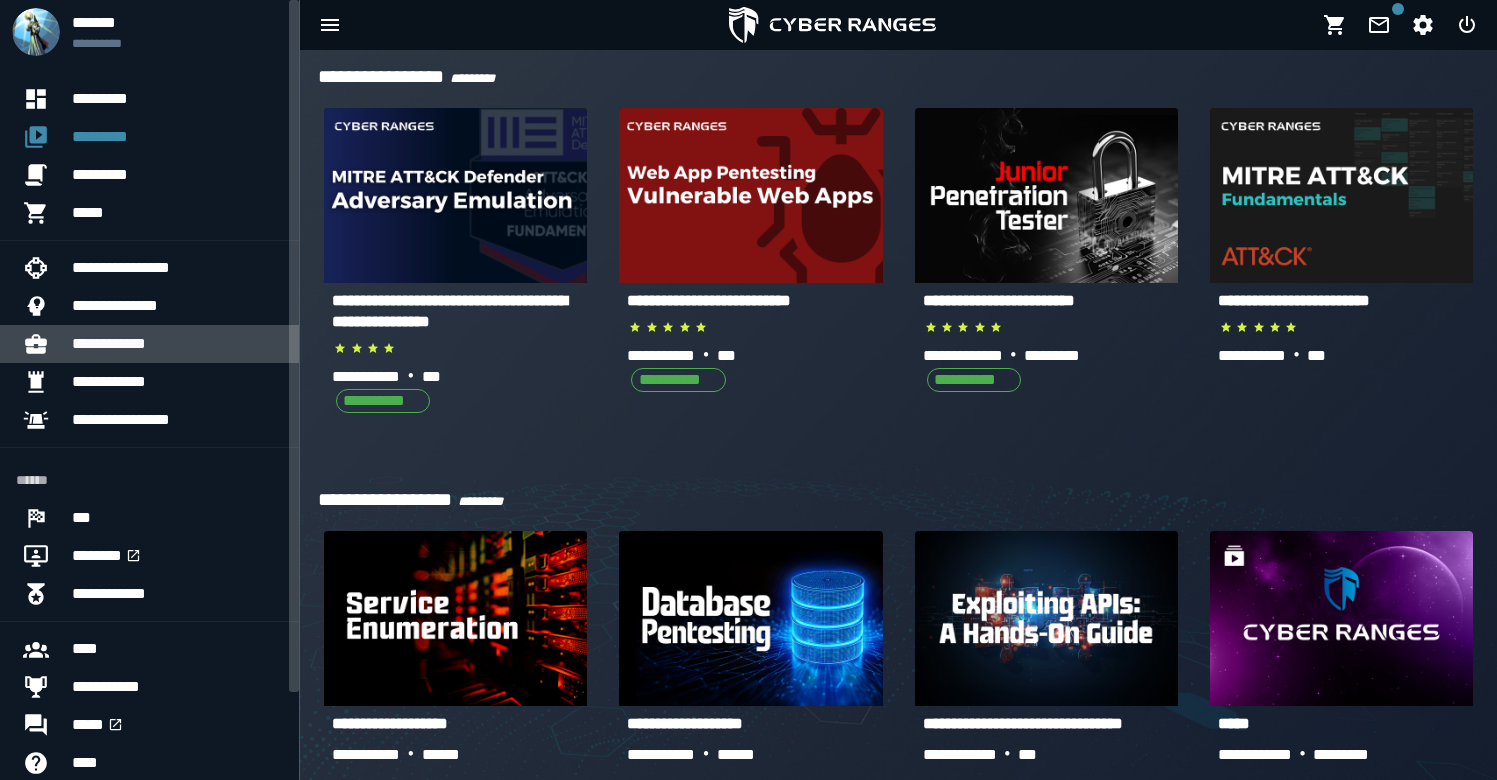 click at bounding box center [44, 344] 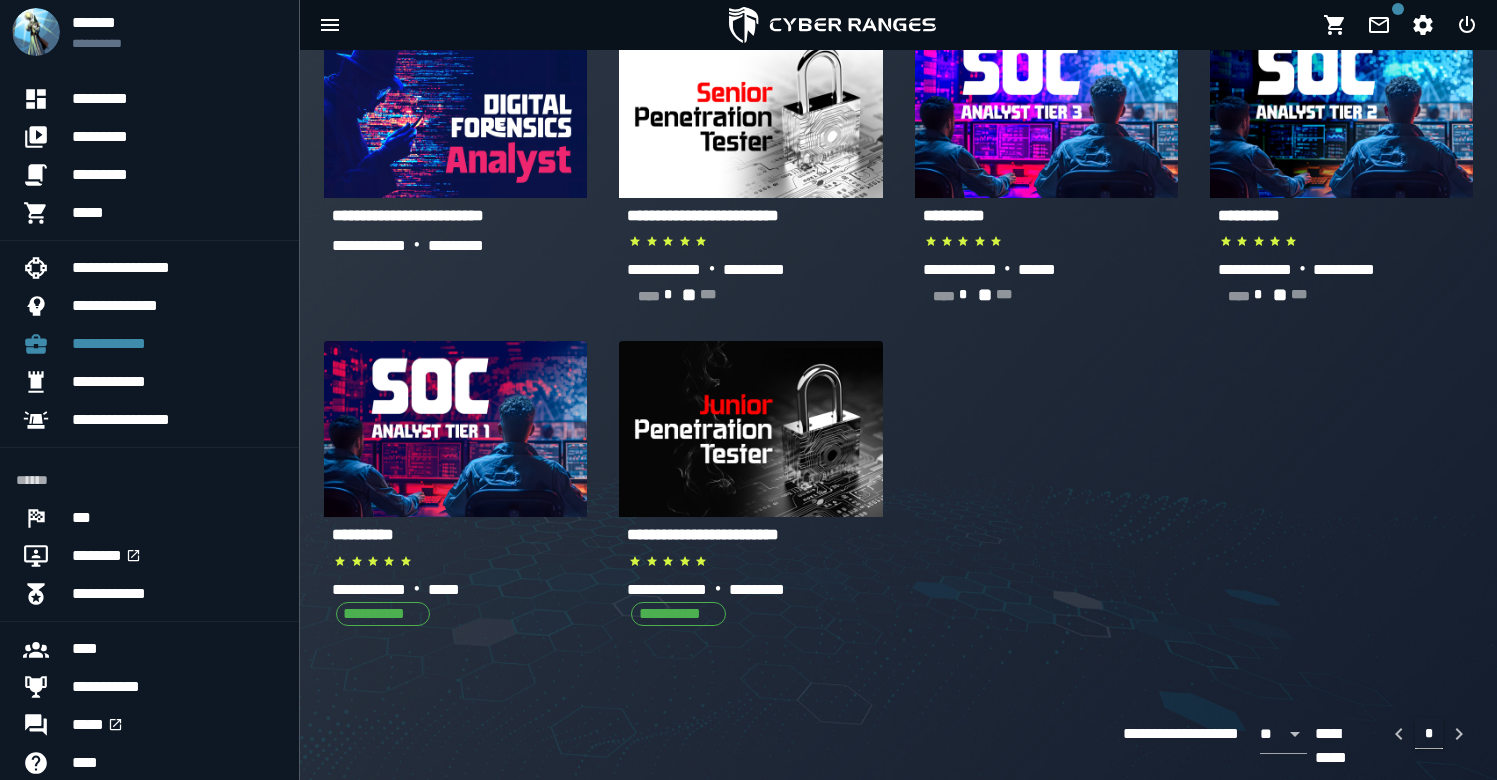 scroll, scrollTop: 0, scrollLeft: 0, axis: both 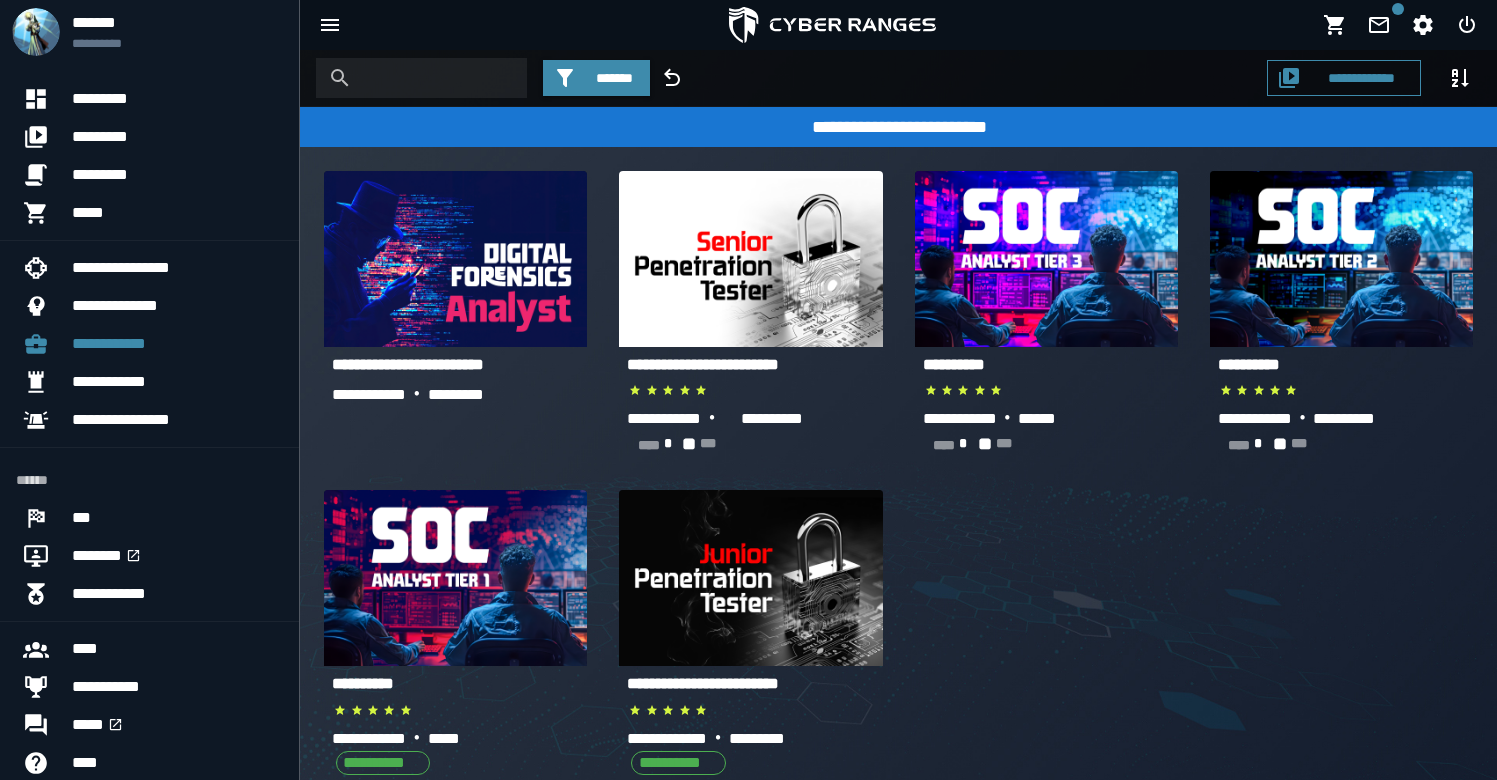 click on "**********" at bounding box center (899, 127) 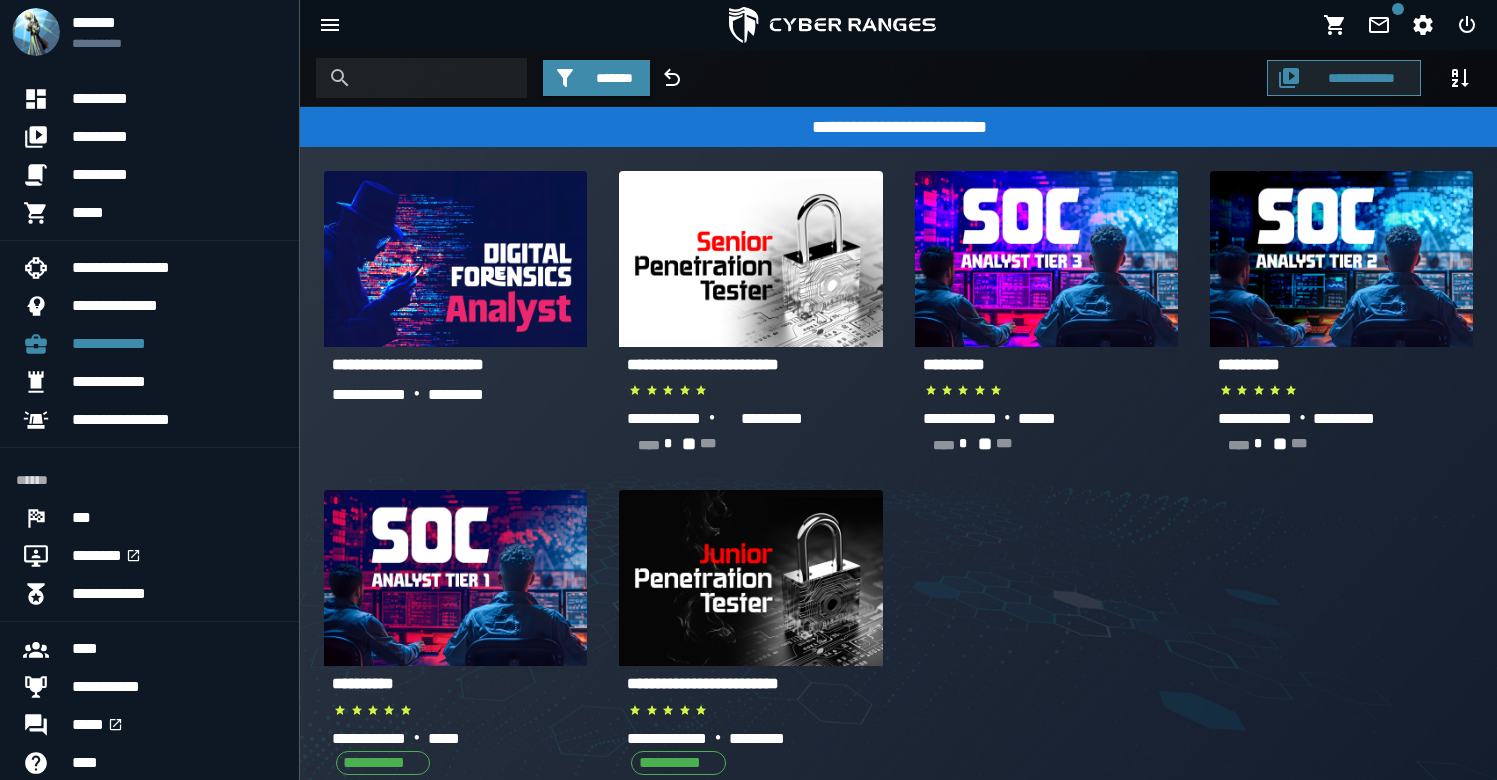 click on "**********" at bounding box center (1362, 78) 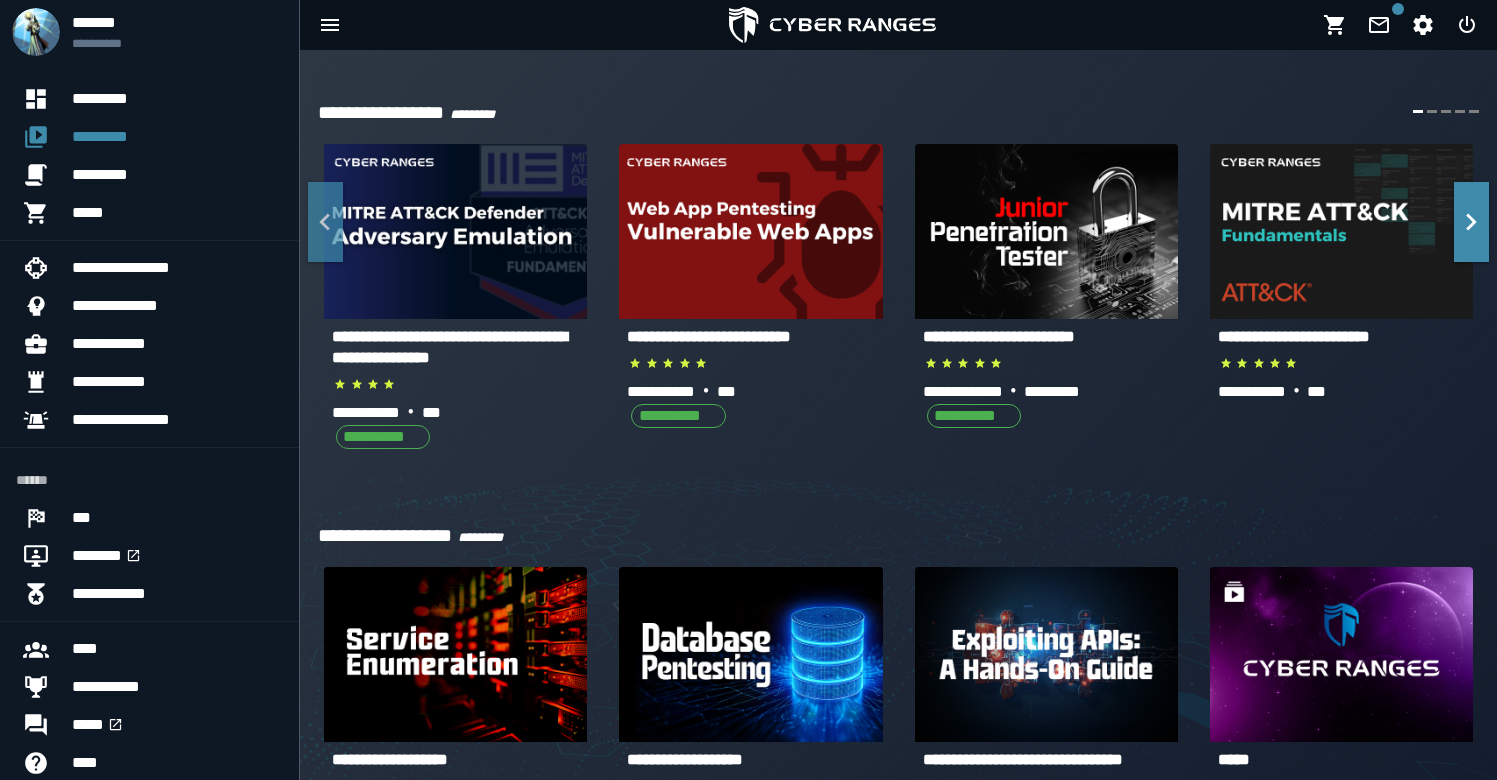scroll, scrollTop: 764, scrollLeft: 0, axis: vertical 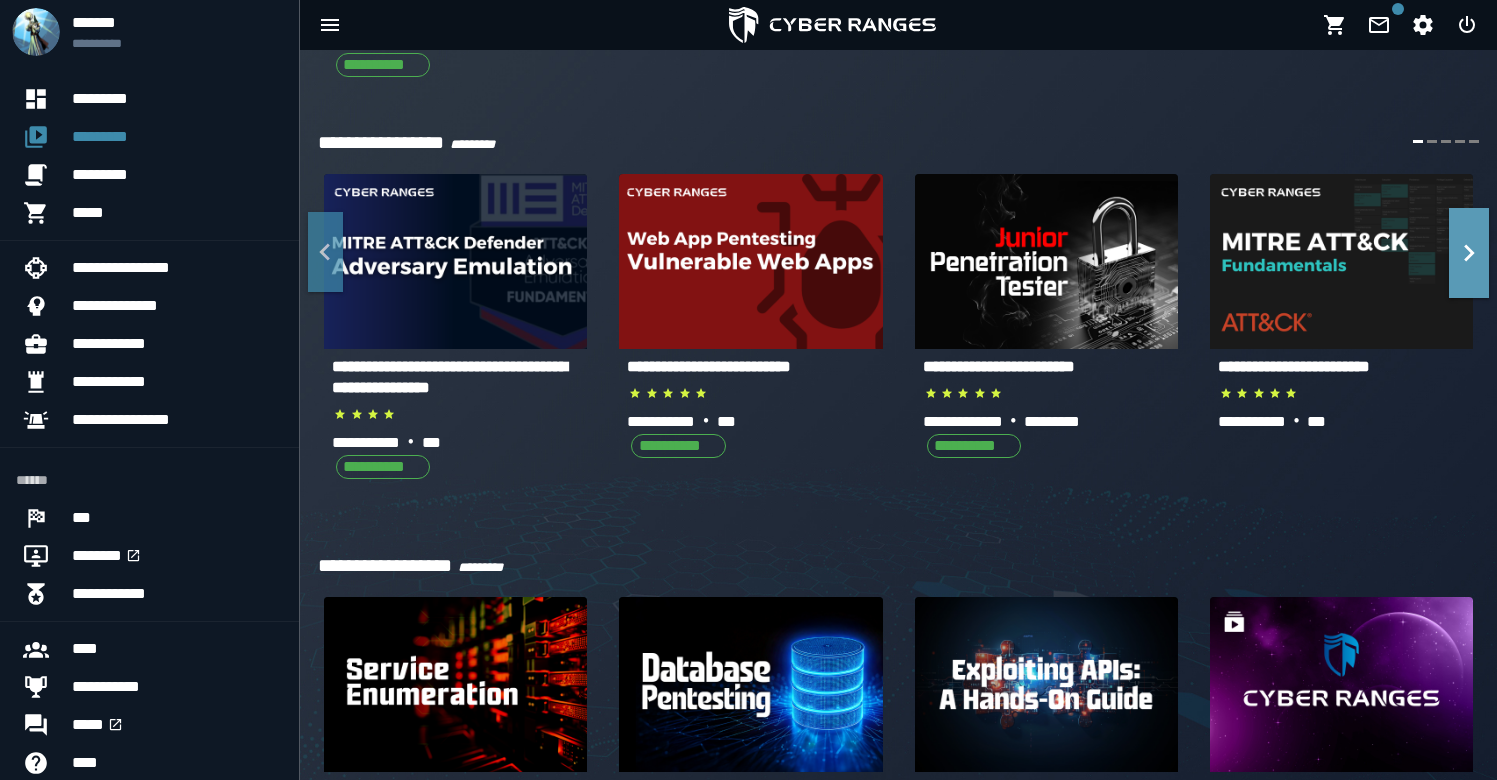 click at bounding box center [1469, 253] 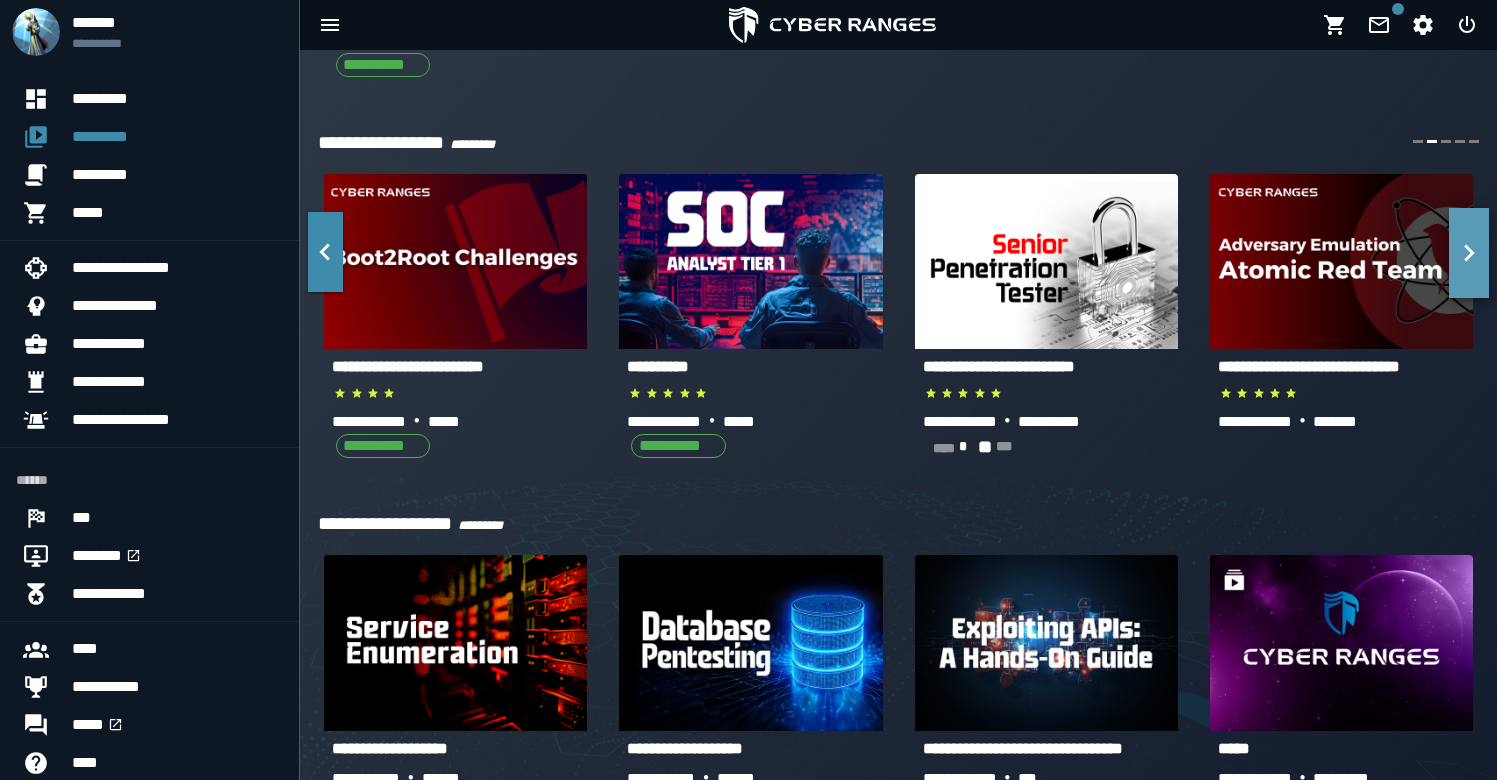 click at bounding box center (1469, 253) 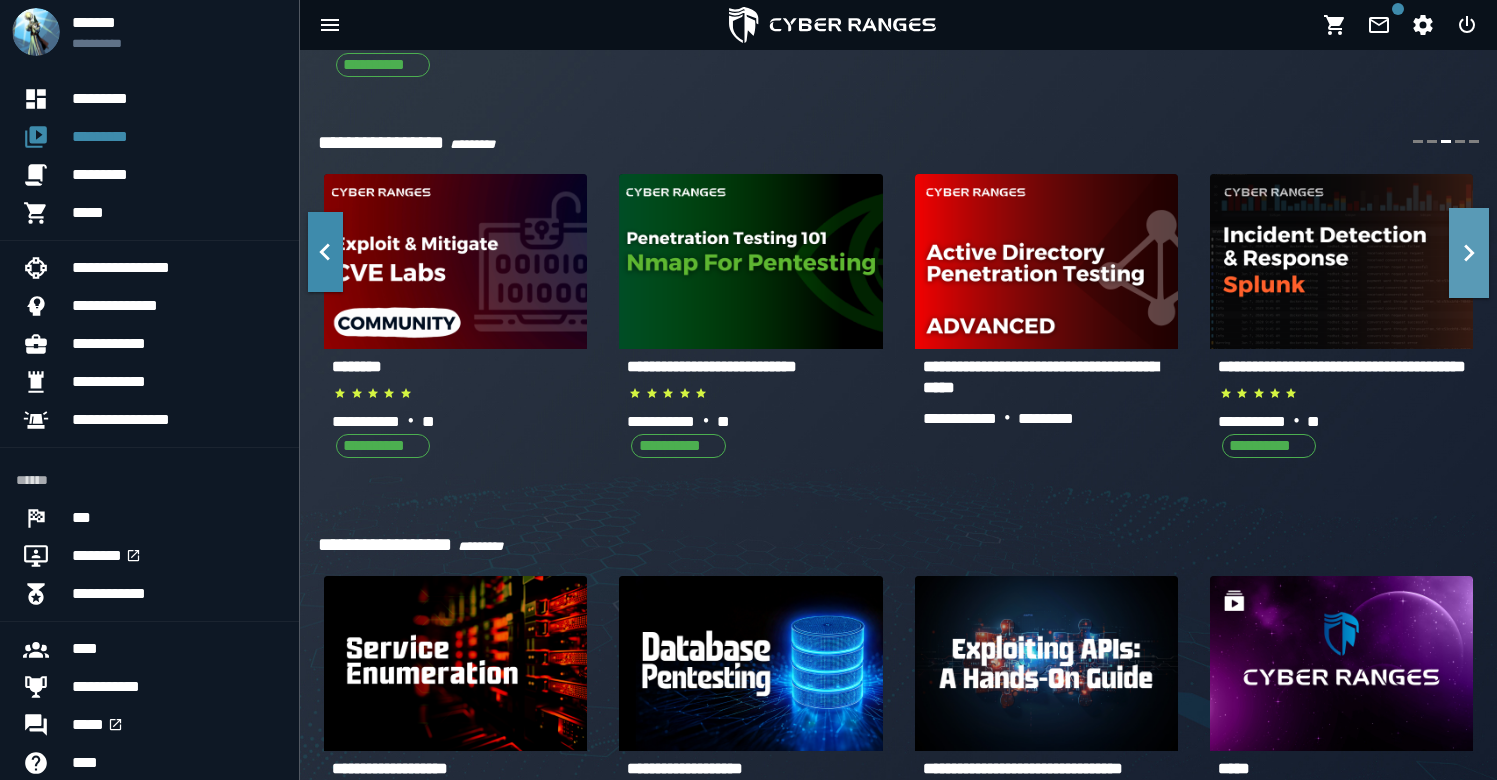 click at bounding box center (1469, 253) 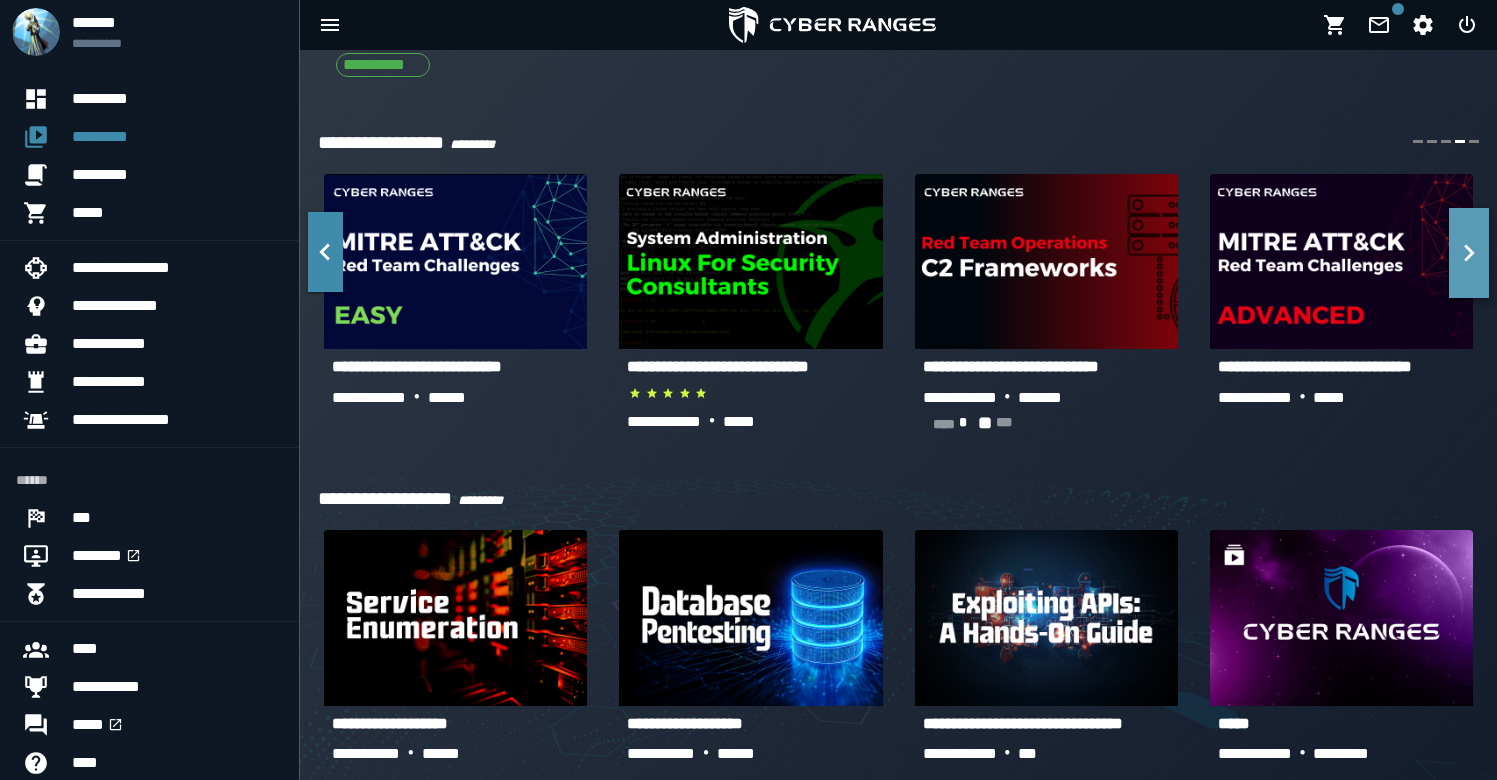 click at bounding box center [1469, 253] 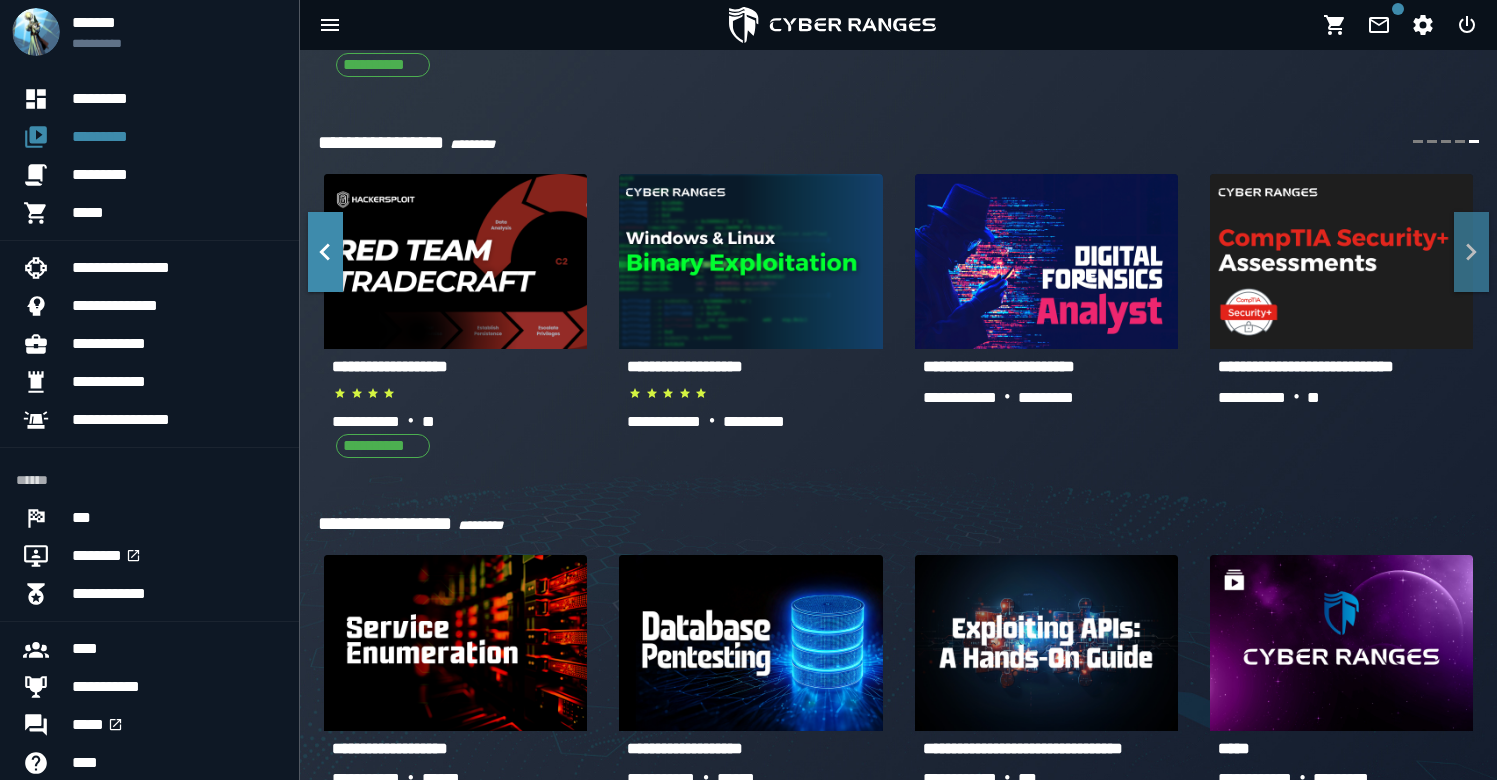 click 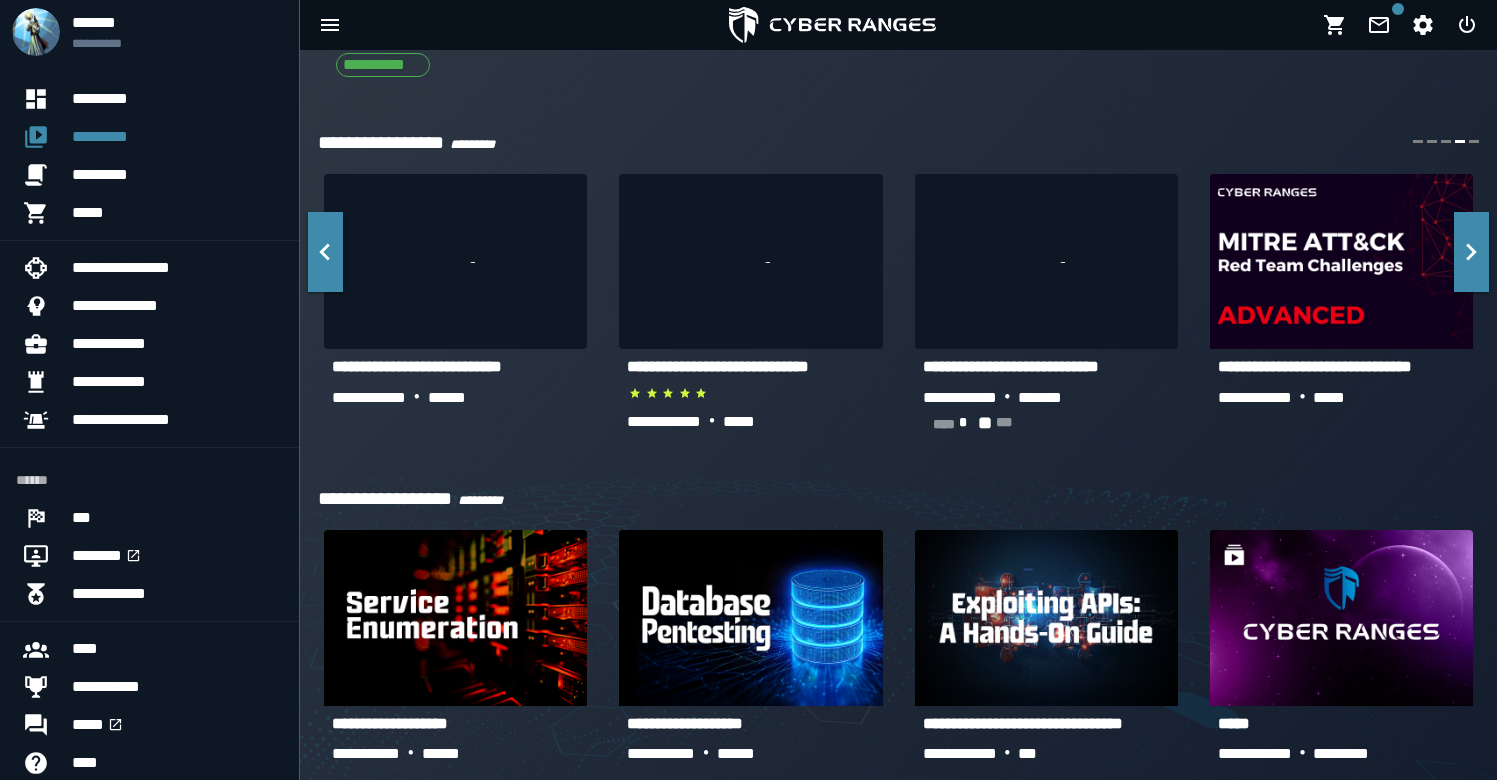 click 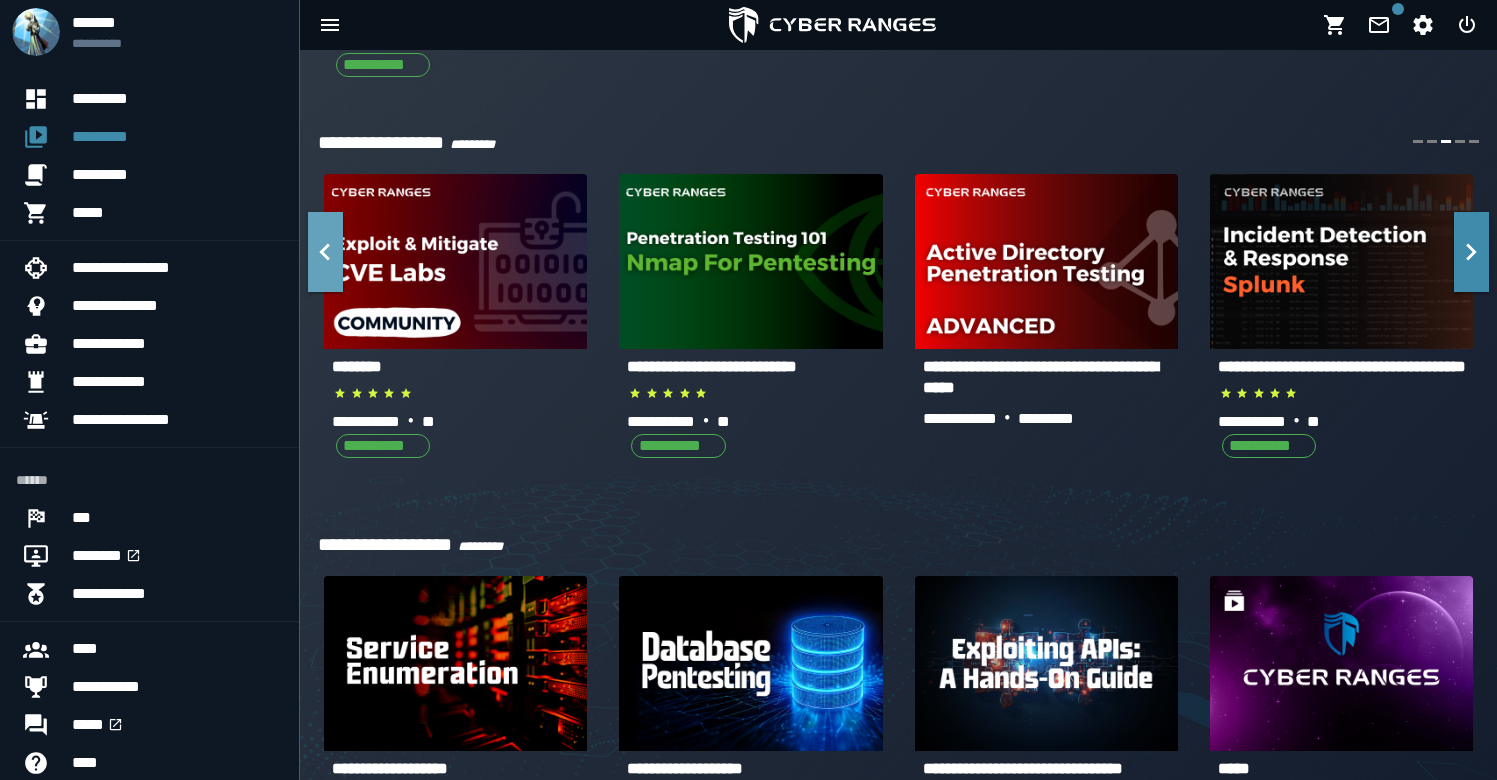 click 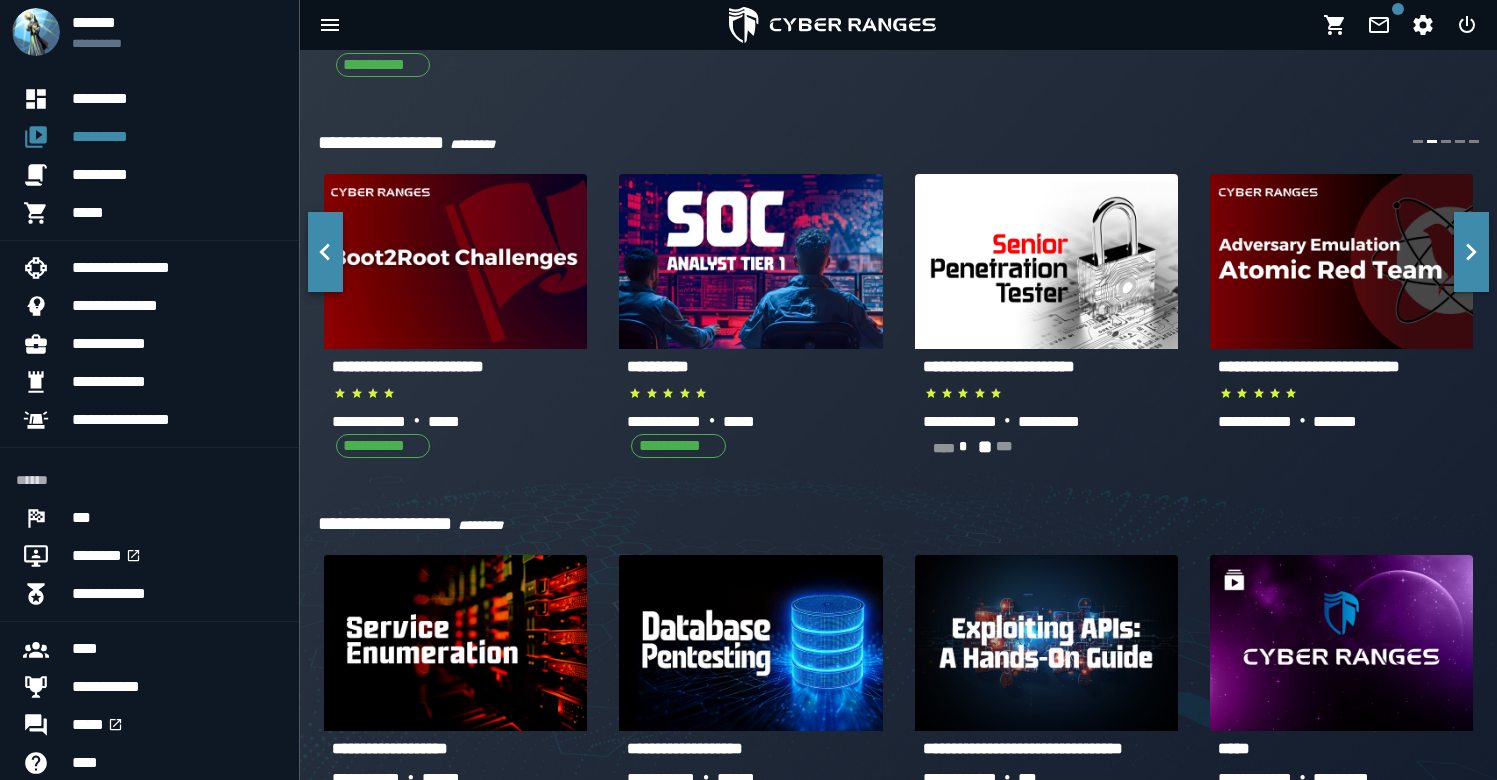 click 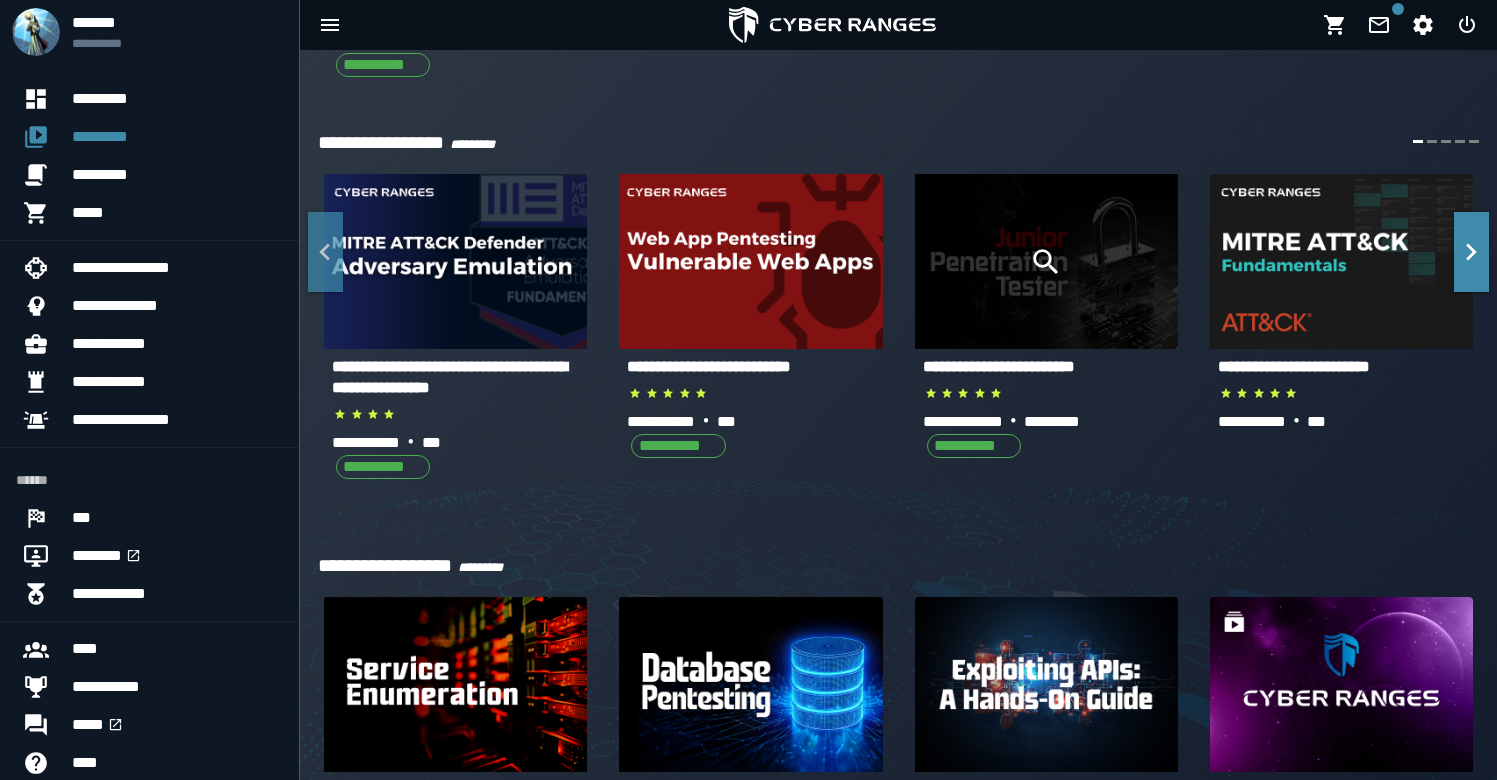 click 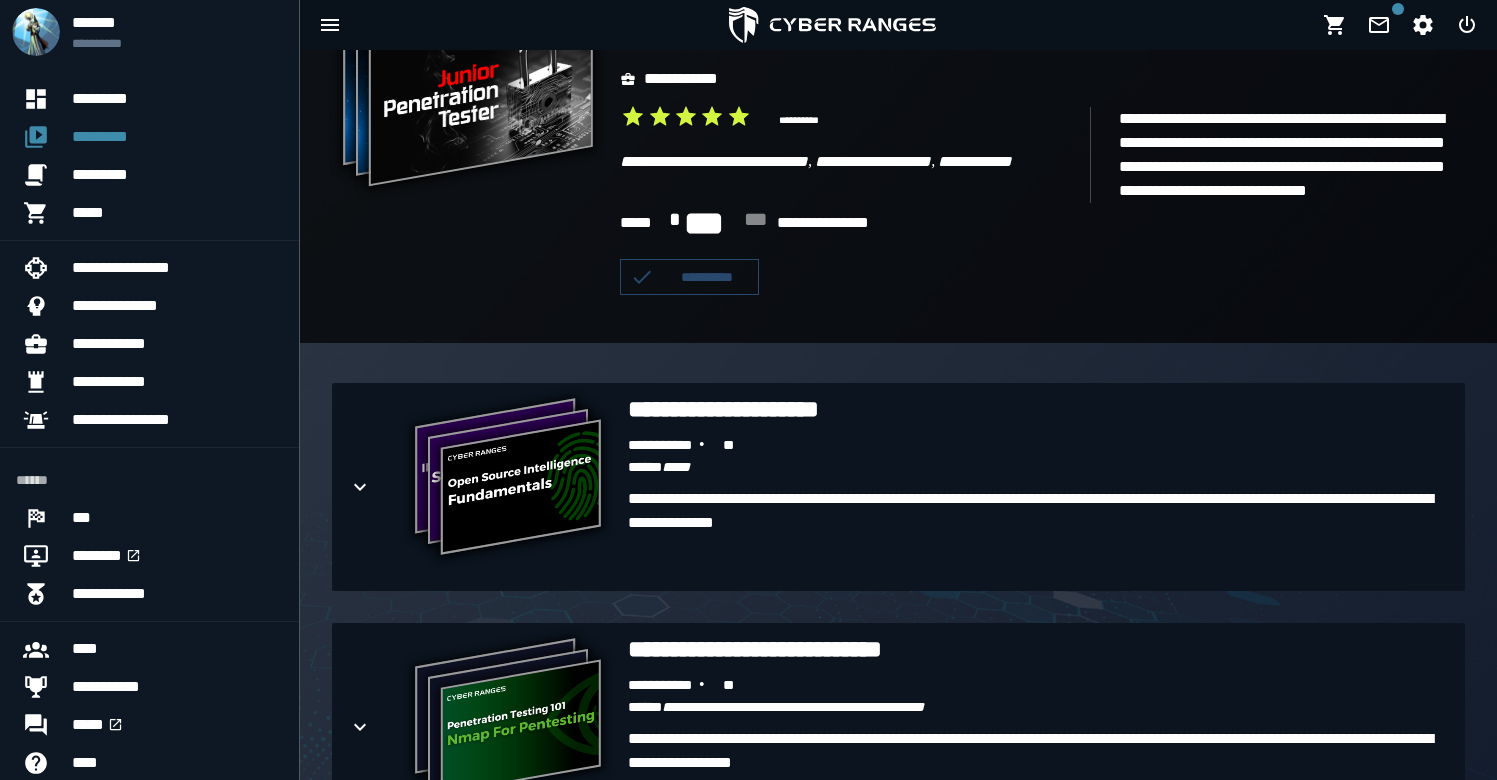scroll, scrollTop: 0, scrollLeft: 0, axis: both 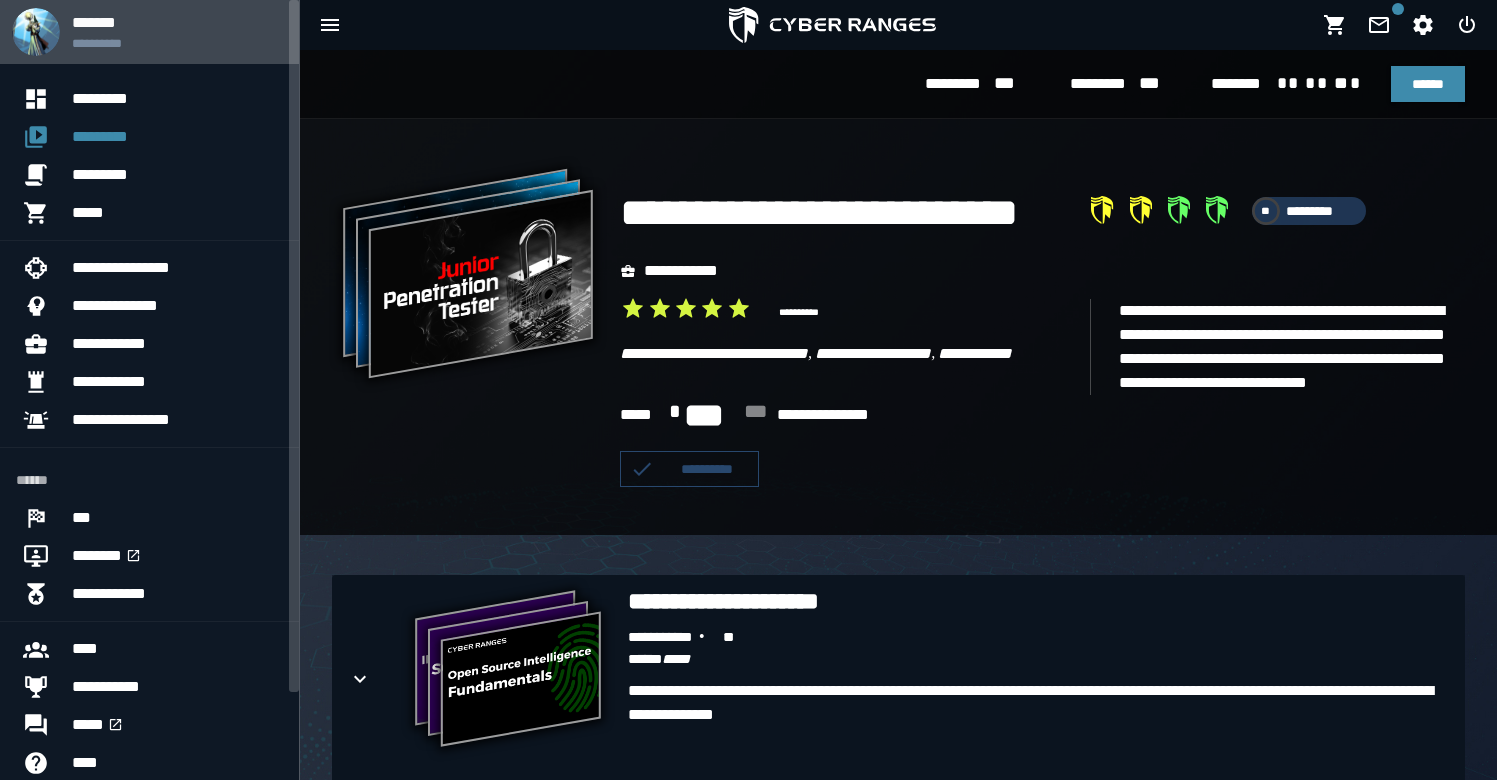 click on "*******" at bounding box center [177, 22] 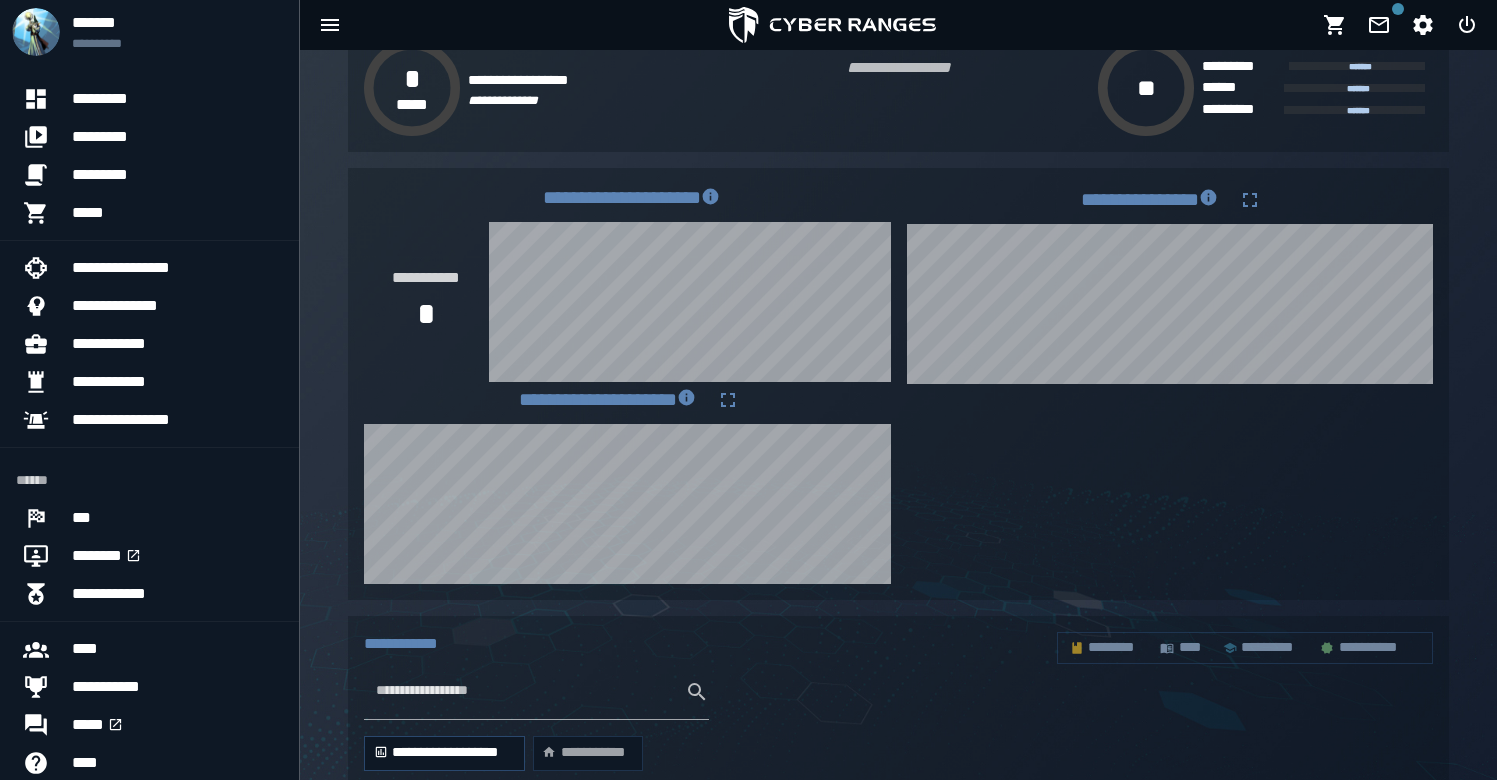 scroll, scrollTop: 341, scrollLeft: 0, axis: vertical 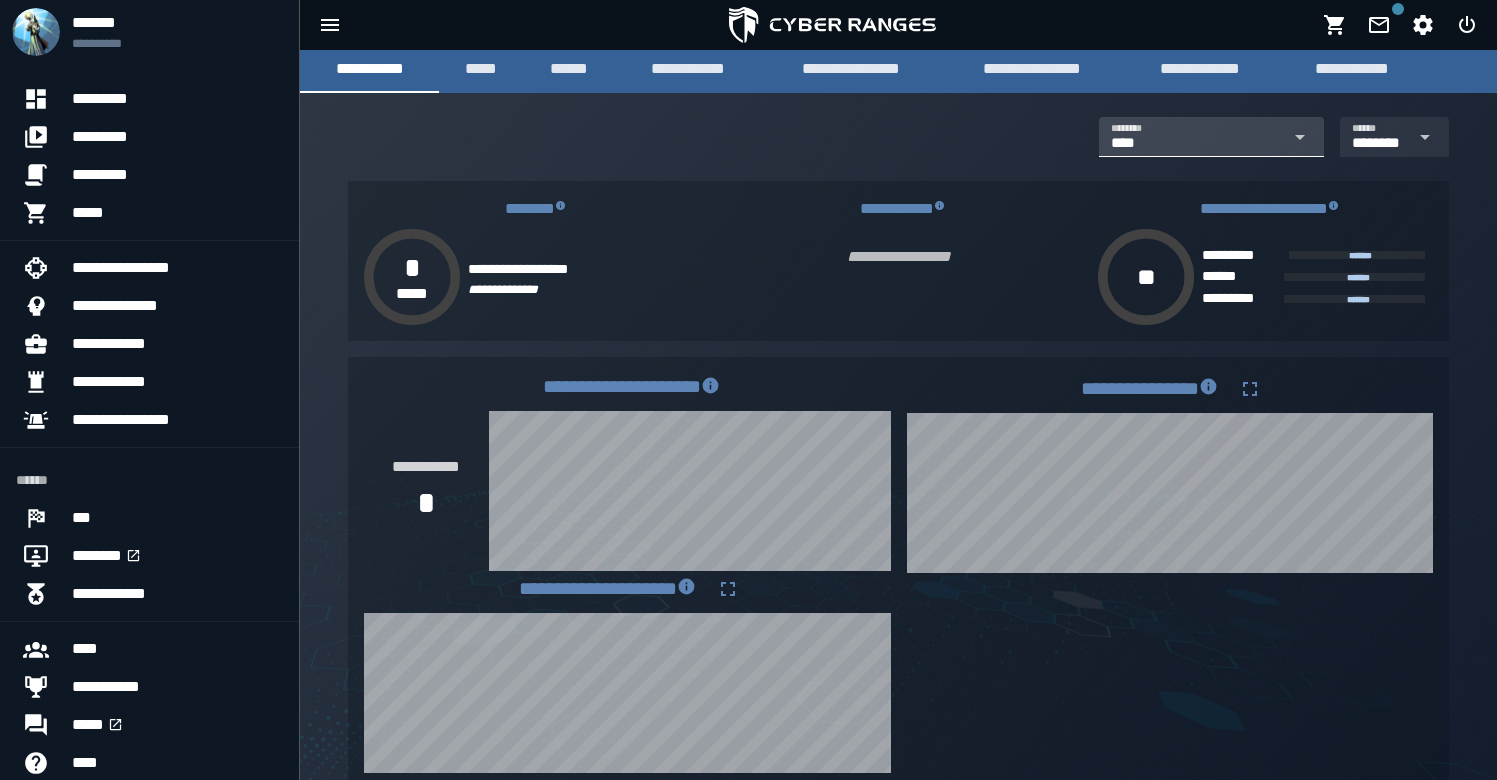 click on "**** ****" at bounding box center [1196, 144] 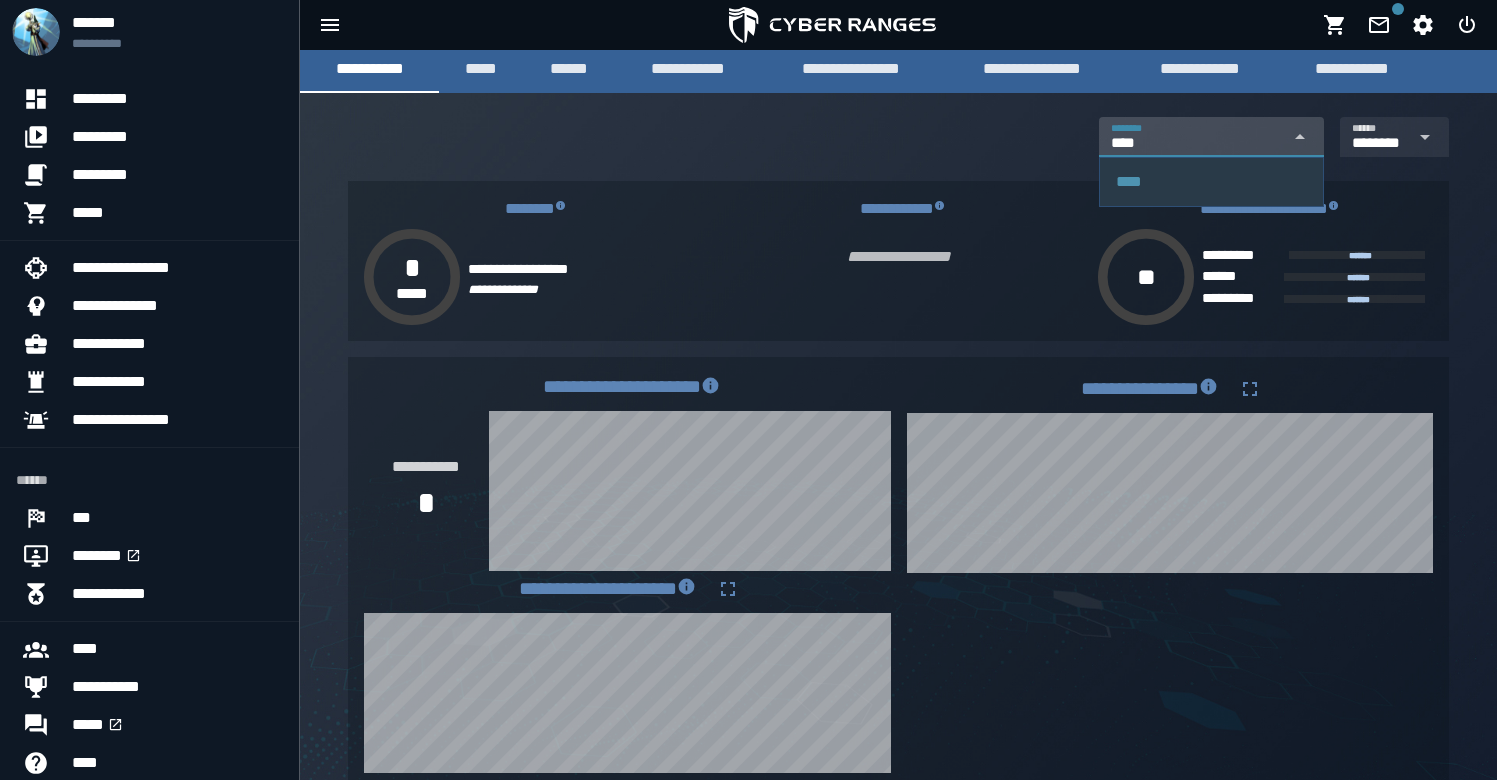 click on "**** ****" at bounding box center [1196, 144] 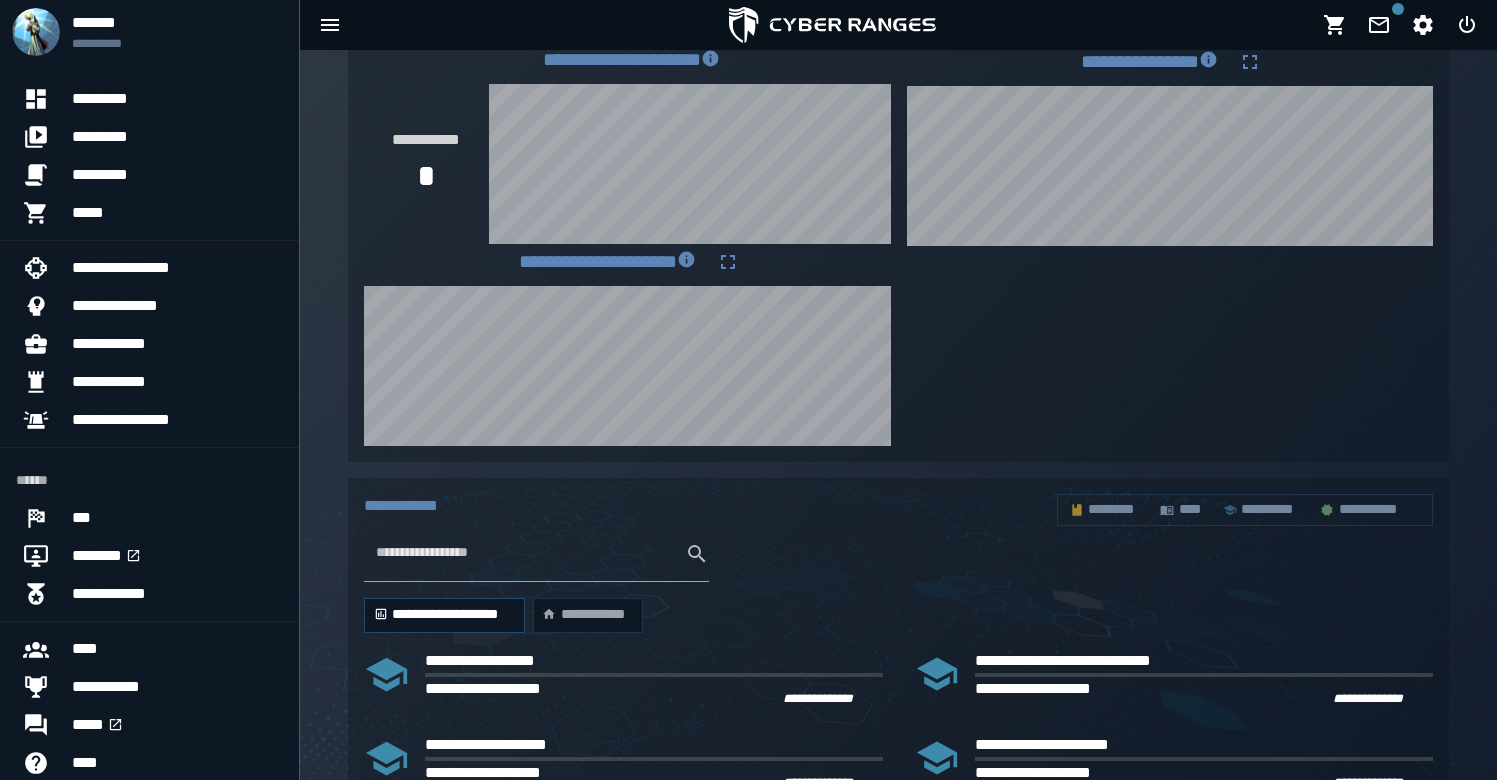 scroll, scrollTop: 222, scrollLeft: 0, axis: vertical 